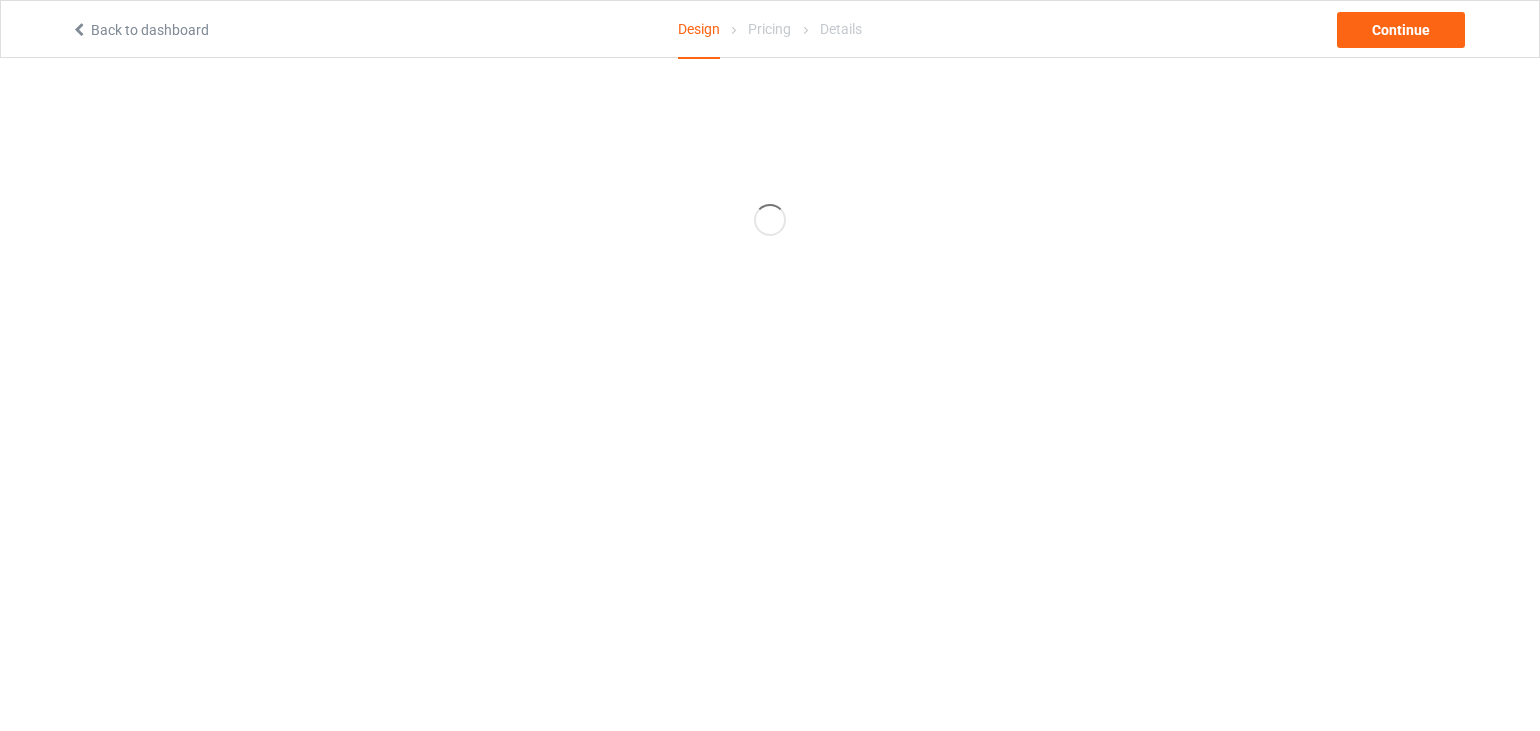 scroll, scrollTop: 0, scrollLeft: 0, axis: both 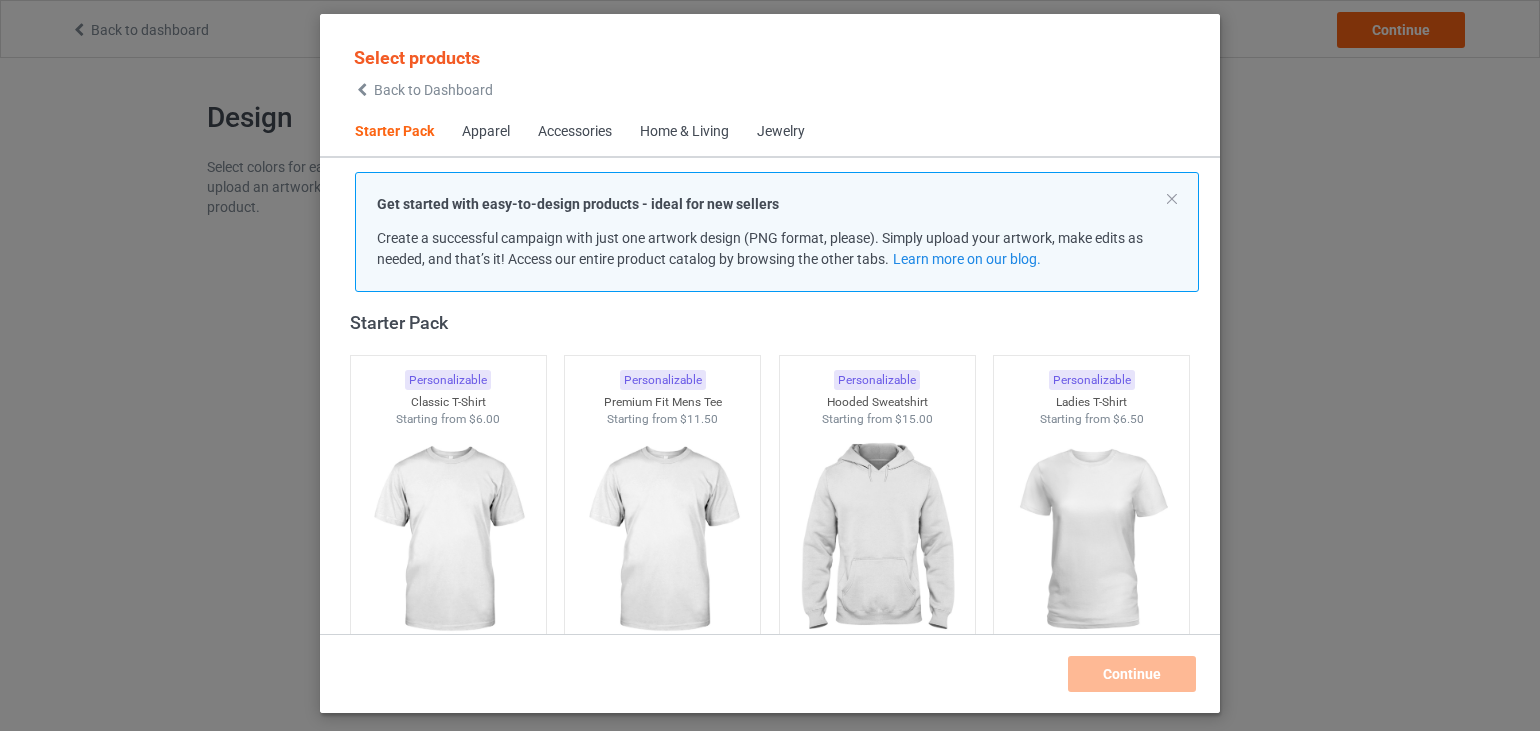 click on "Apparel" at bounding box center [486, 132] 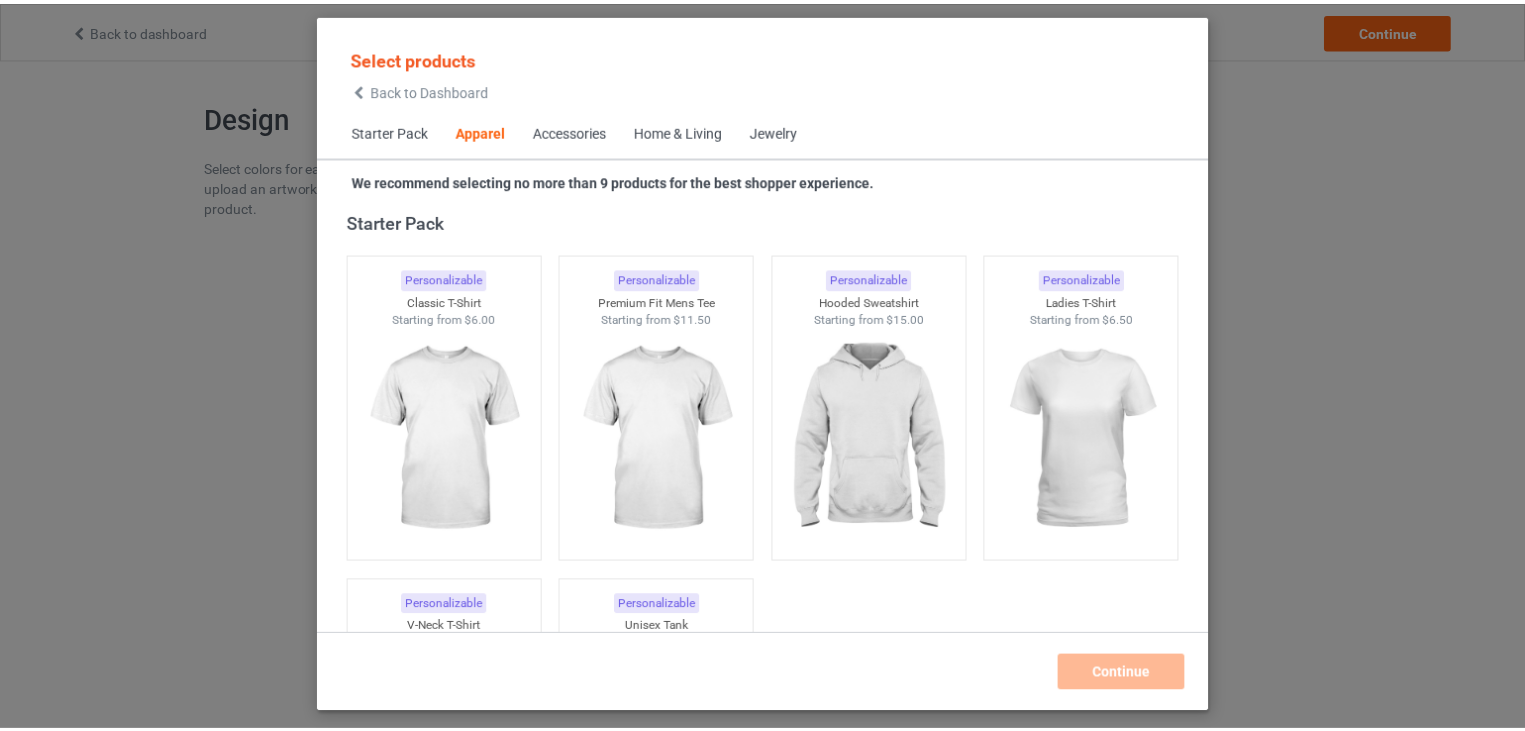 scroll, scrollTop: 744, scrollLeft: 0, axis: vertical 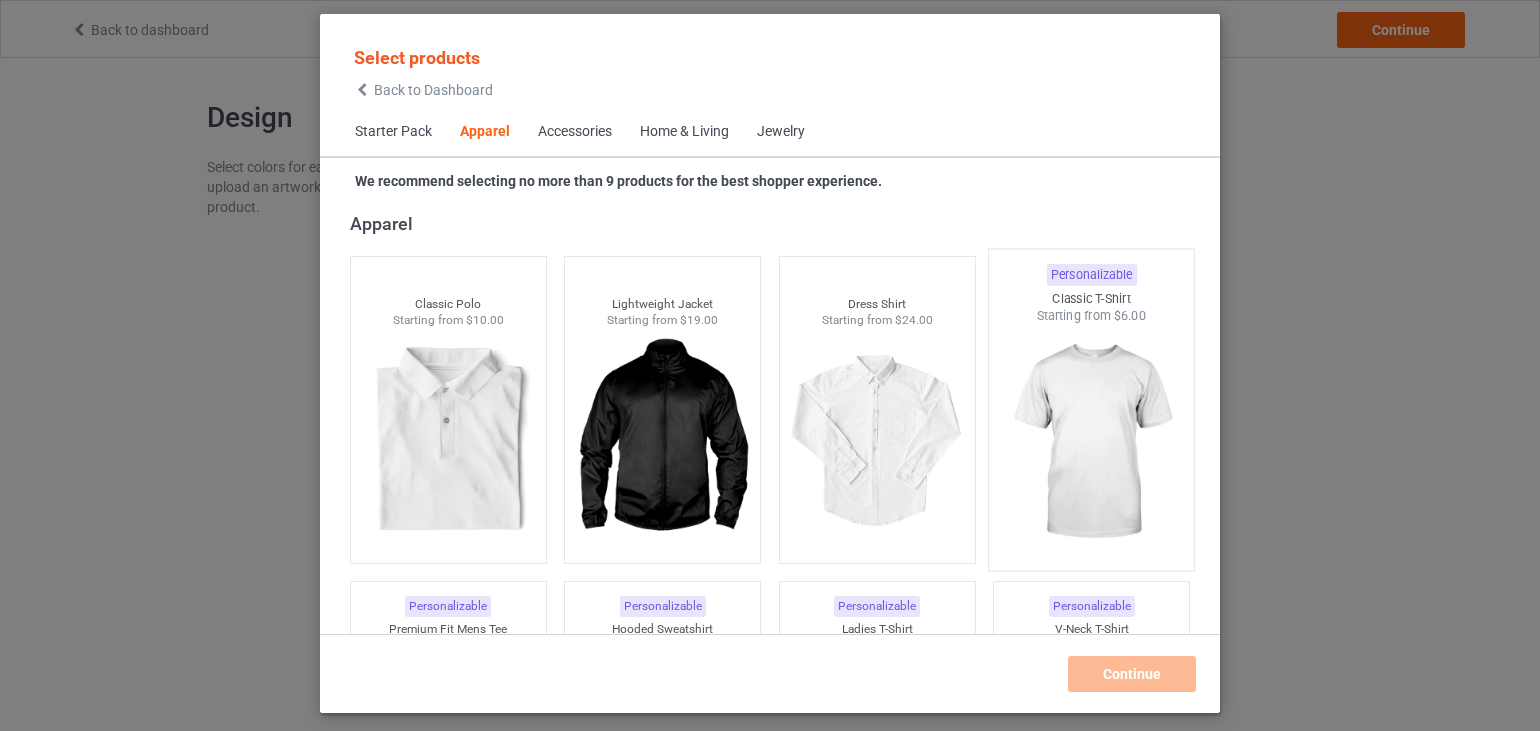 click at bounding box center (1092, 442) 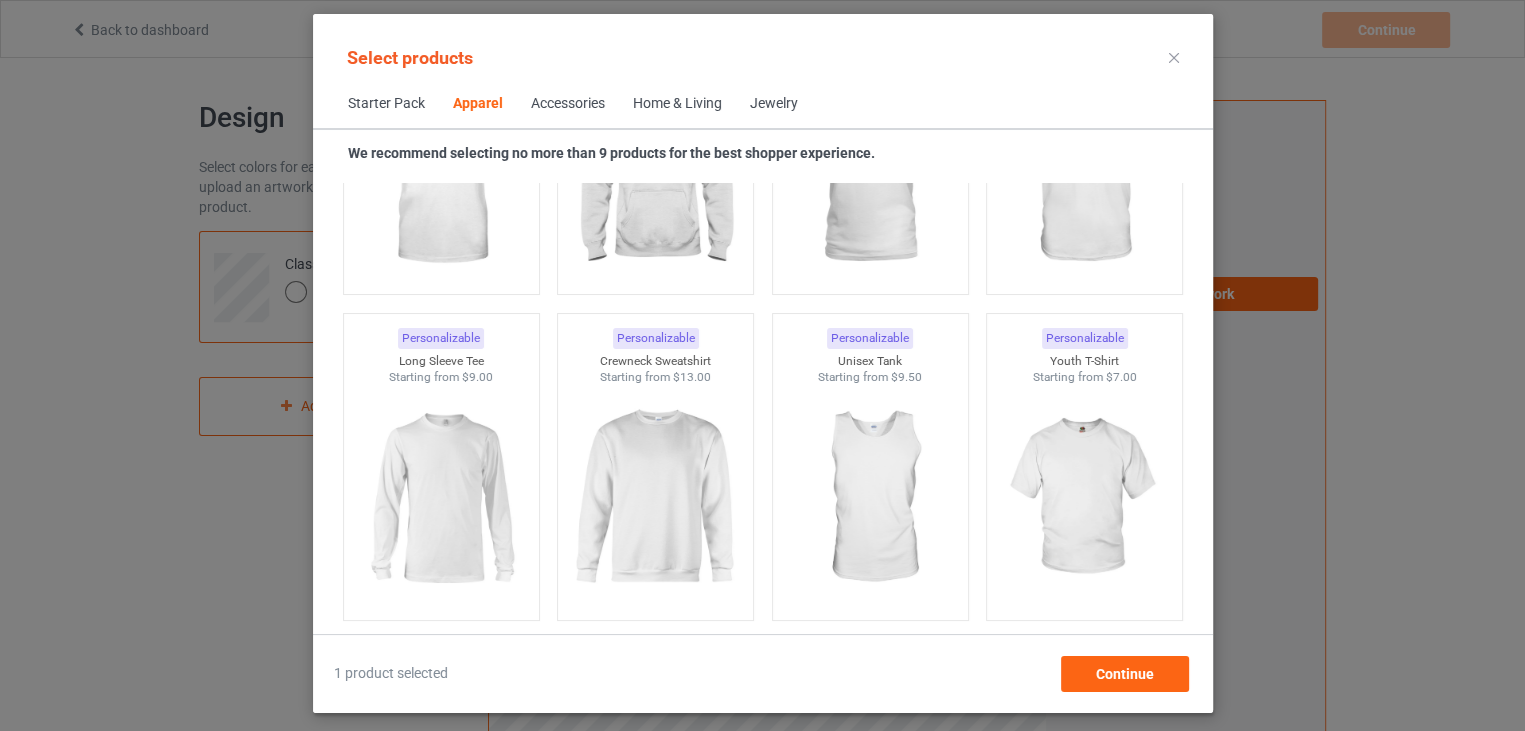 scroll, scrollTop: 1344, scrollLeft: 0, axis: vertical 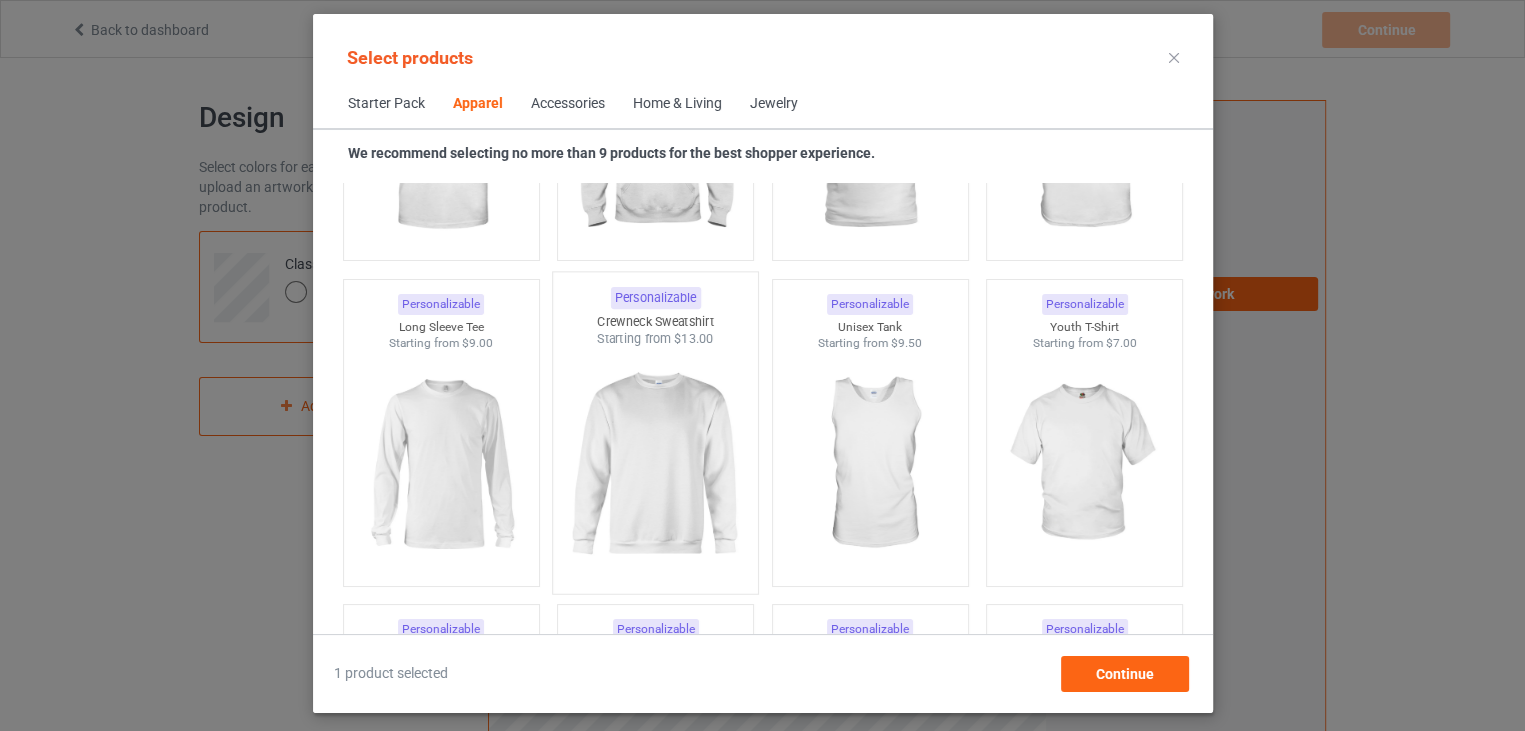click at bounding box center (655, 465) 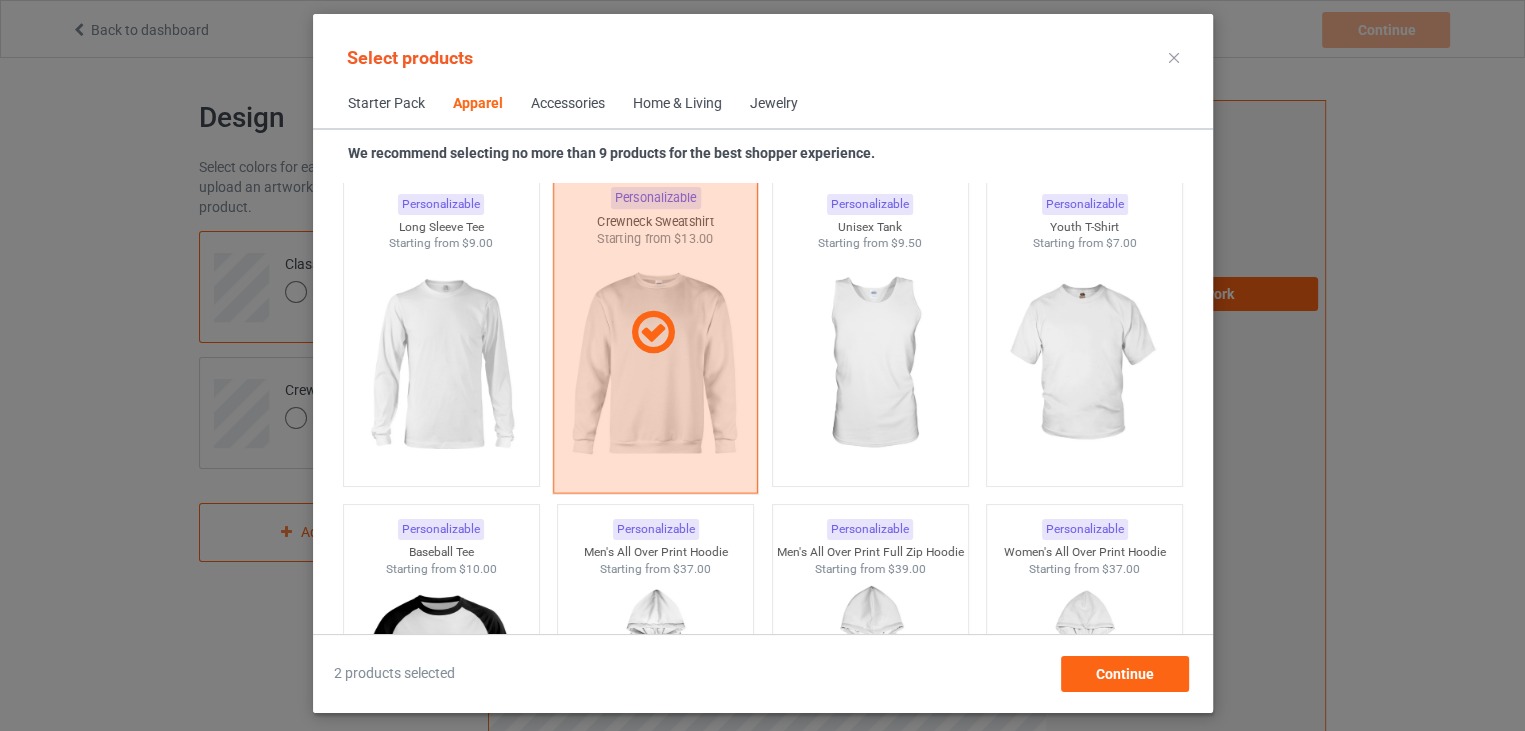 scroll, scrollTop: 1044, scrollLeft: 0, axis: vertical 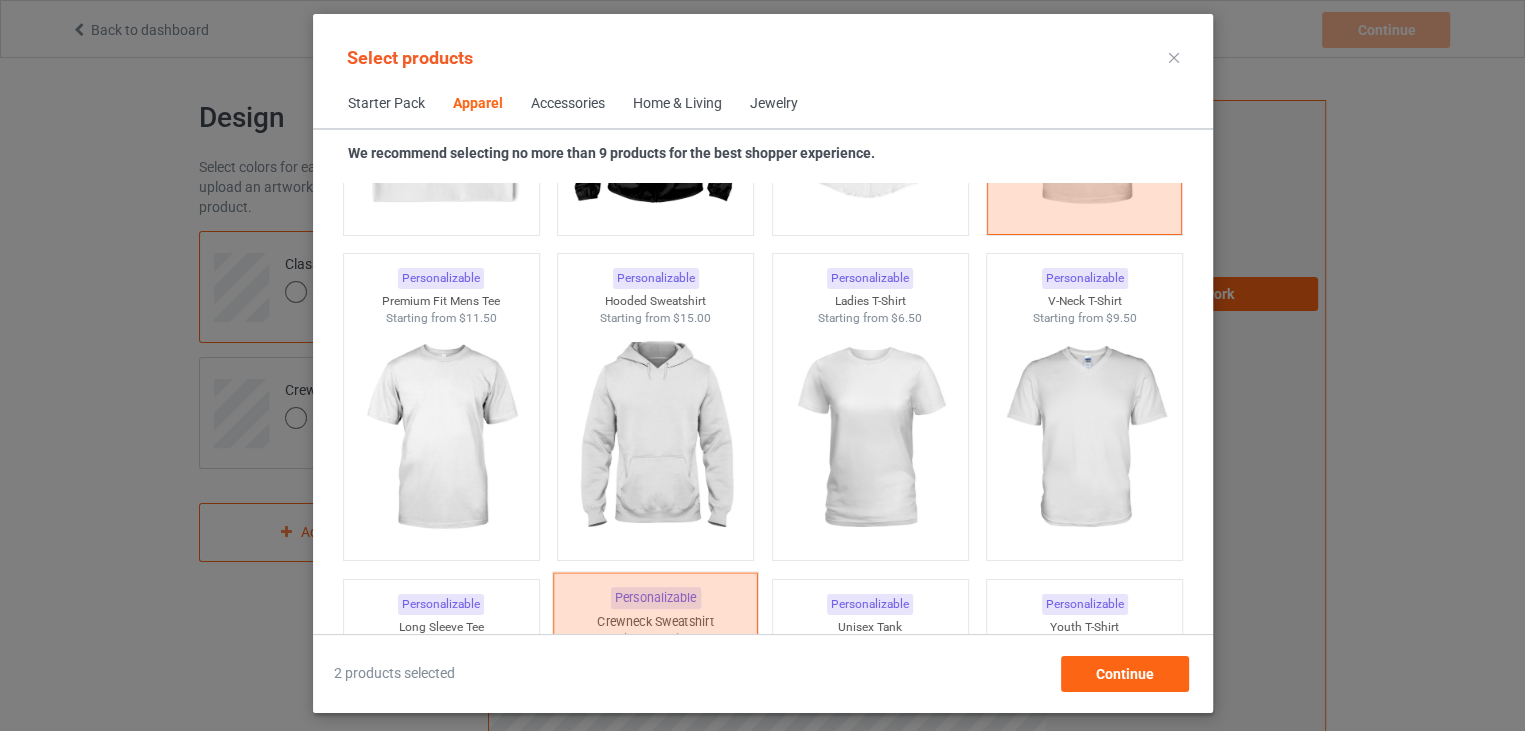 click at bounding box center [655, 438] 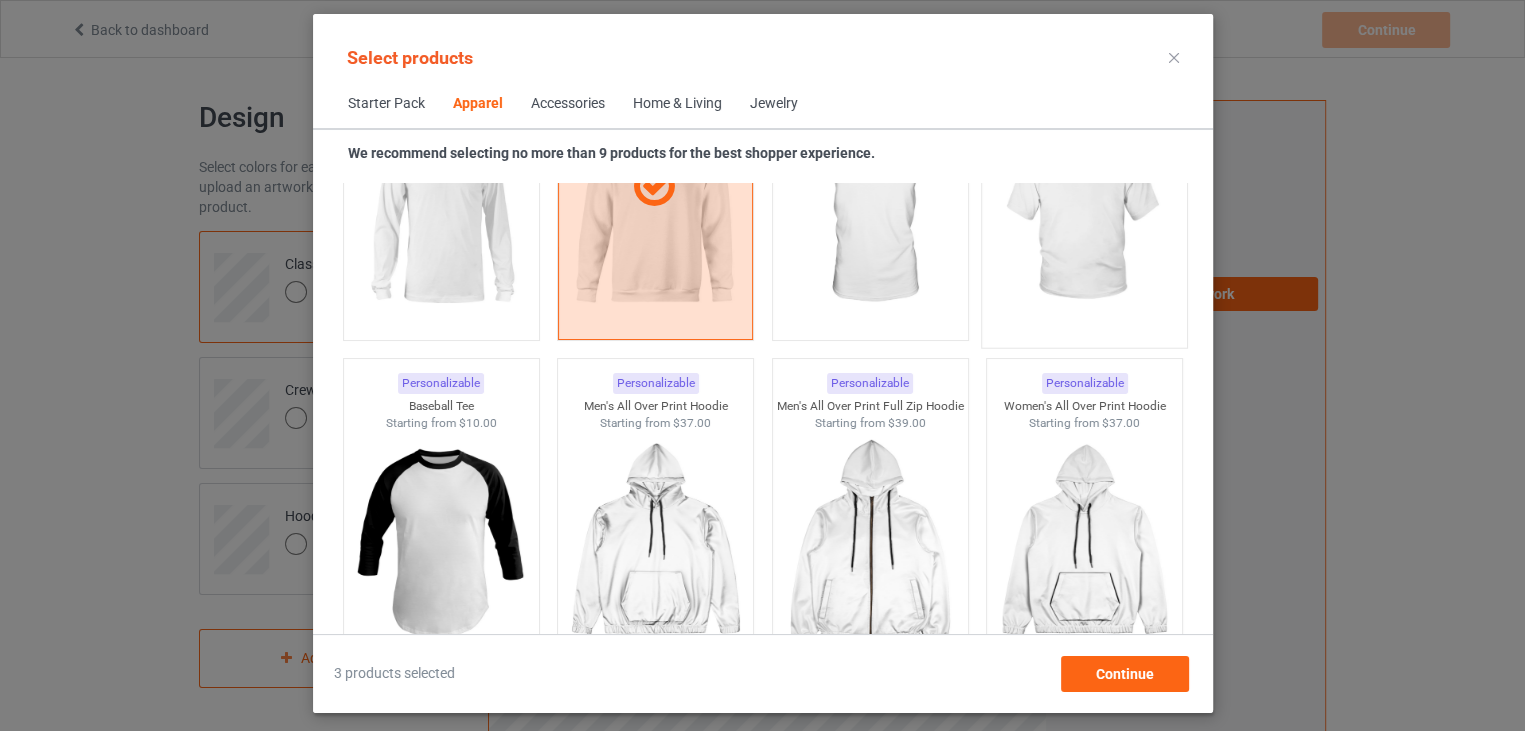 scroll, scrollTop: 1644, scrollLeft: 0, axis: vertical 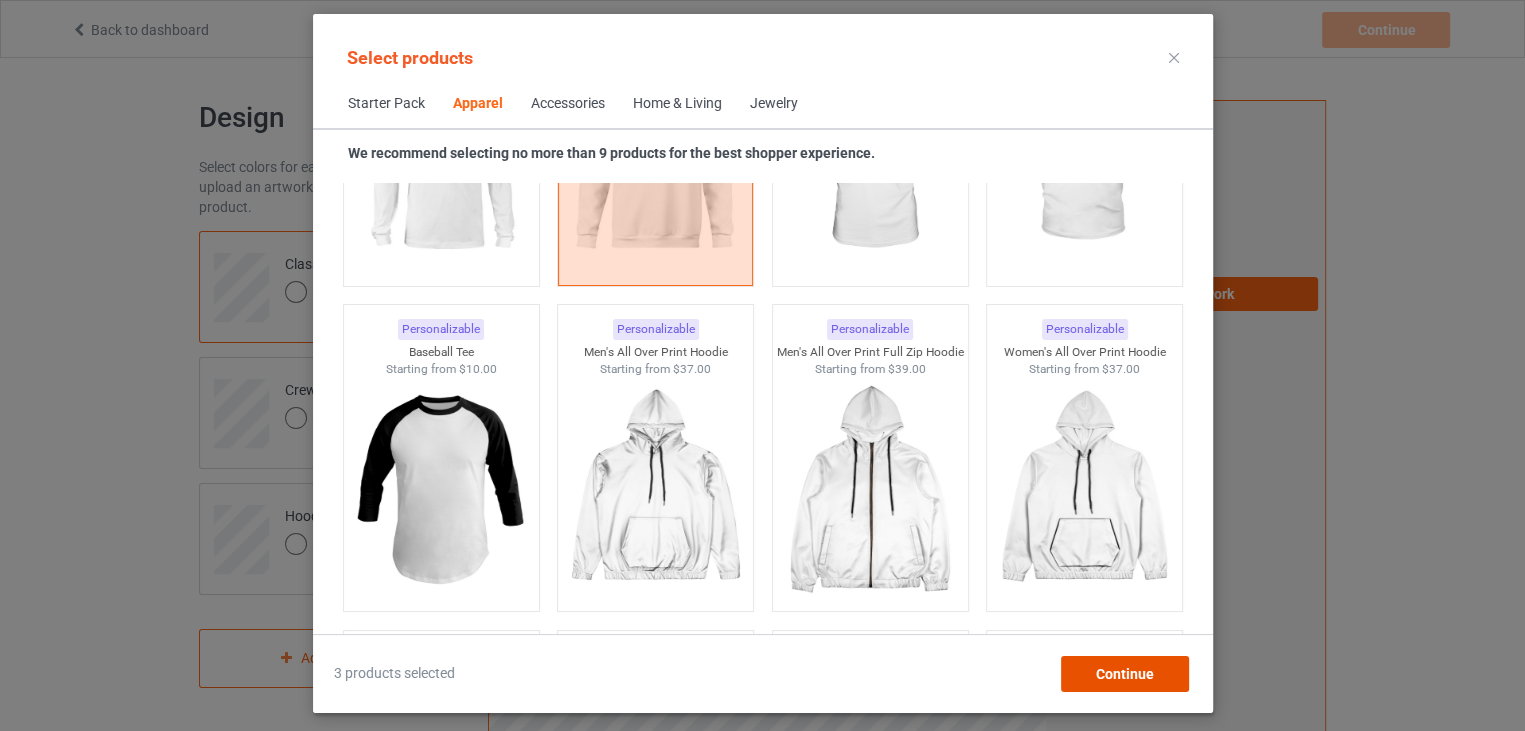 click on "Continue" at bounding box center (1124, 674) 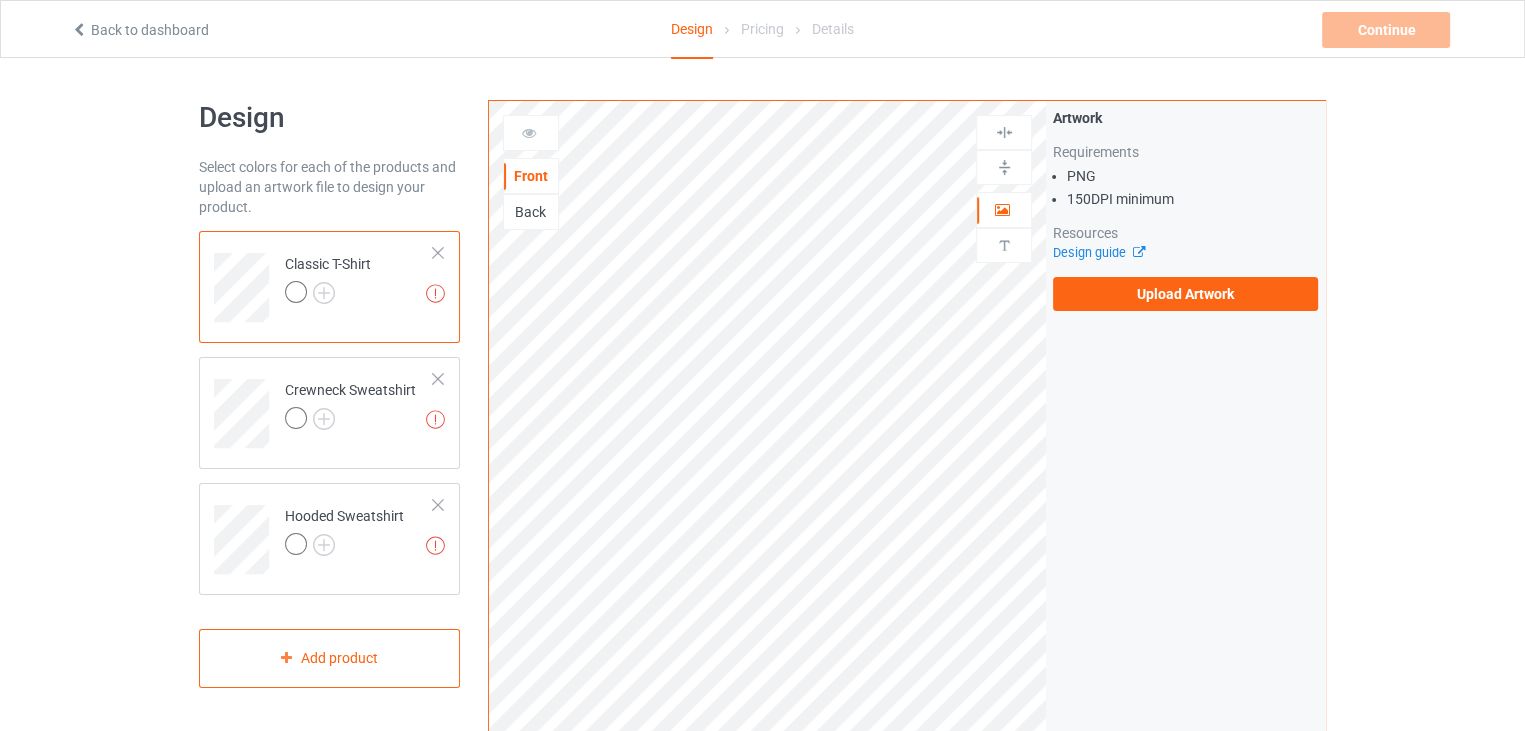 click on "Artwork Requirements PNG 150  DPI minimum Resources Design guide Upload Artwork" at bounding box center [1185, 209] 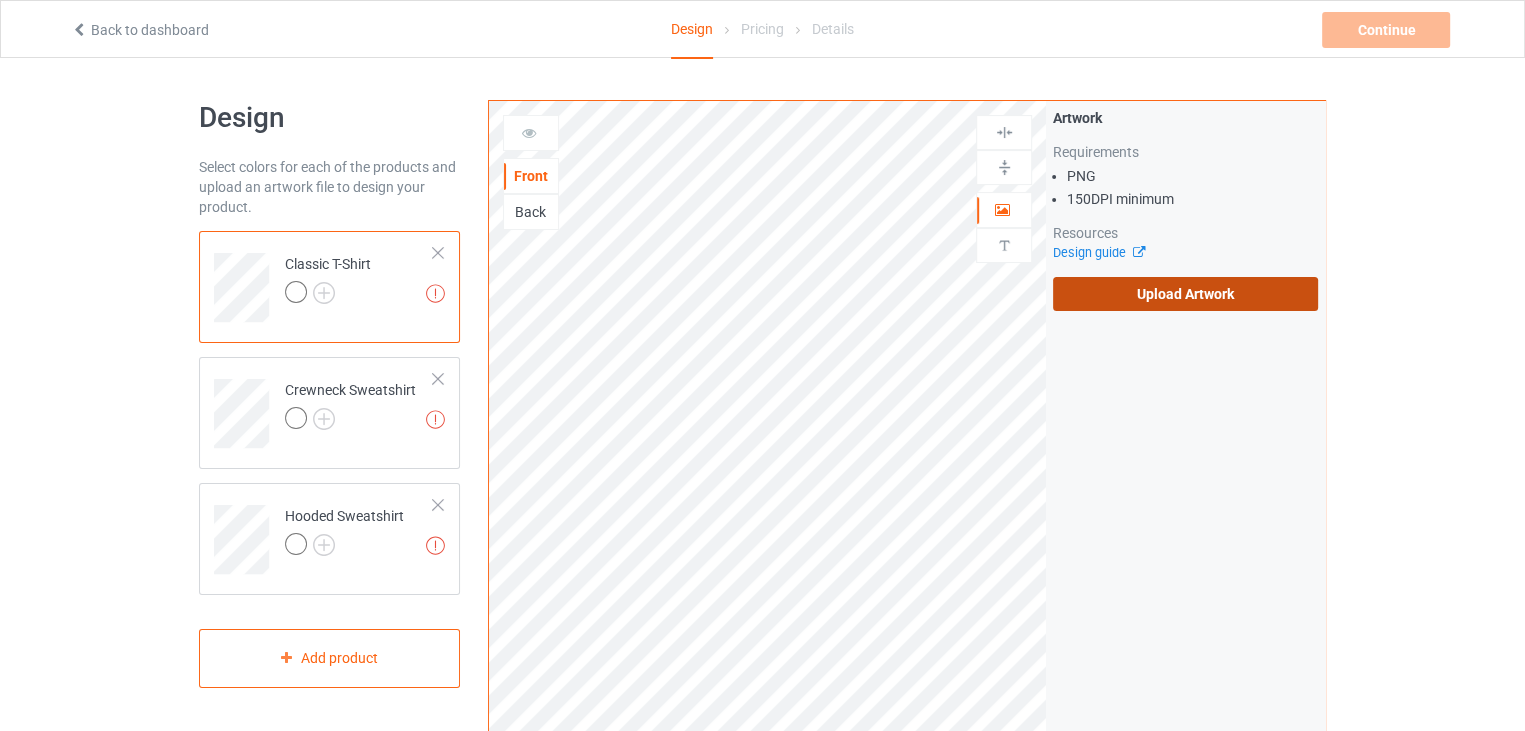 click on "Upload Artwork" at bounding box center (1185, 294) 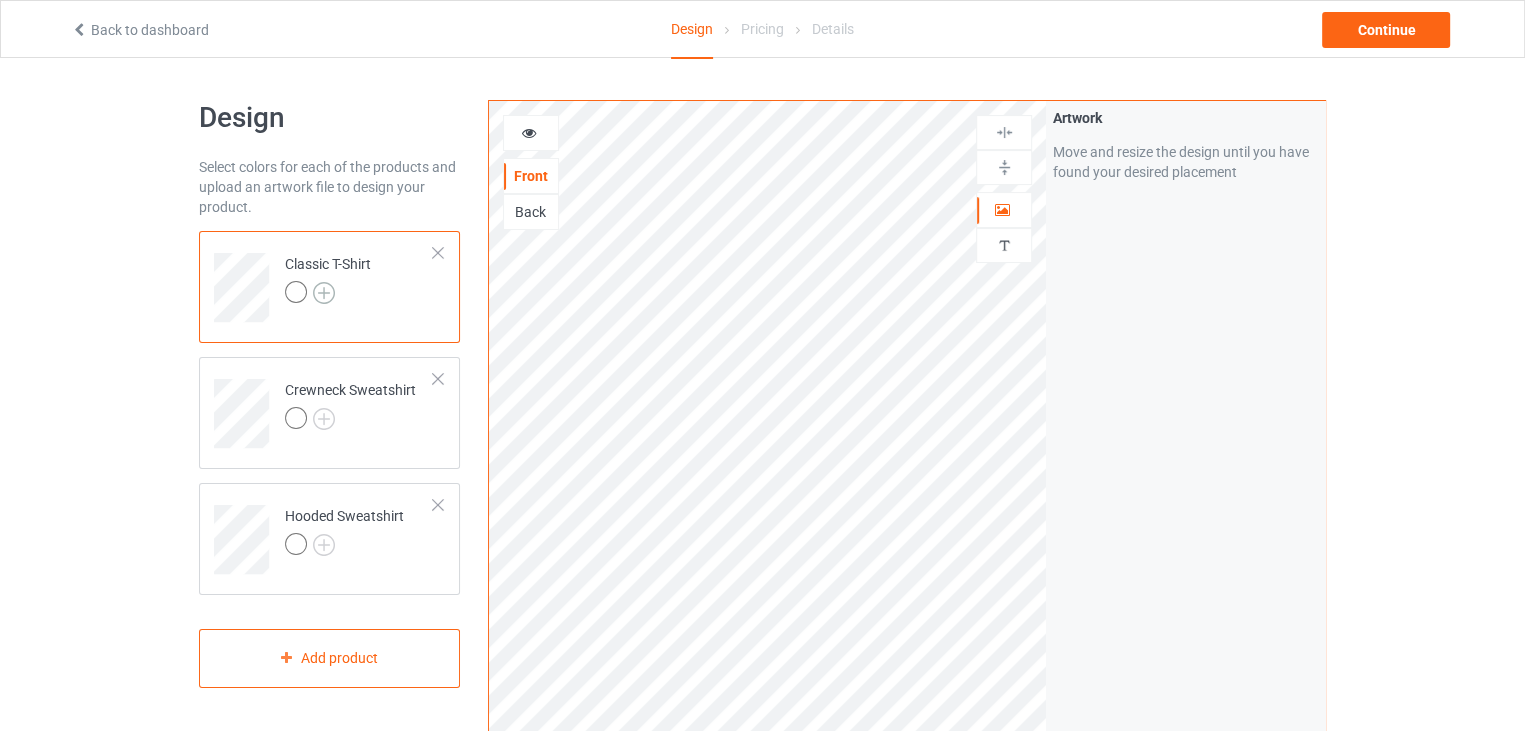 click at bounding box center [324, 293] 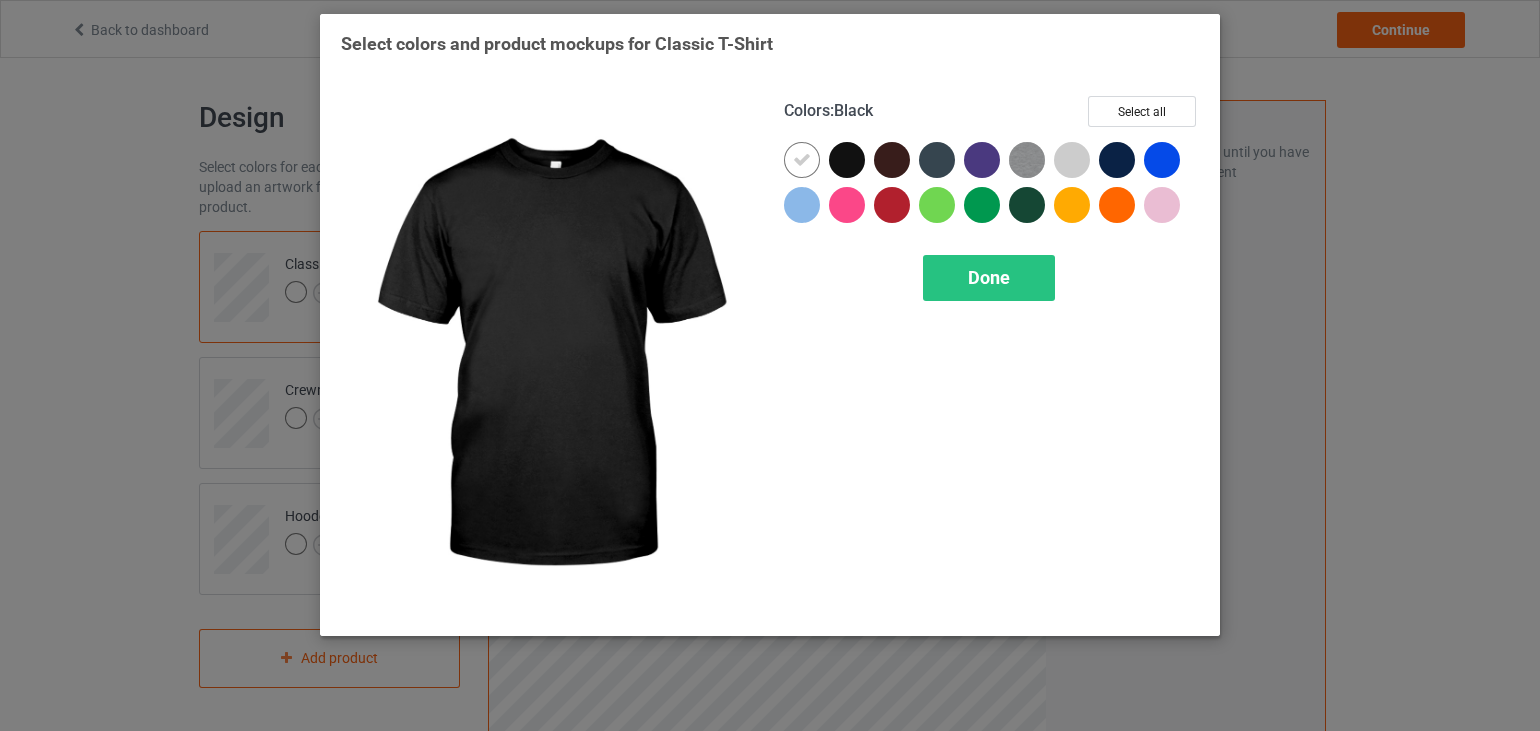 click at bounding box center [847, 160] 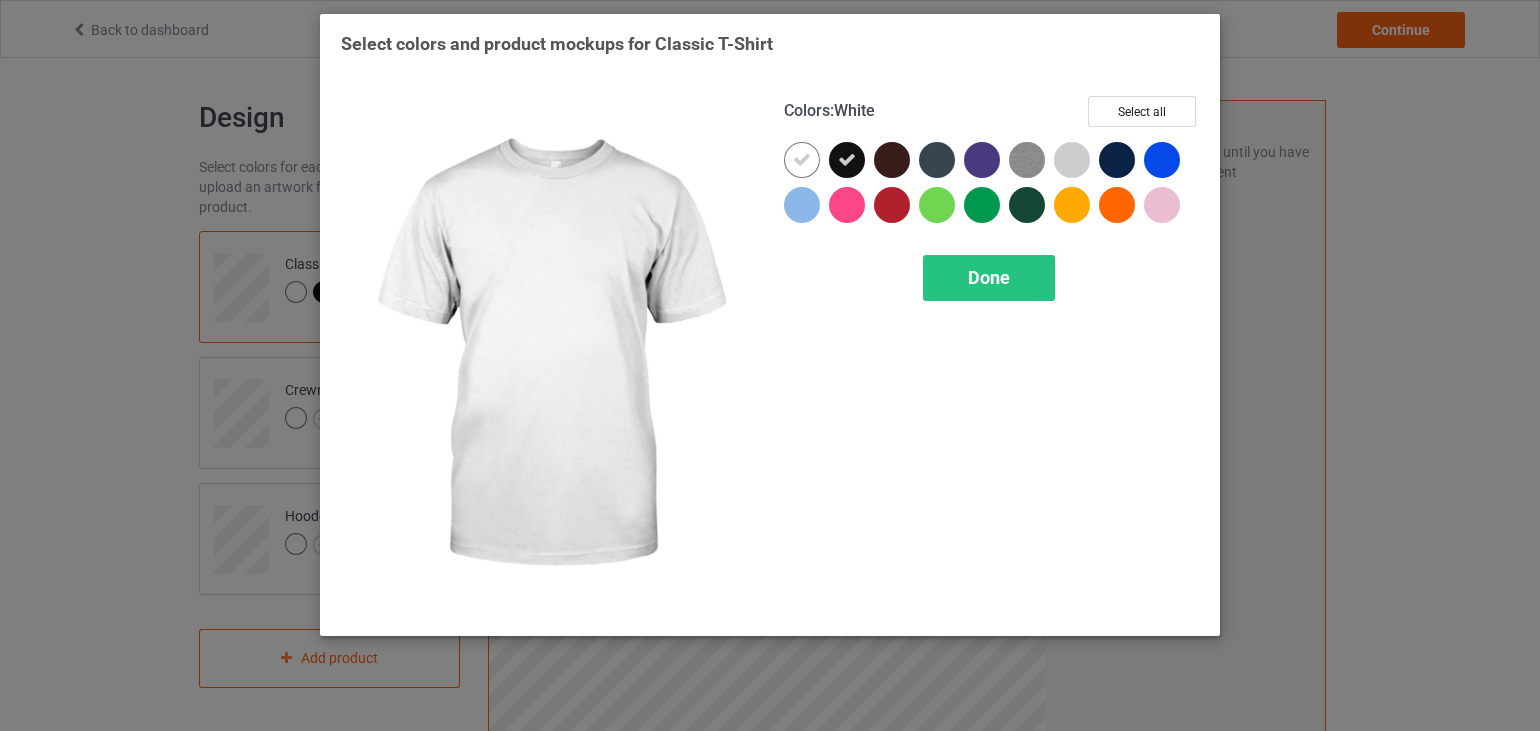 click at bounding box center (802, 160) 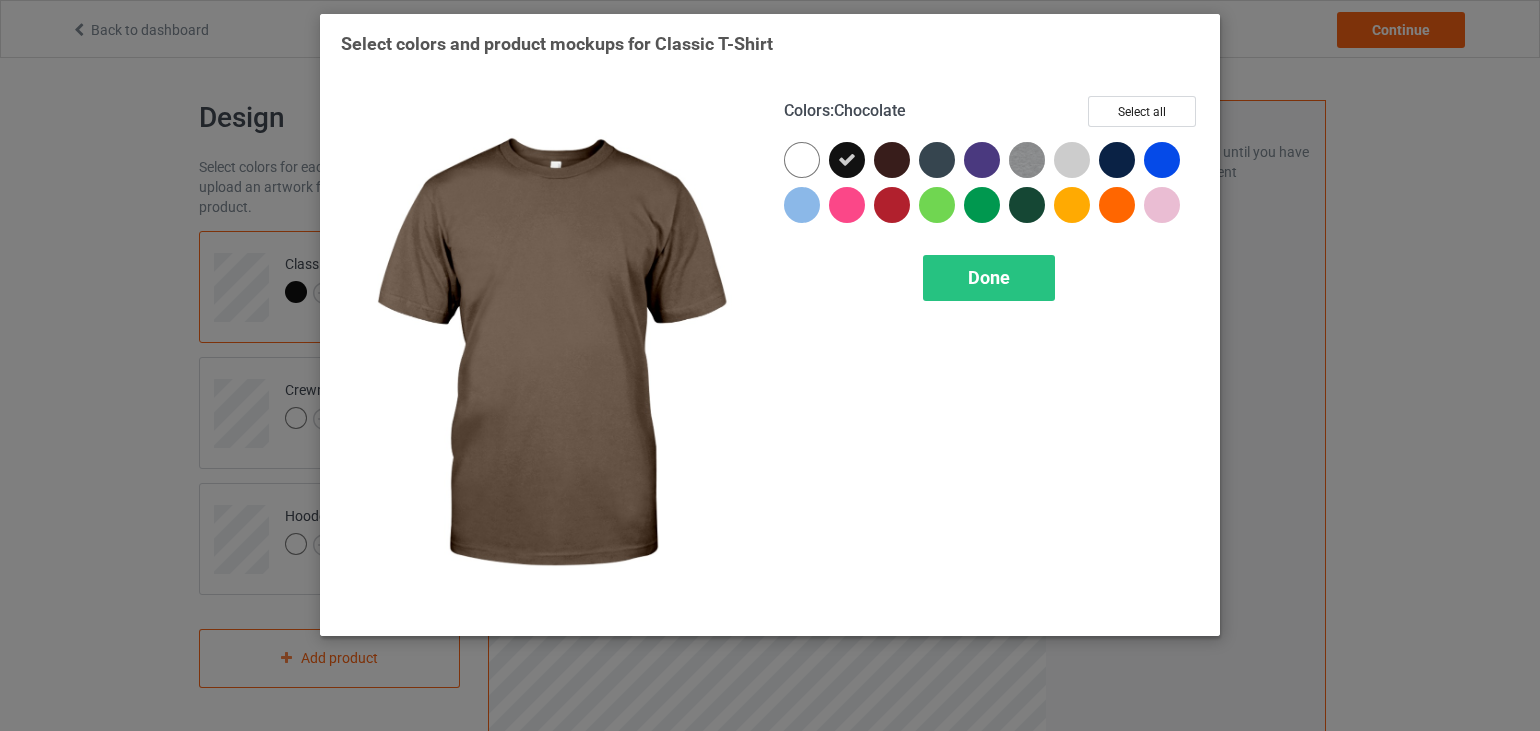 click at bounding box center (892, 160) 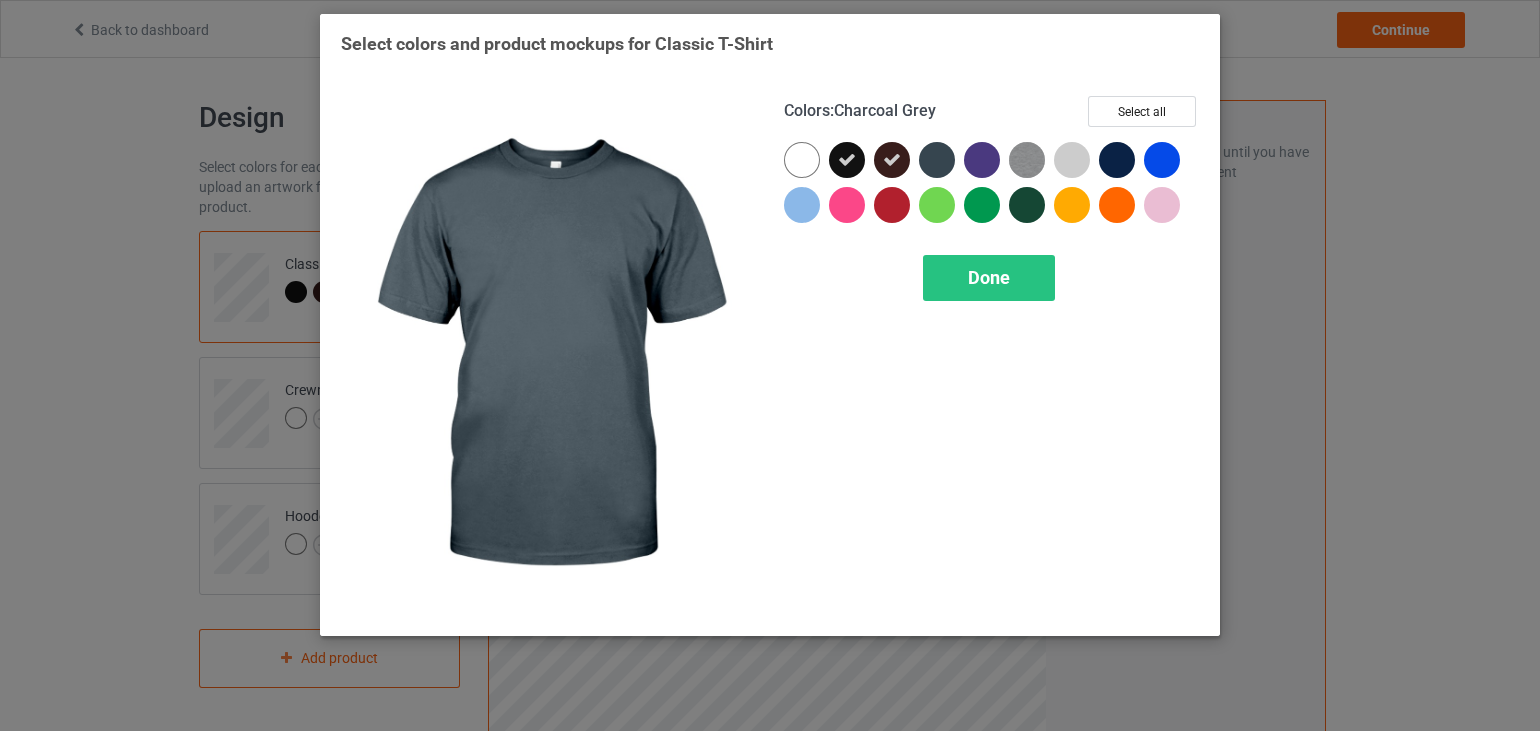 click at bounding box center [937, 160] 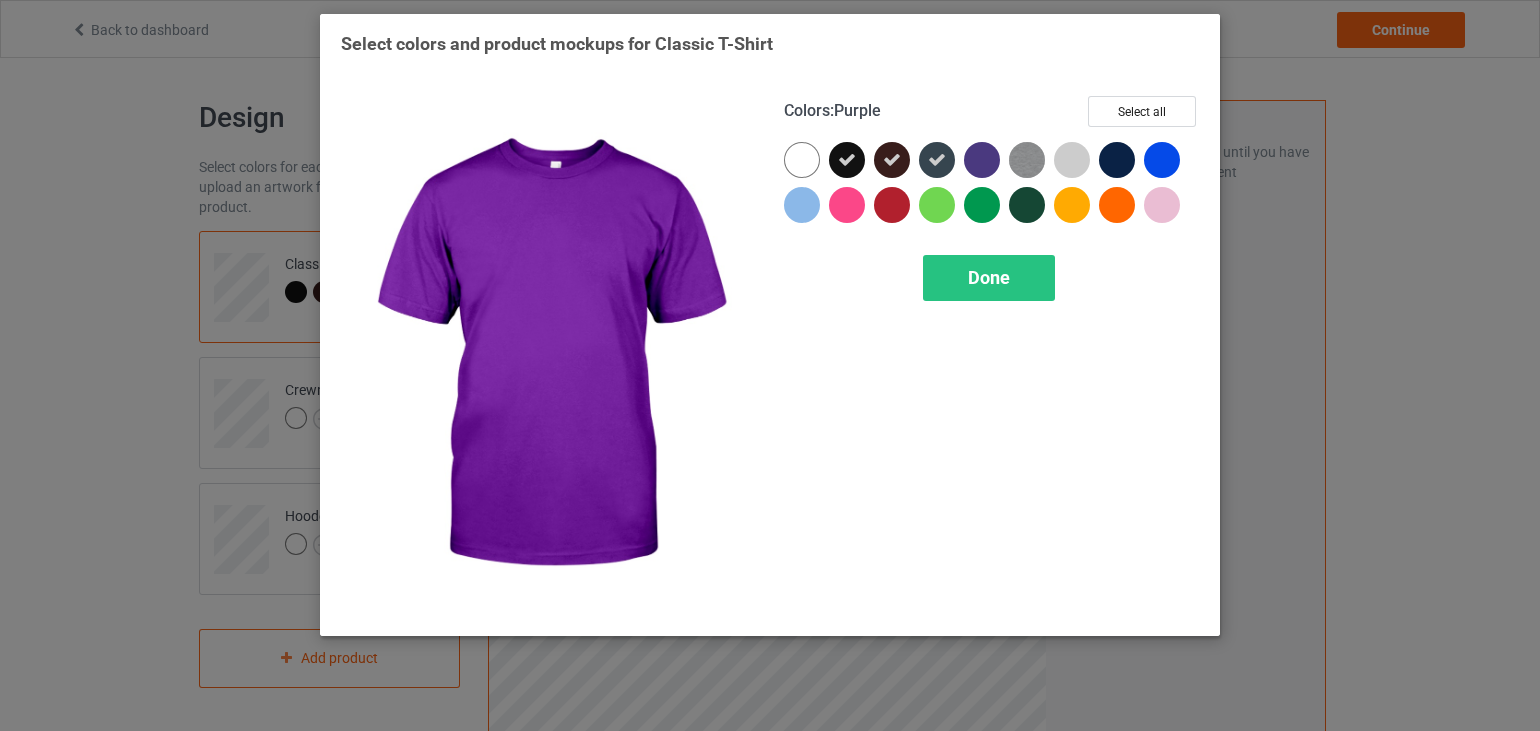 click at bounding box center [982, 160] 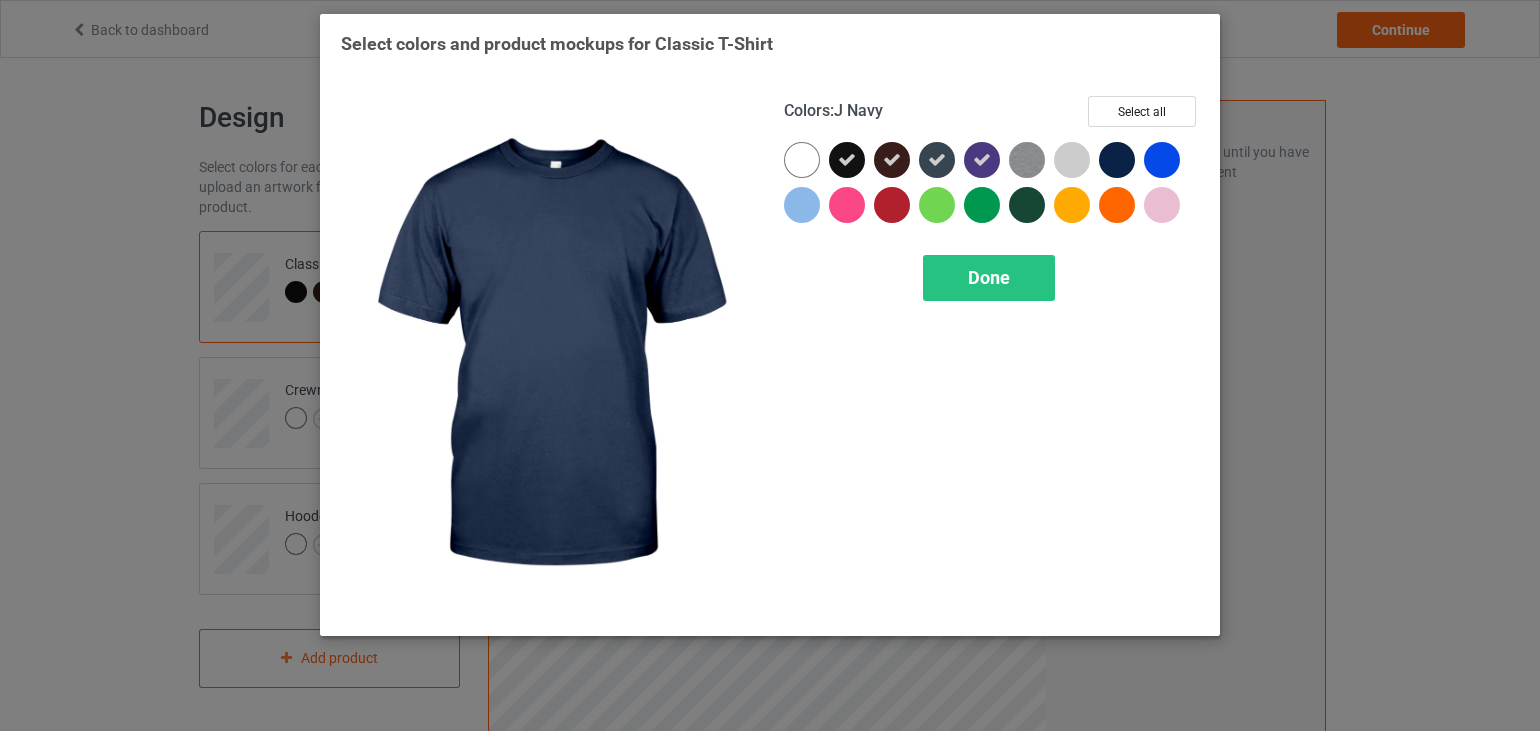 click at bounding box center [1121, 164] 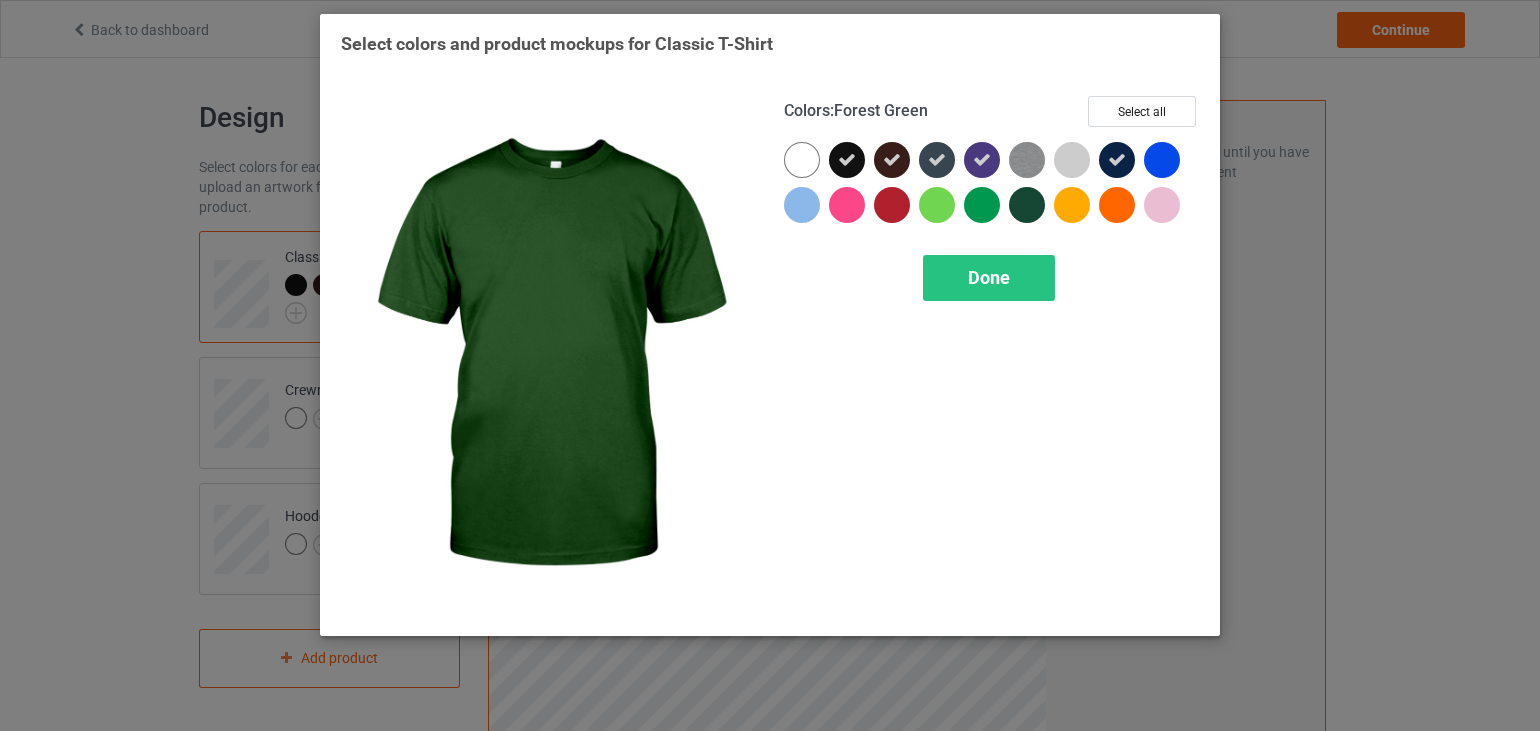 click at bounding box center [1027, 205] 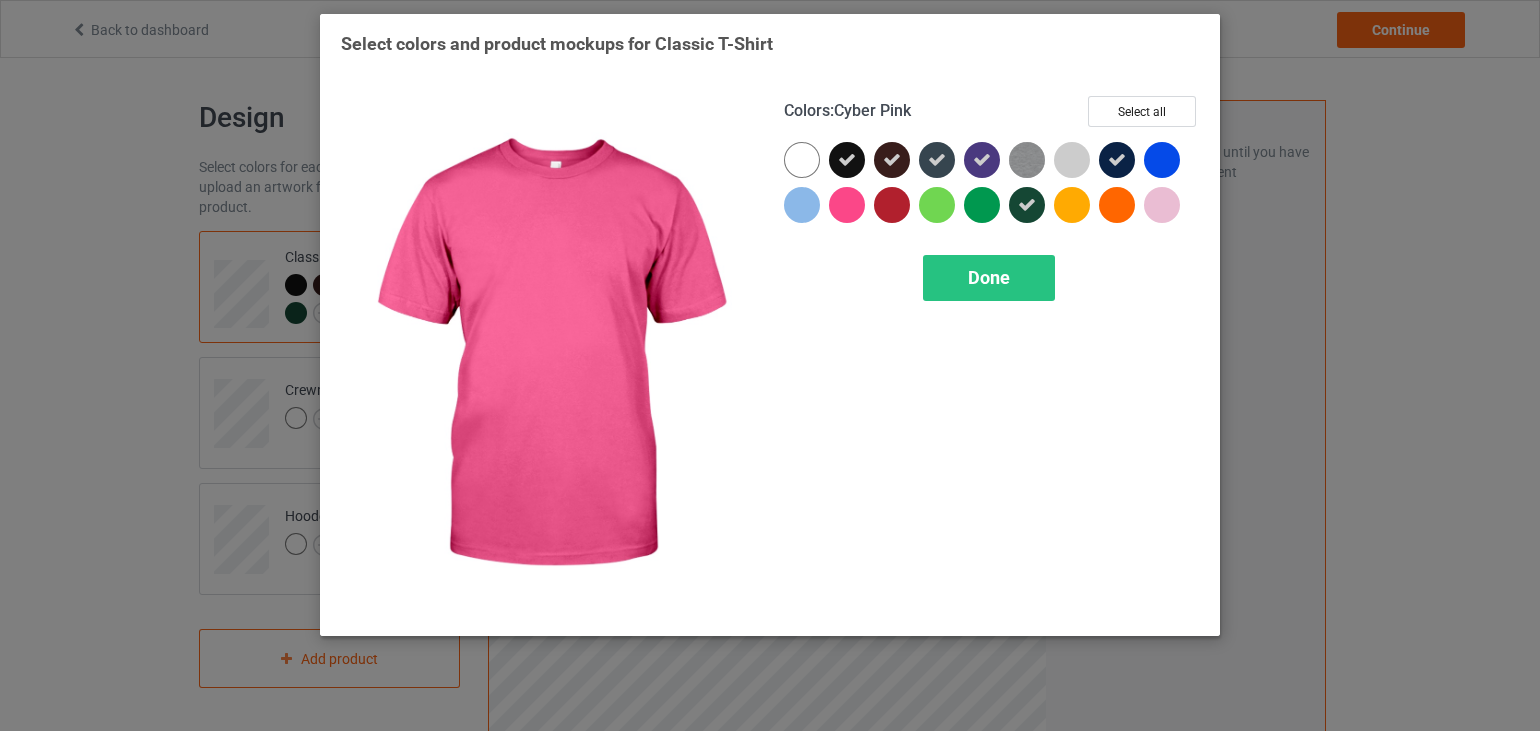 click at bounding box center (847, 205) 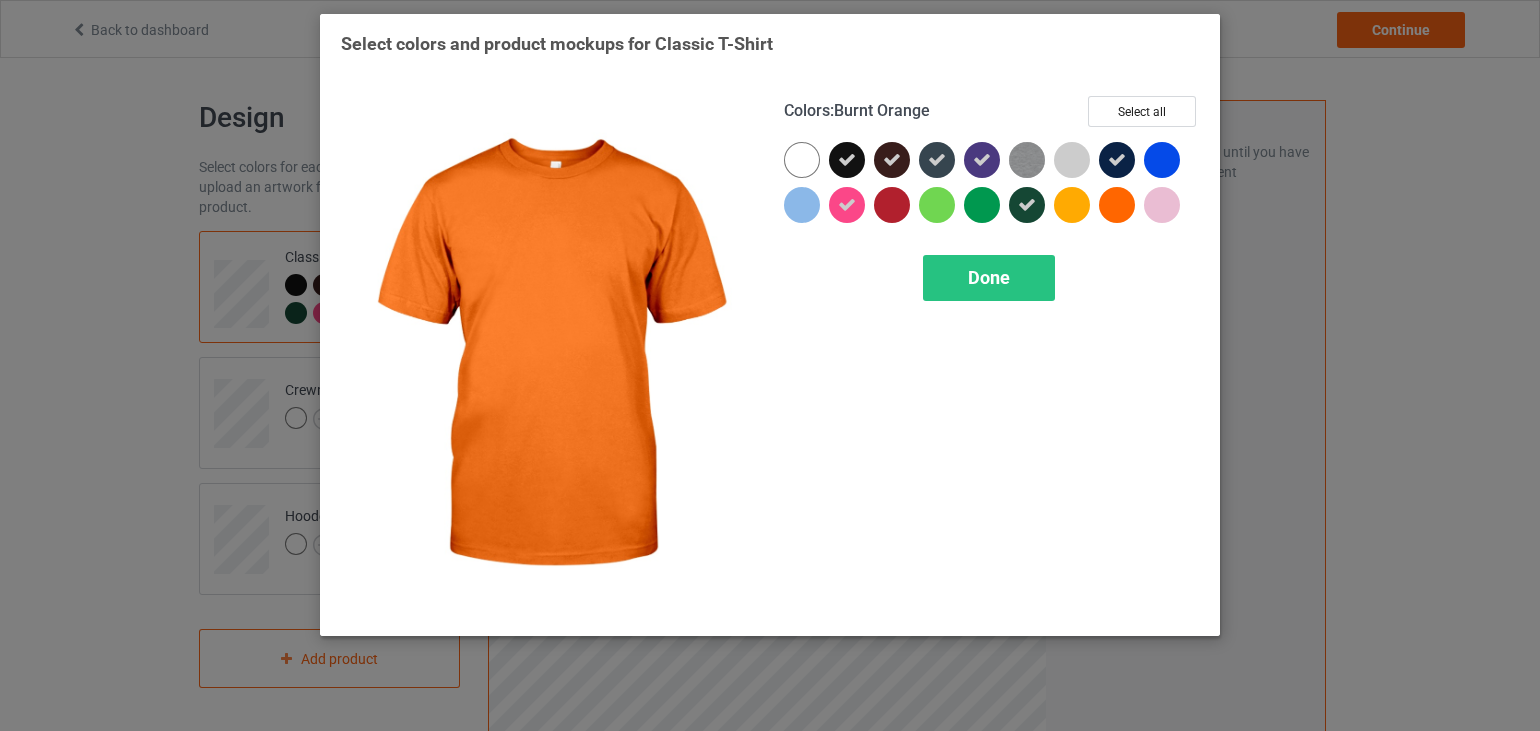 click at bounding box center [1117, 205] 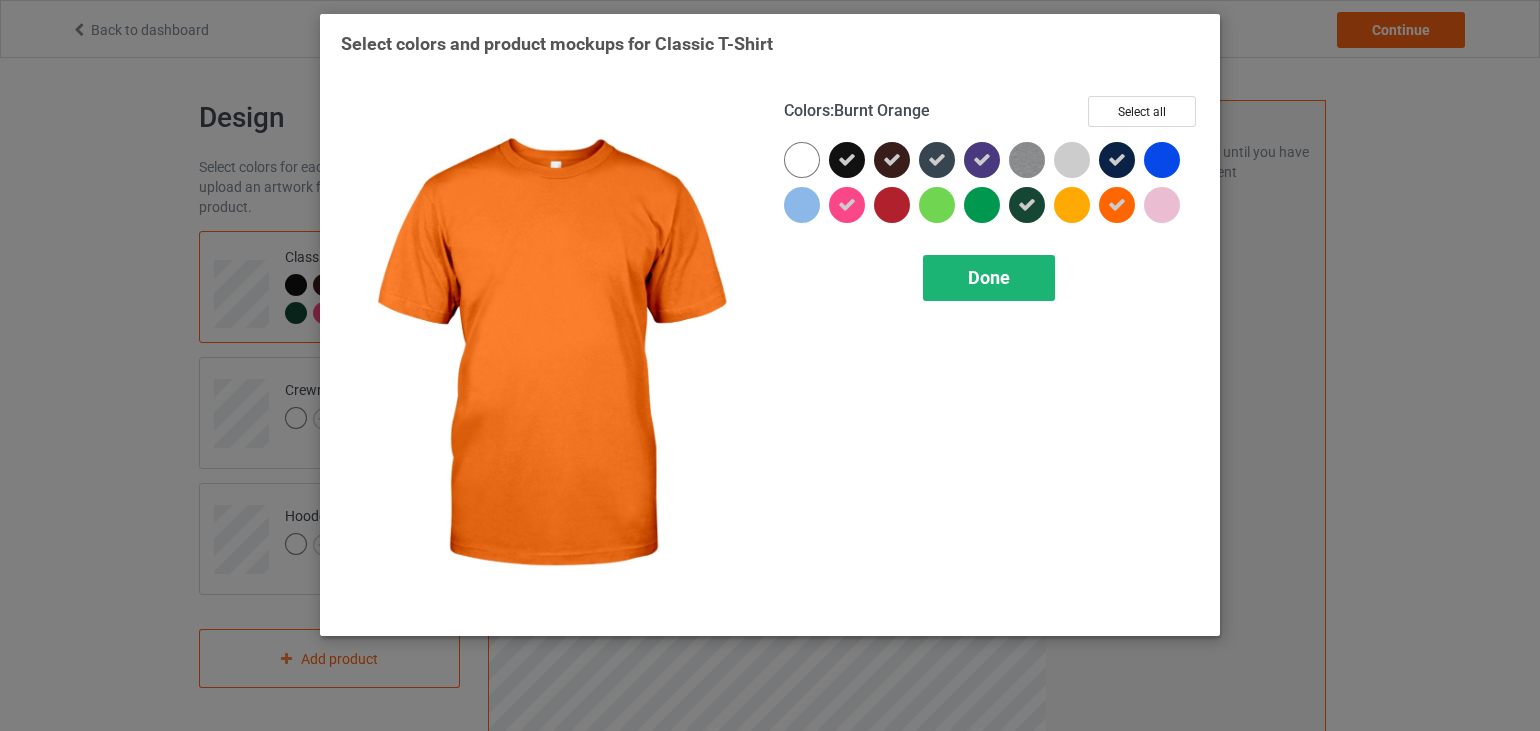 click on "Done" at bounding box center (989, 278) 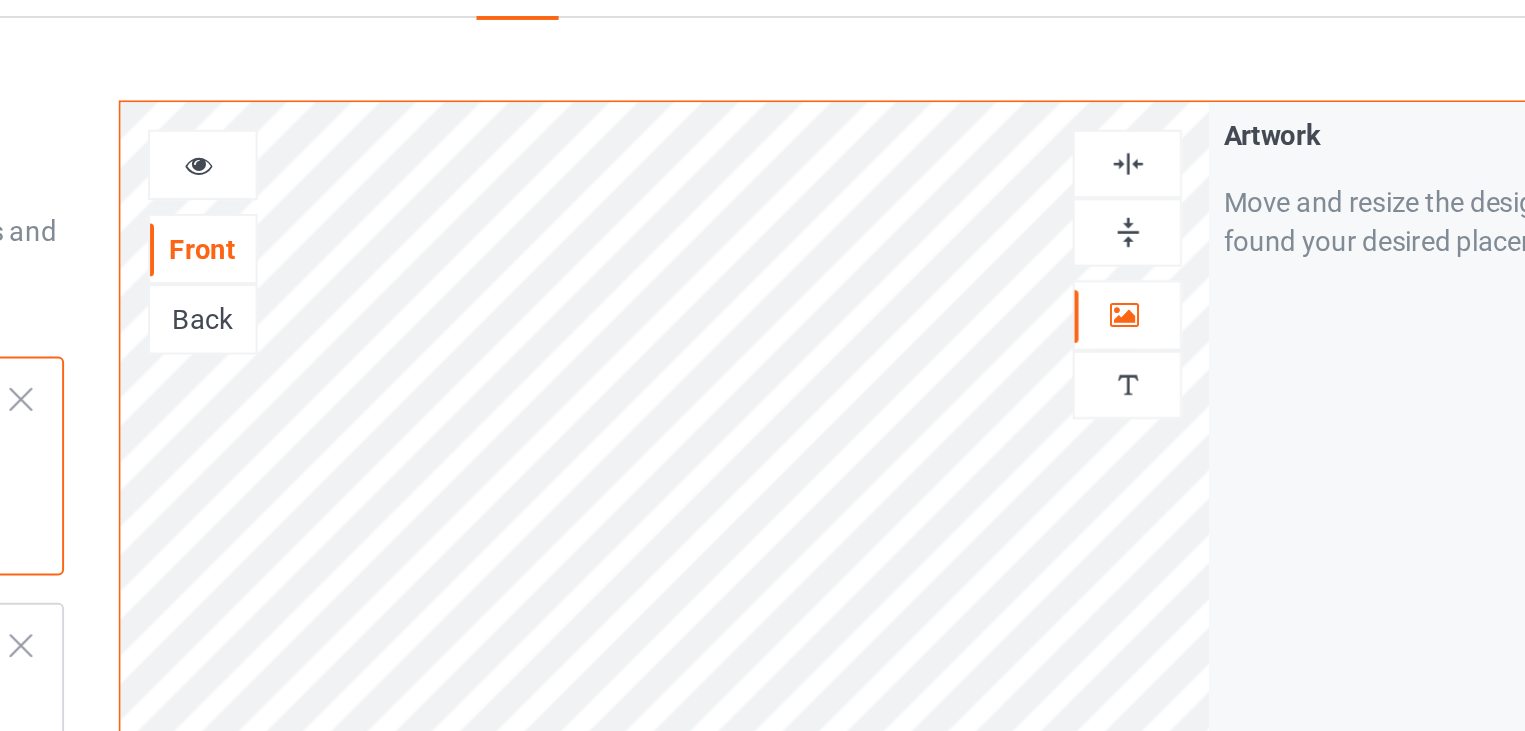click at bounding box center [1004, 132] 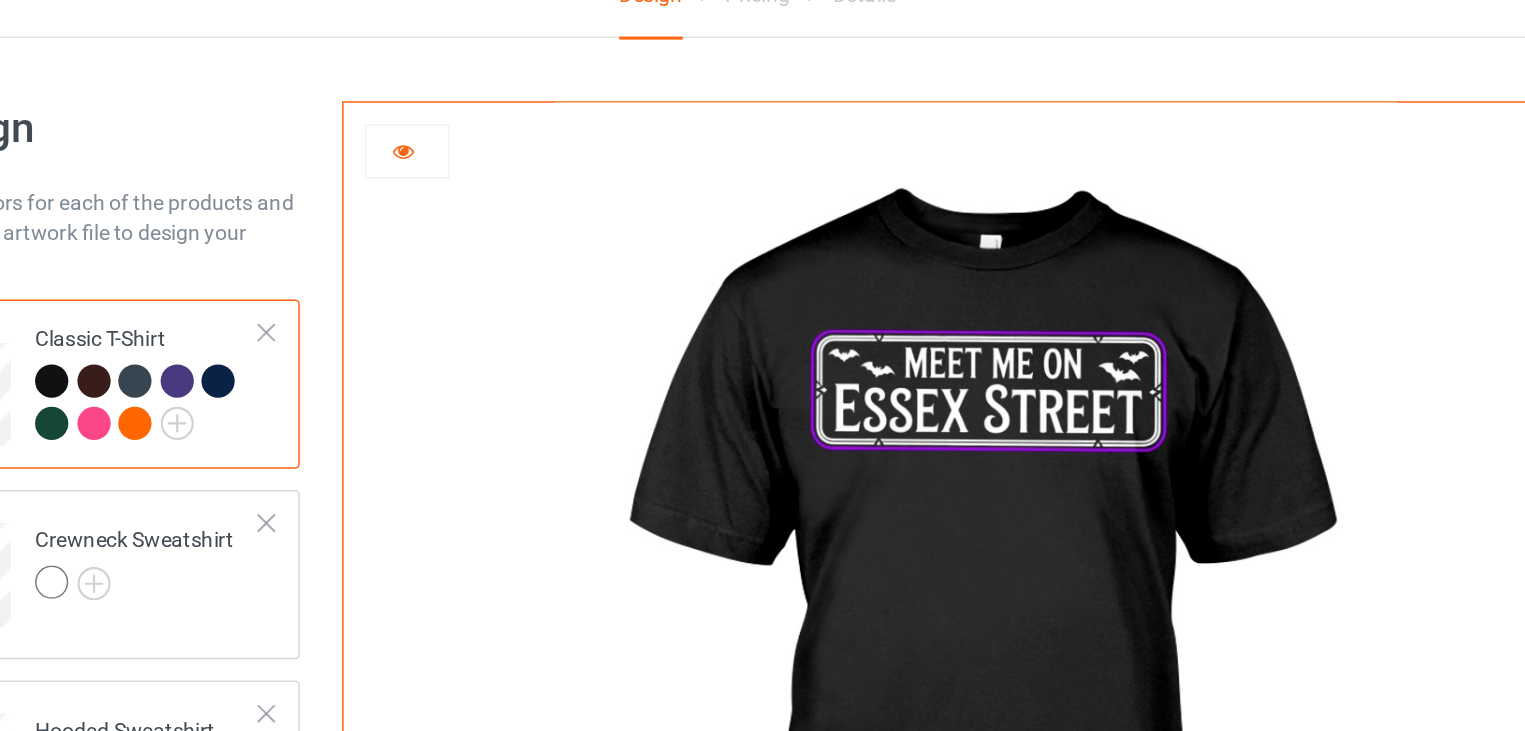 click at bounding box center (906, 449) 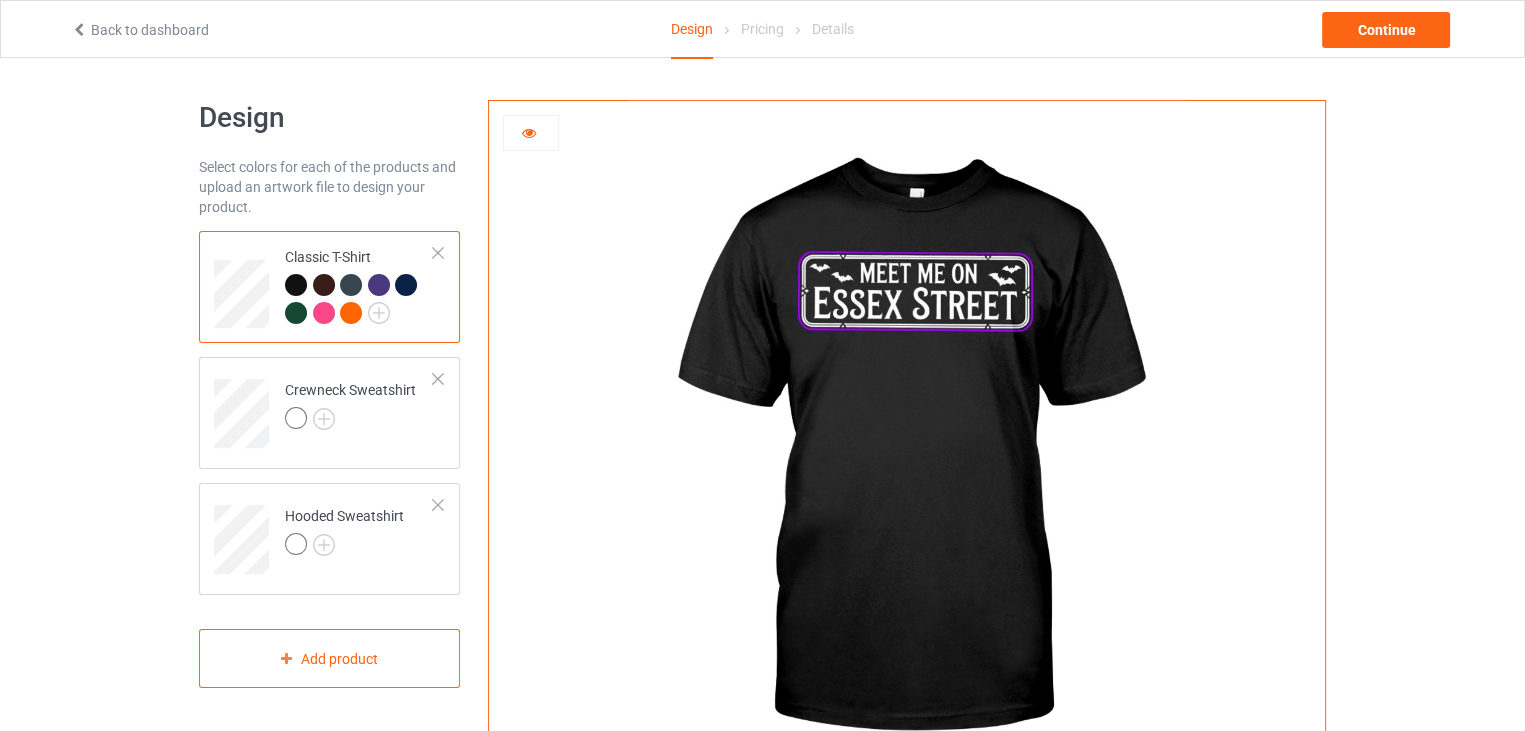 click at bounding box center [906, 449] 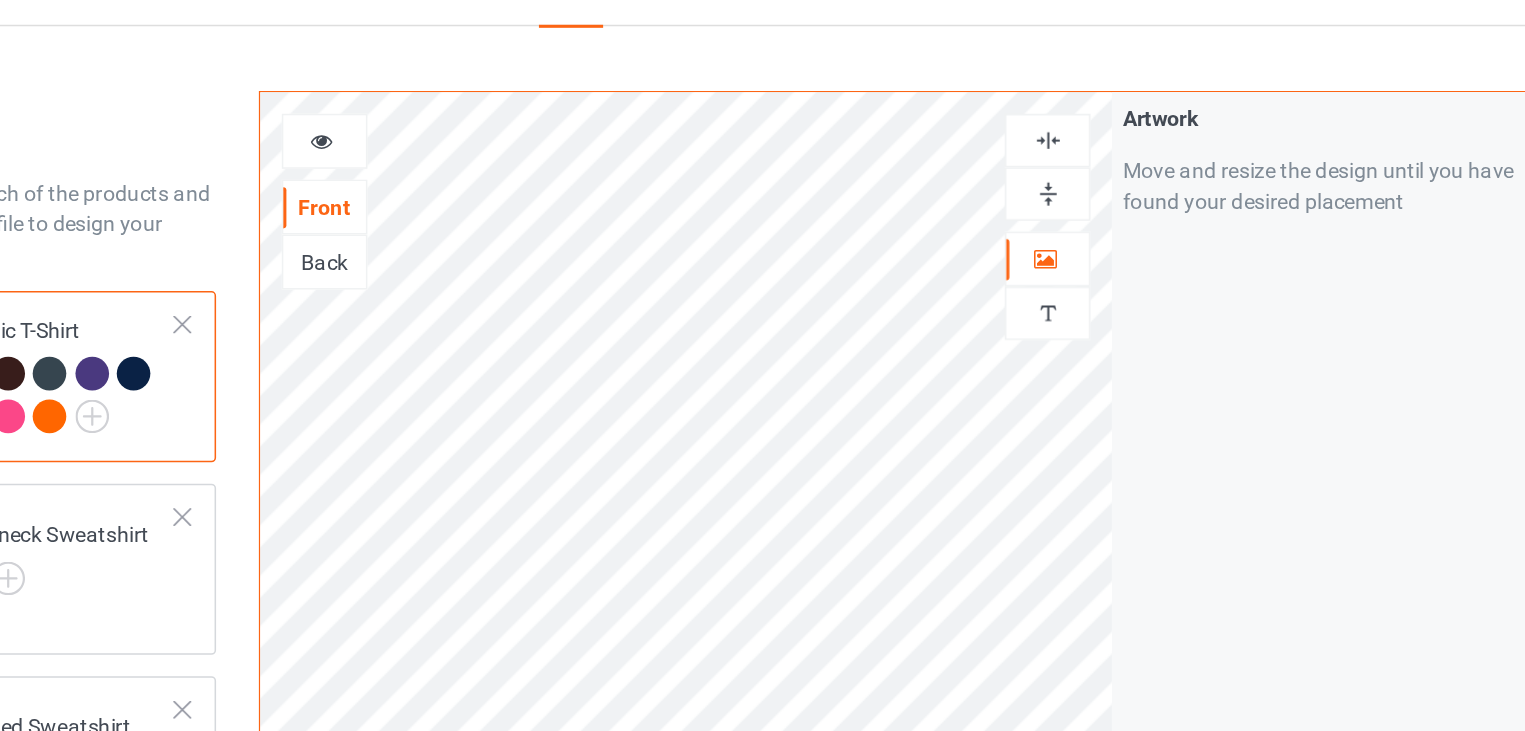 click at bounding box center [1004, 132] 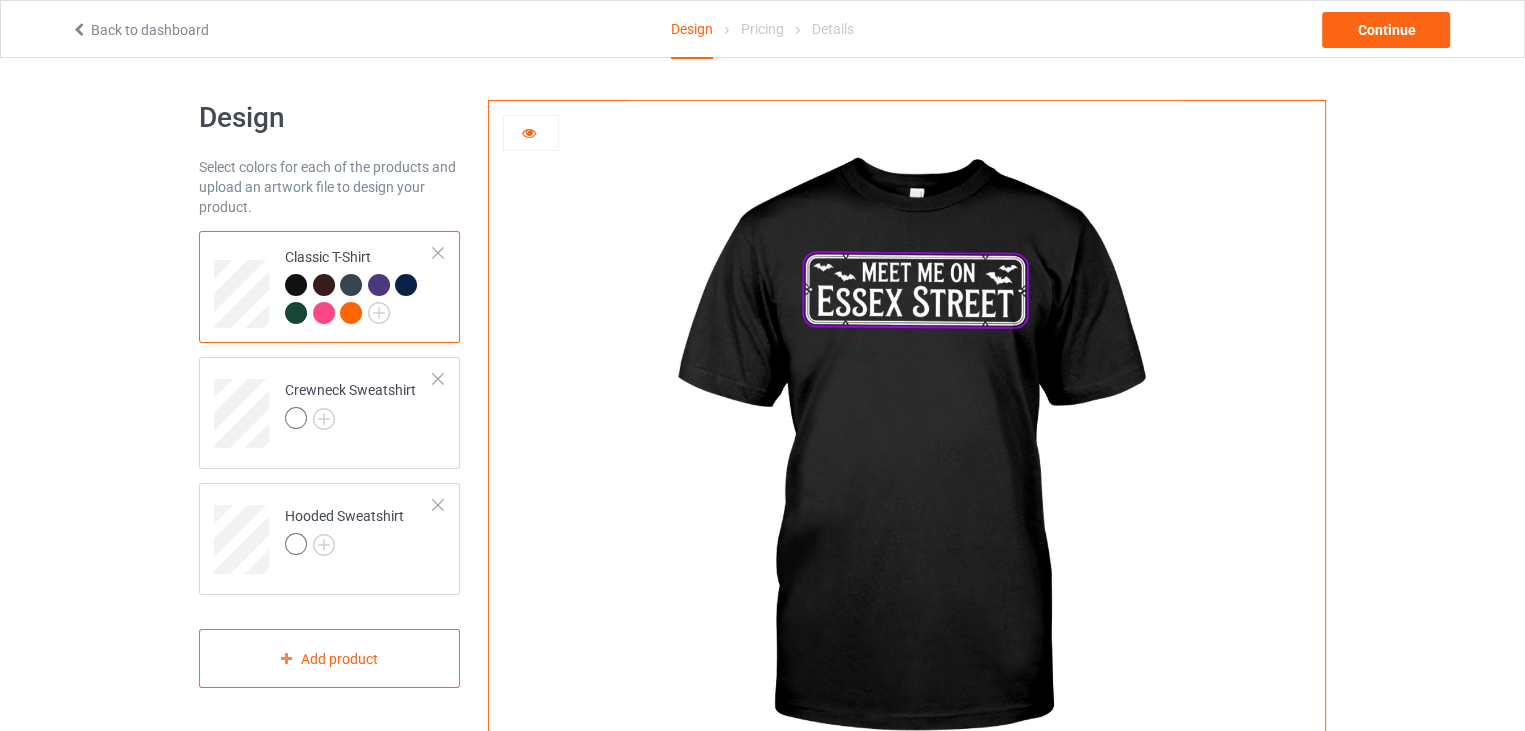 click at bounding box center [324, 285] 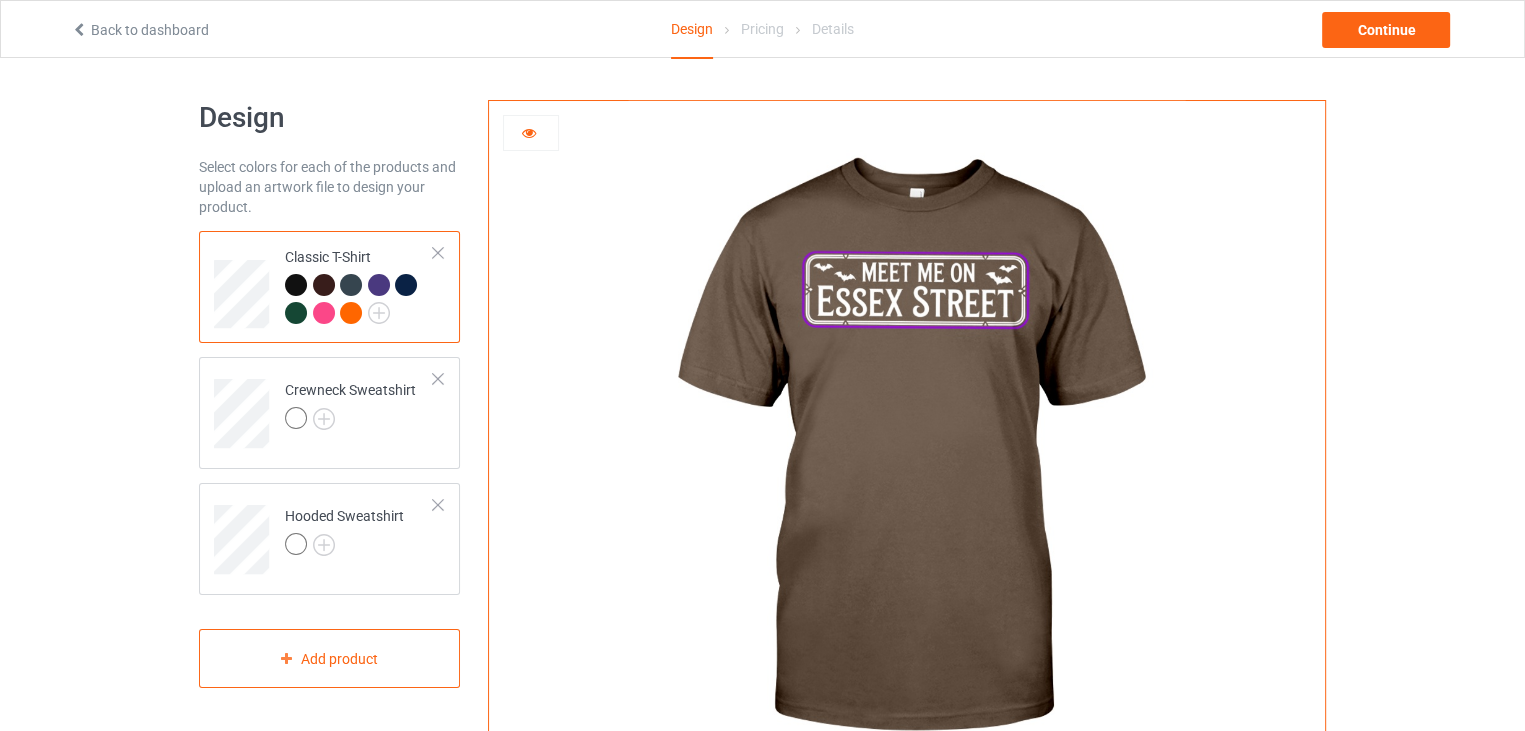 click at bounding box center (351, 285) 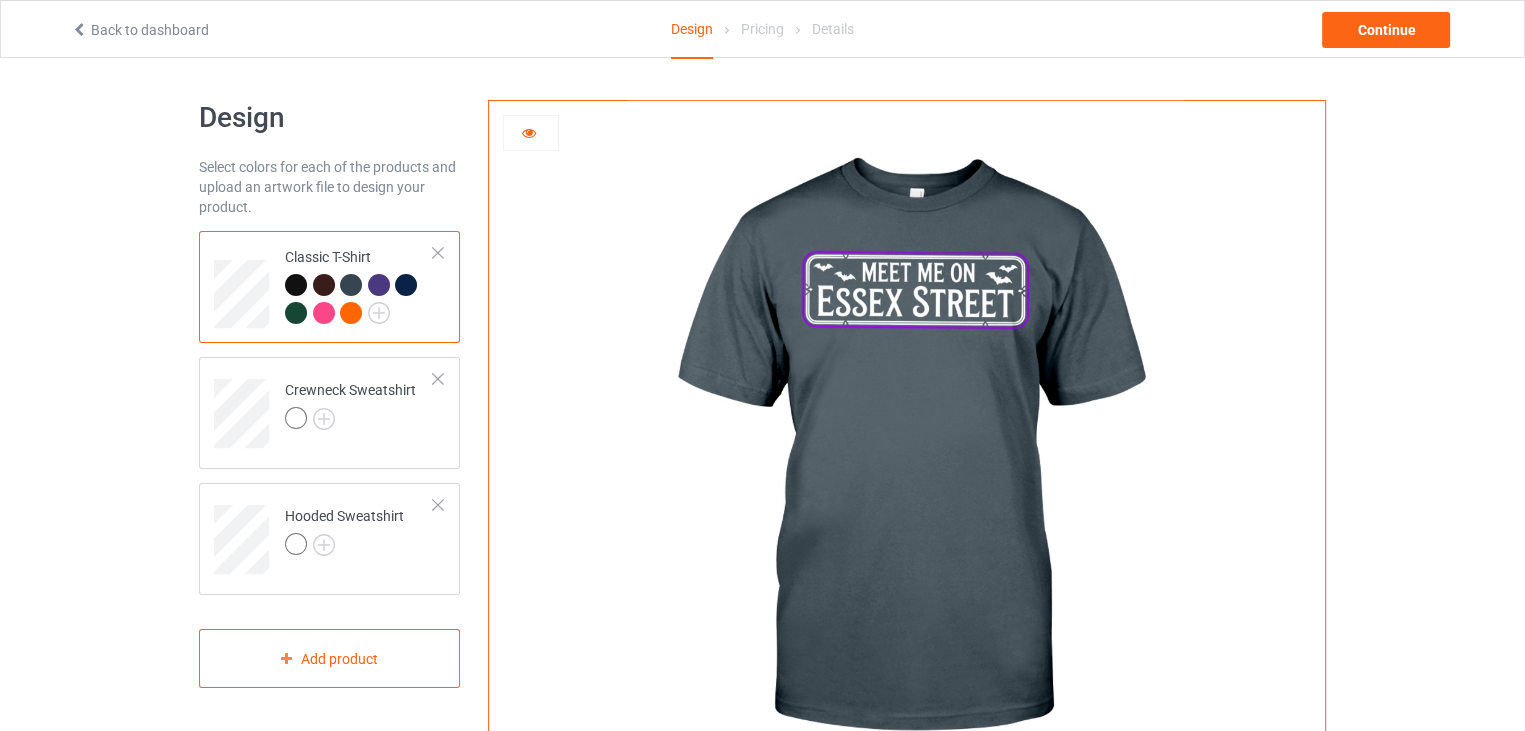 click at bounding box center (379, 285) 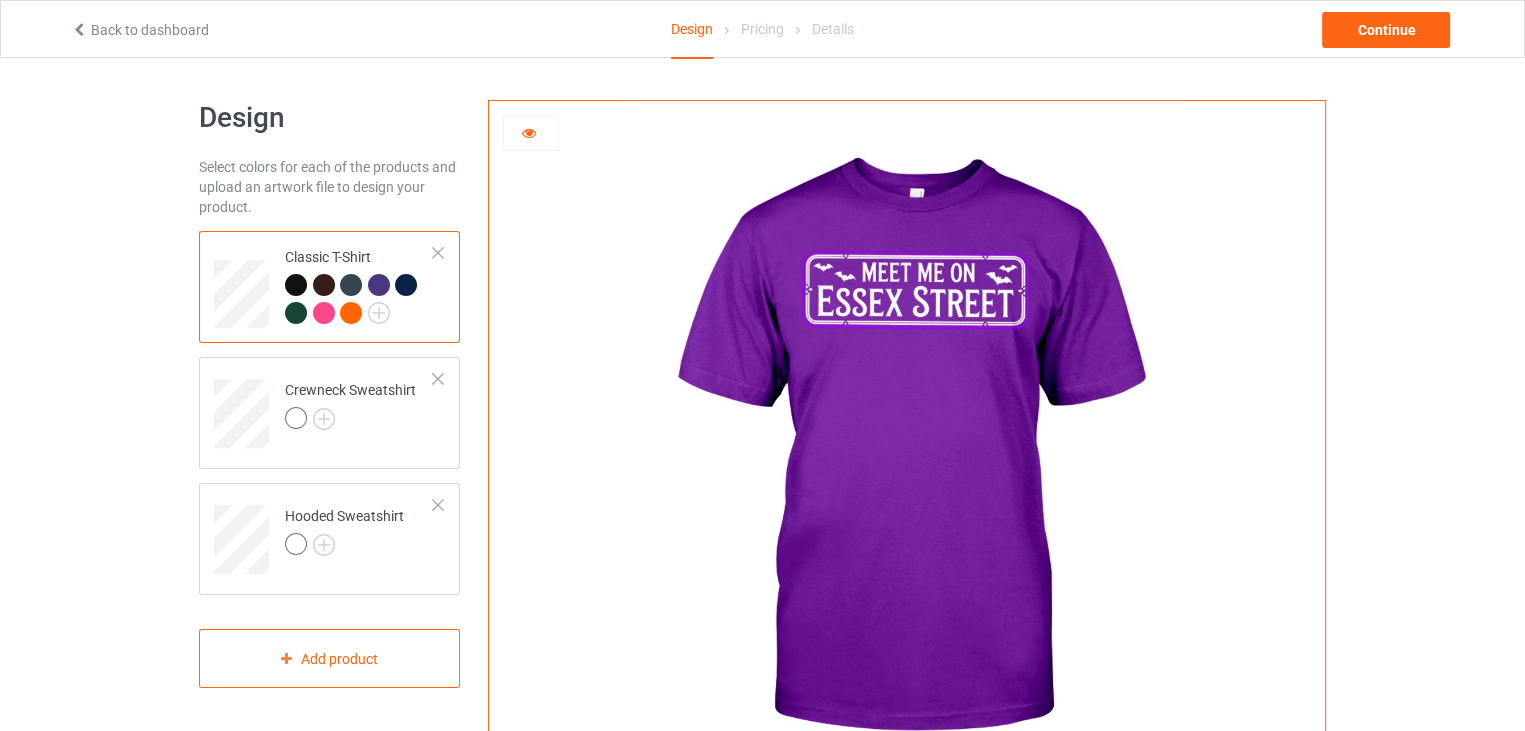 click at bounding box center [406, 285] 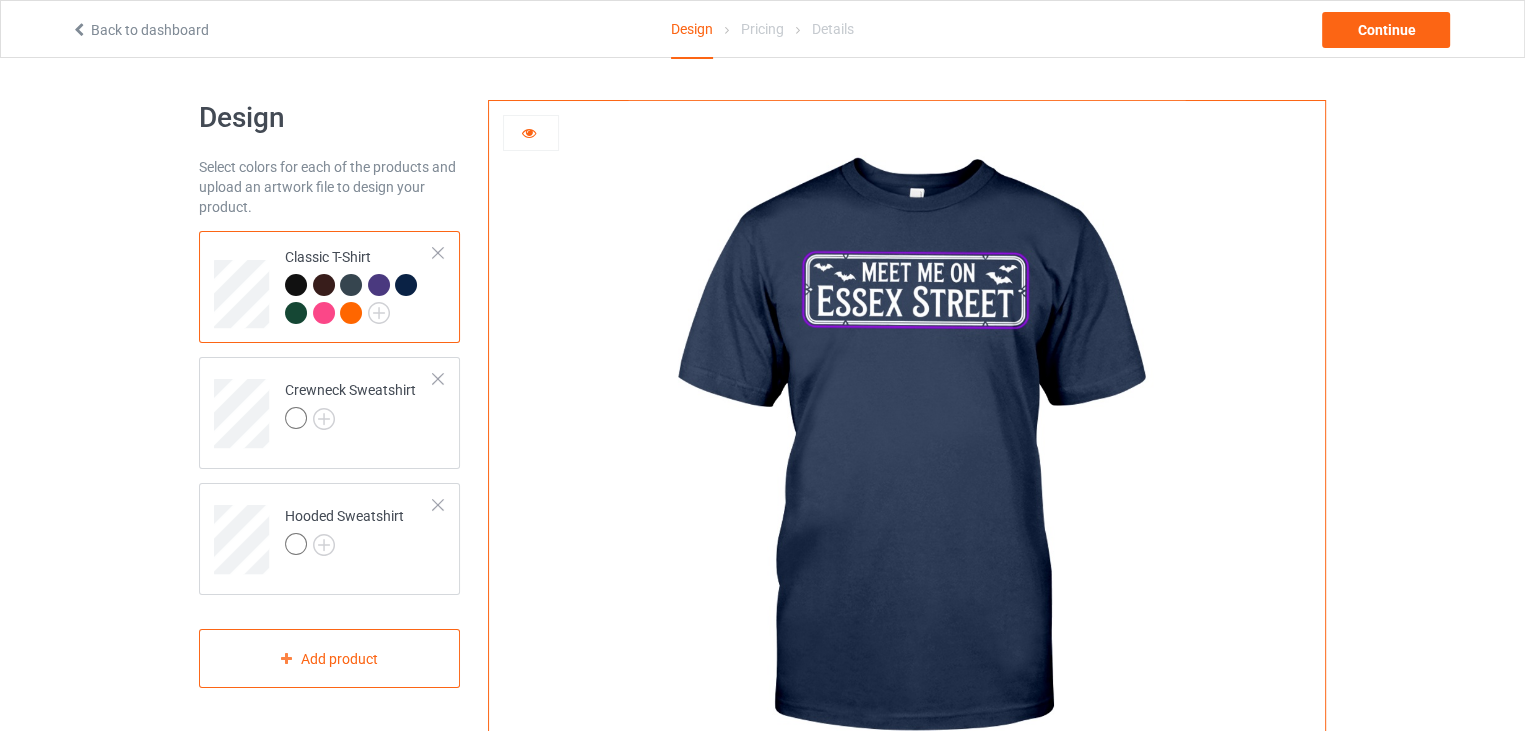 click at bounding box center [296, 313] 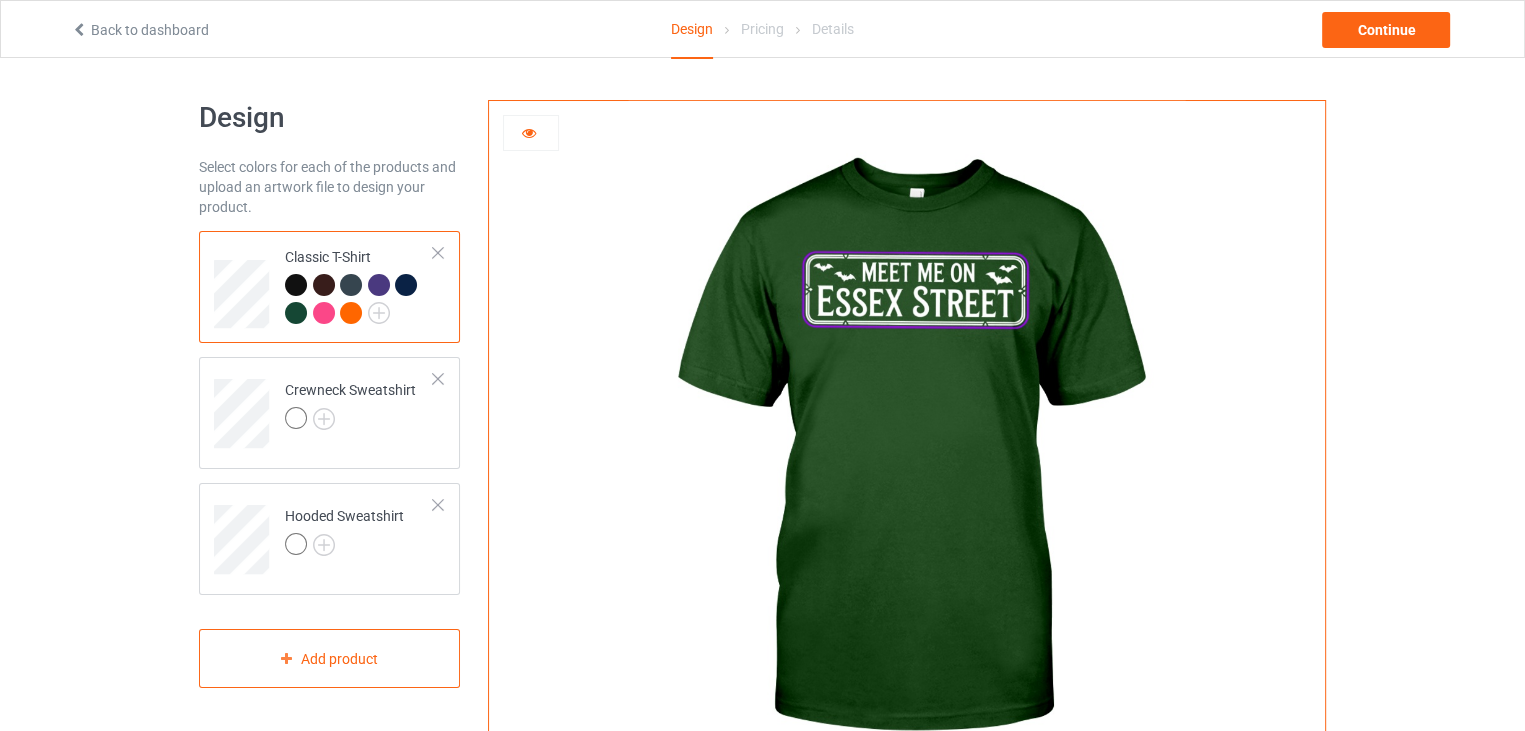 click at bounding box center (324, 313) 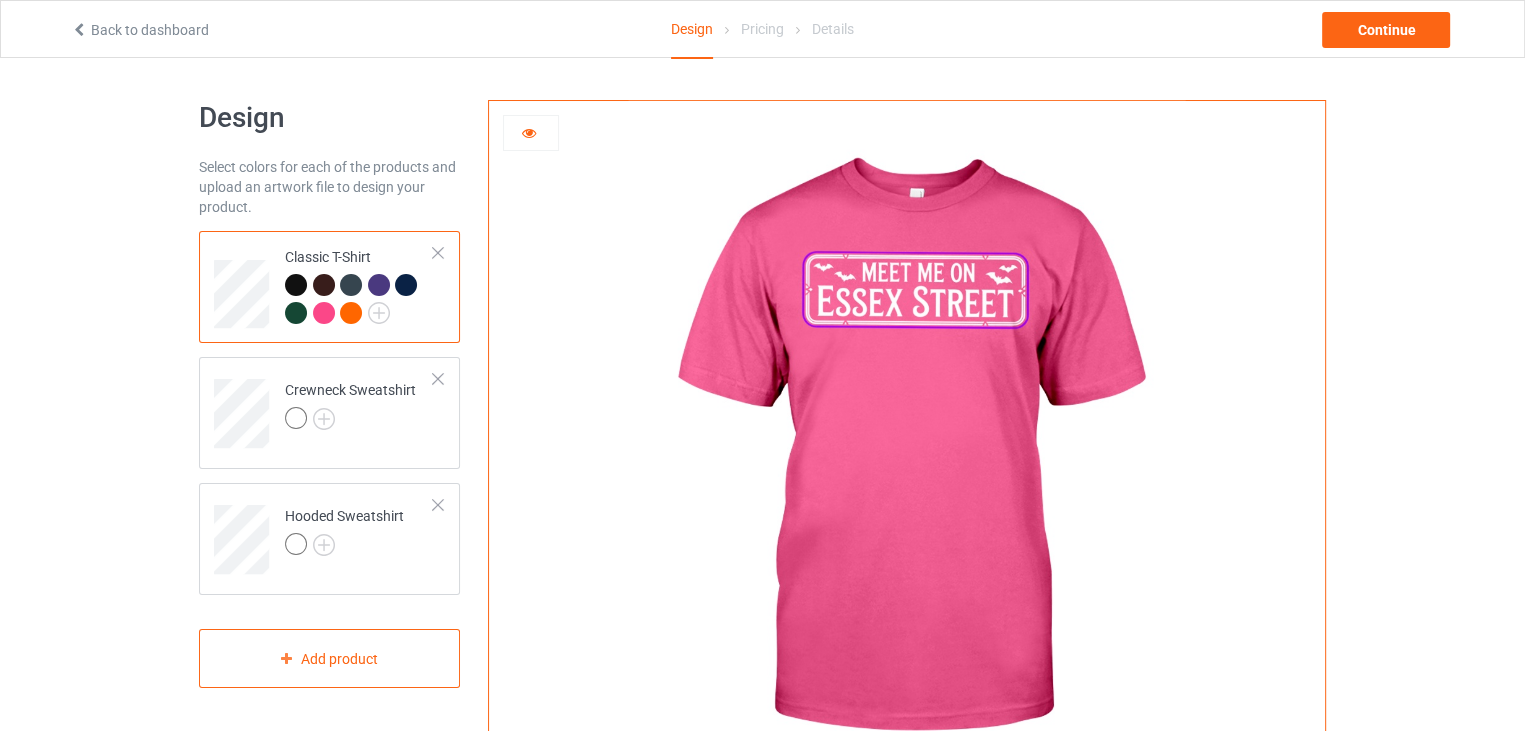 click at bounding box center (351, 313) 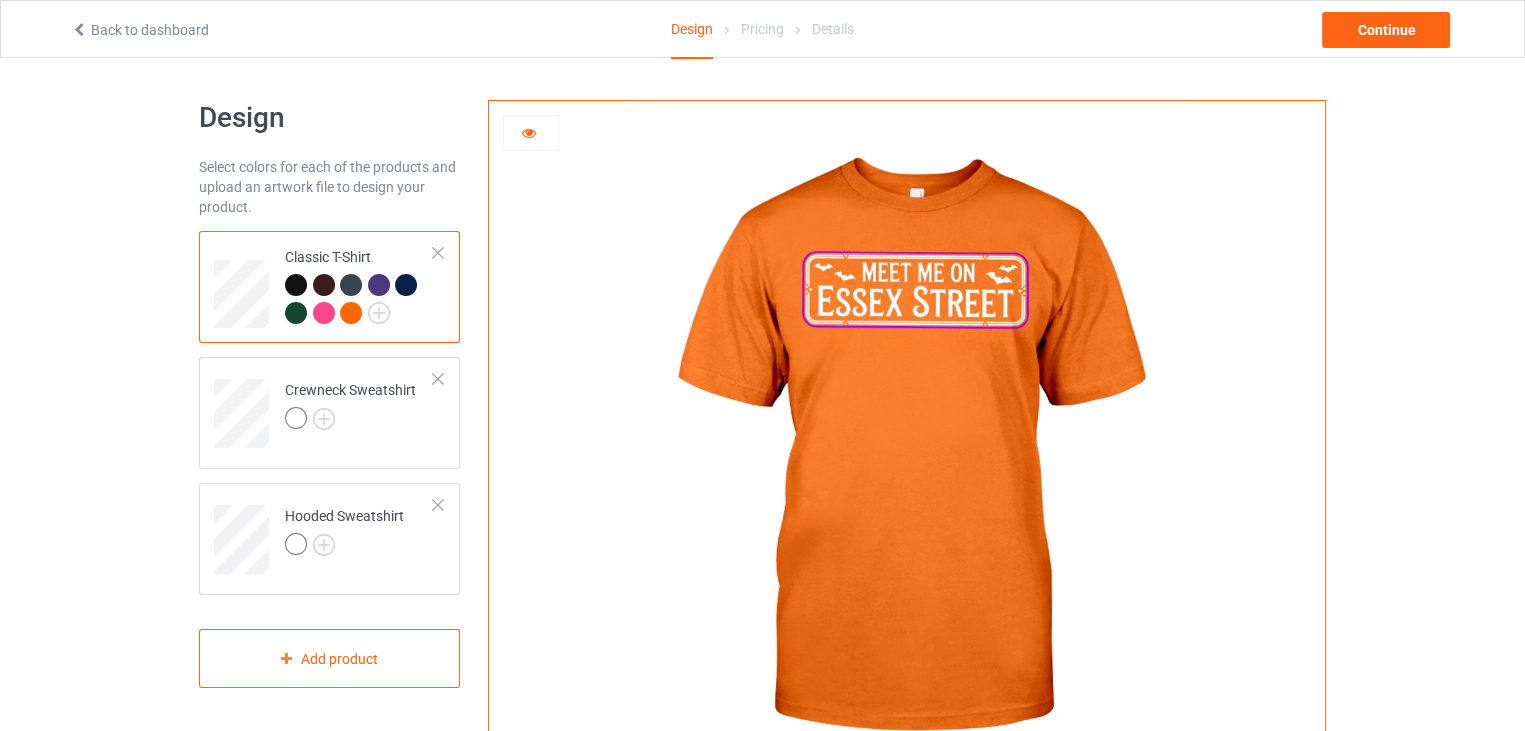 click at bounding box center [296, 285] 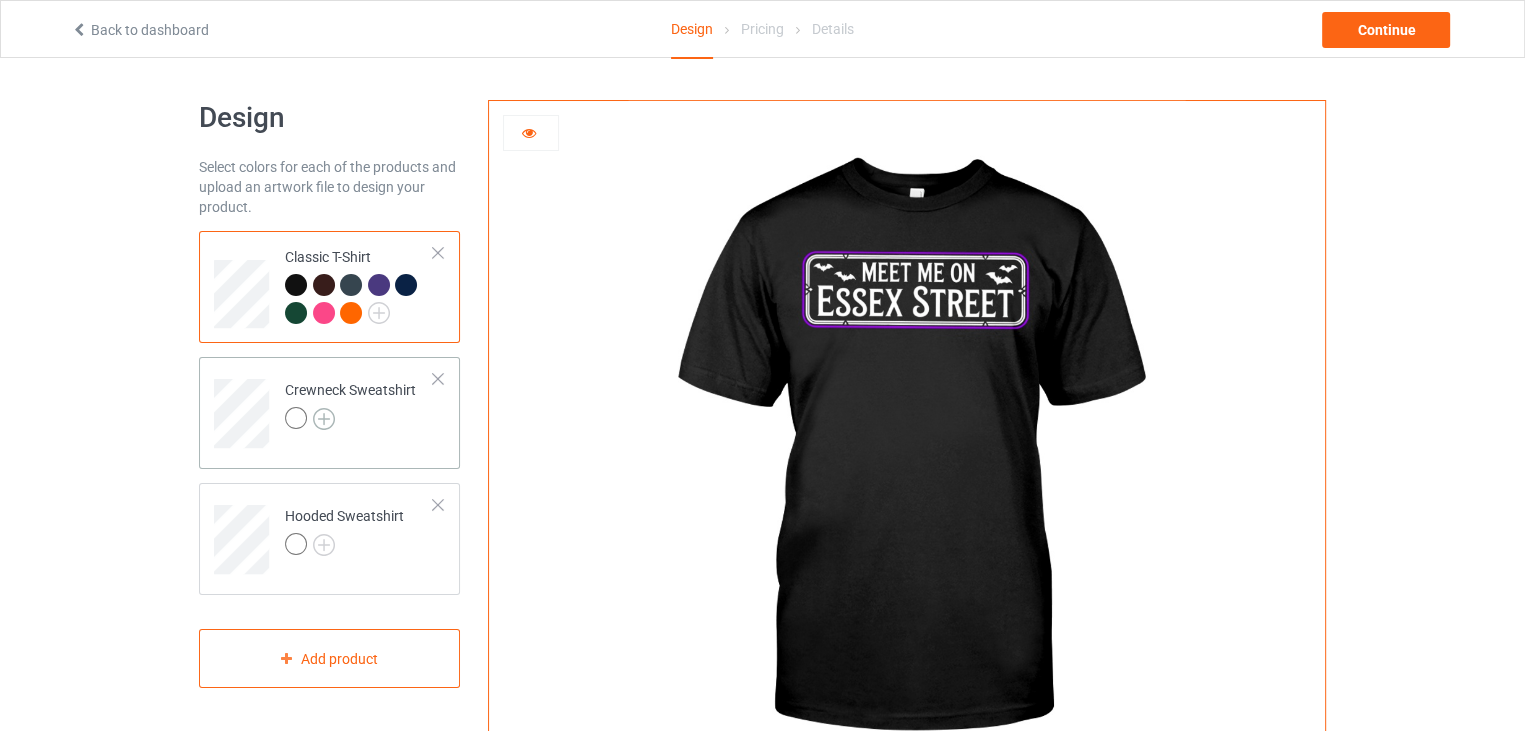 click at bounding box center (324, 419) 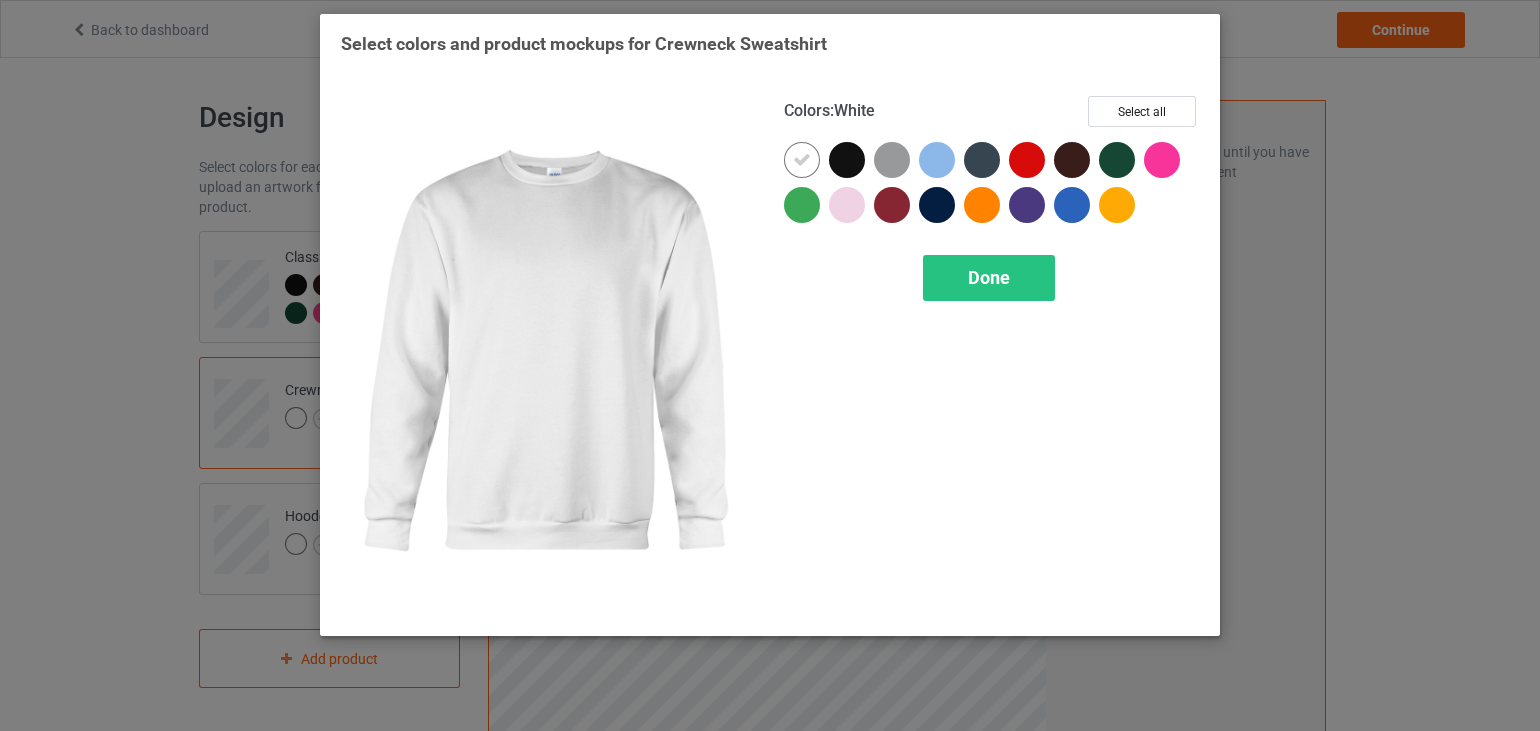 click at bounding box center [802, 160] 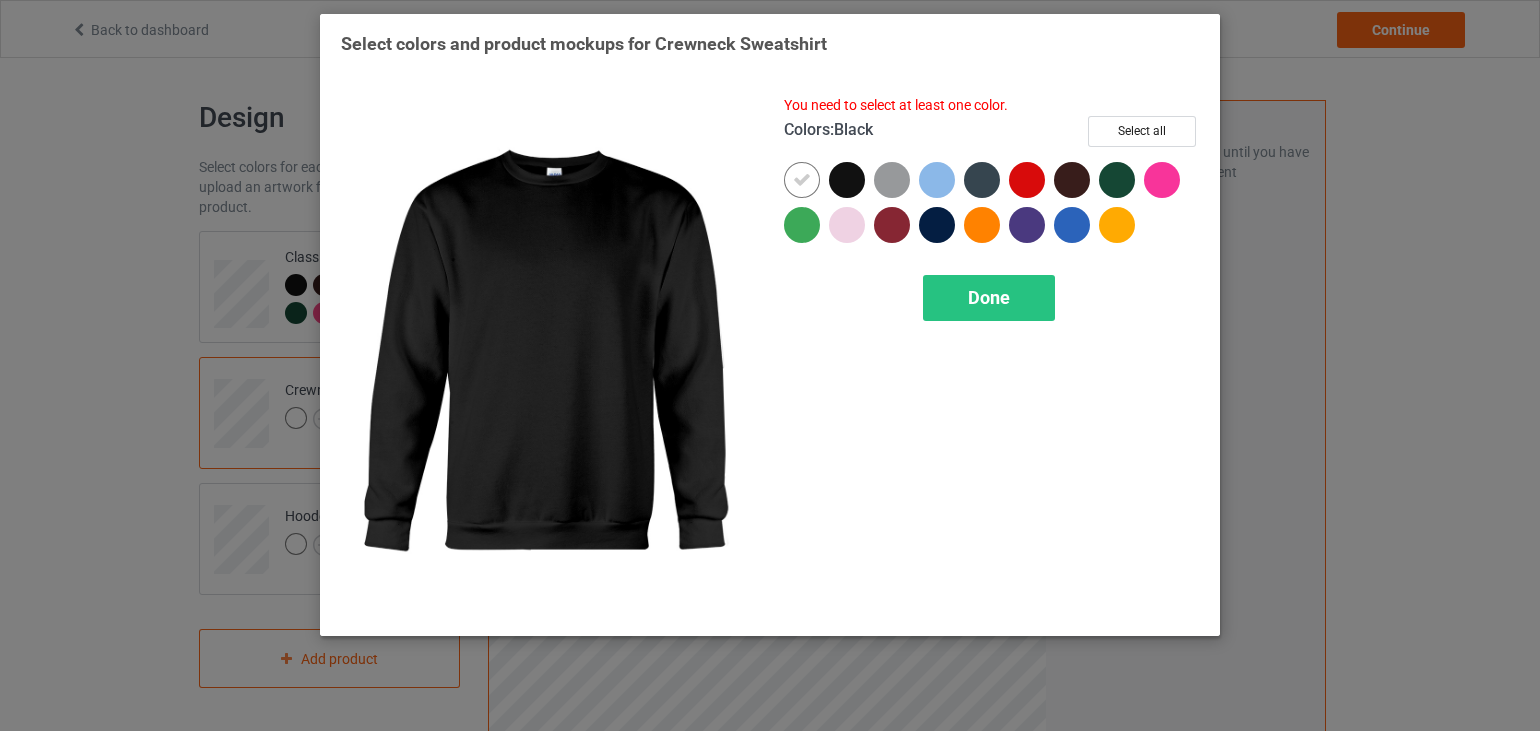 click at bounding box center (847, 180) 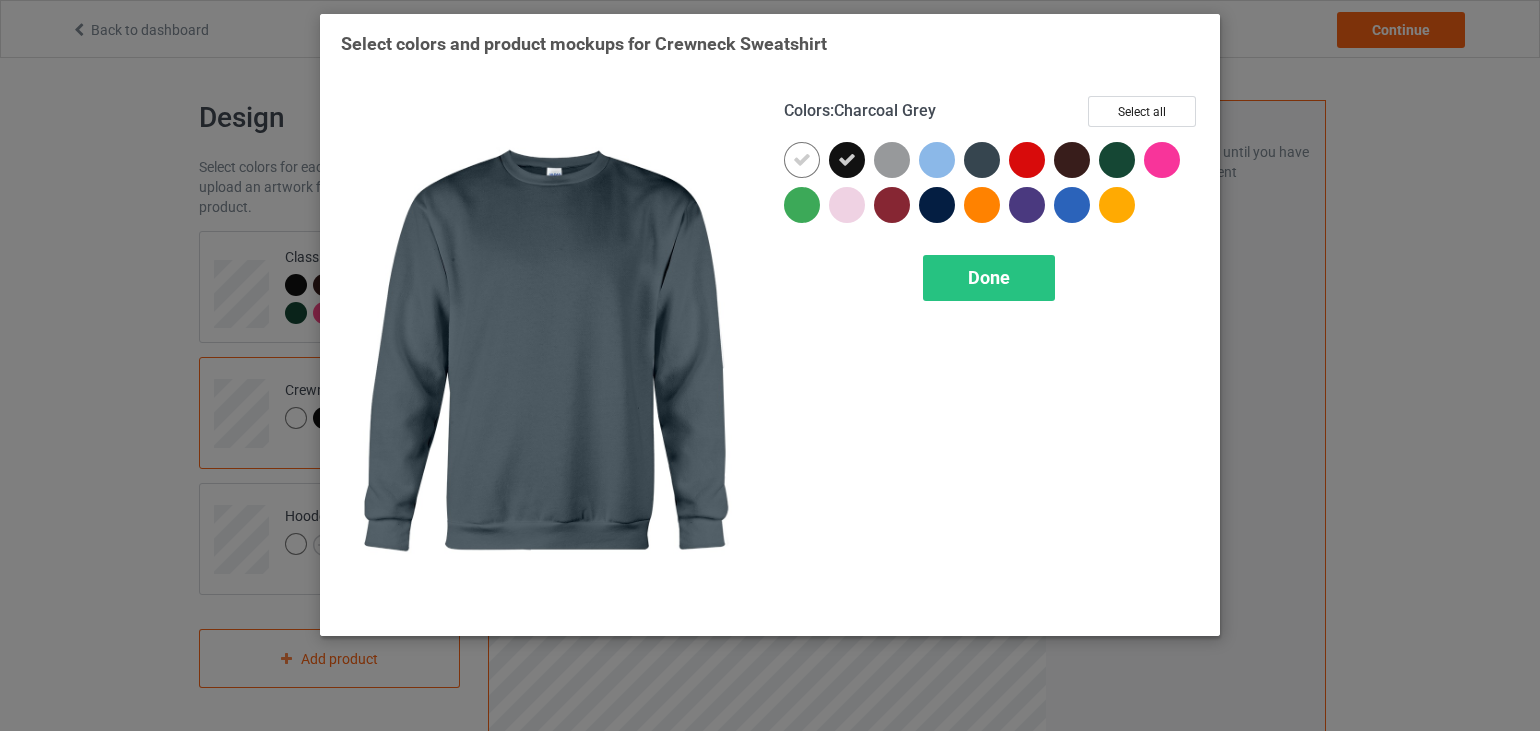 click at bounding box center (982, 160) 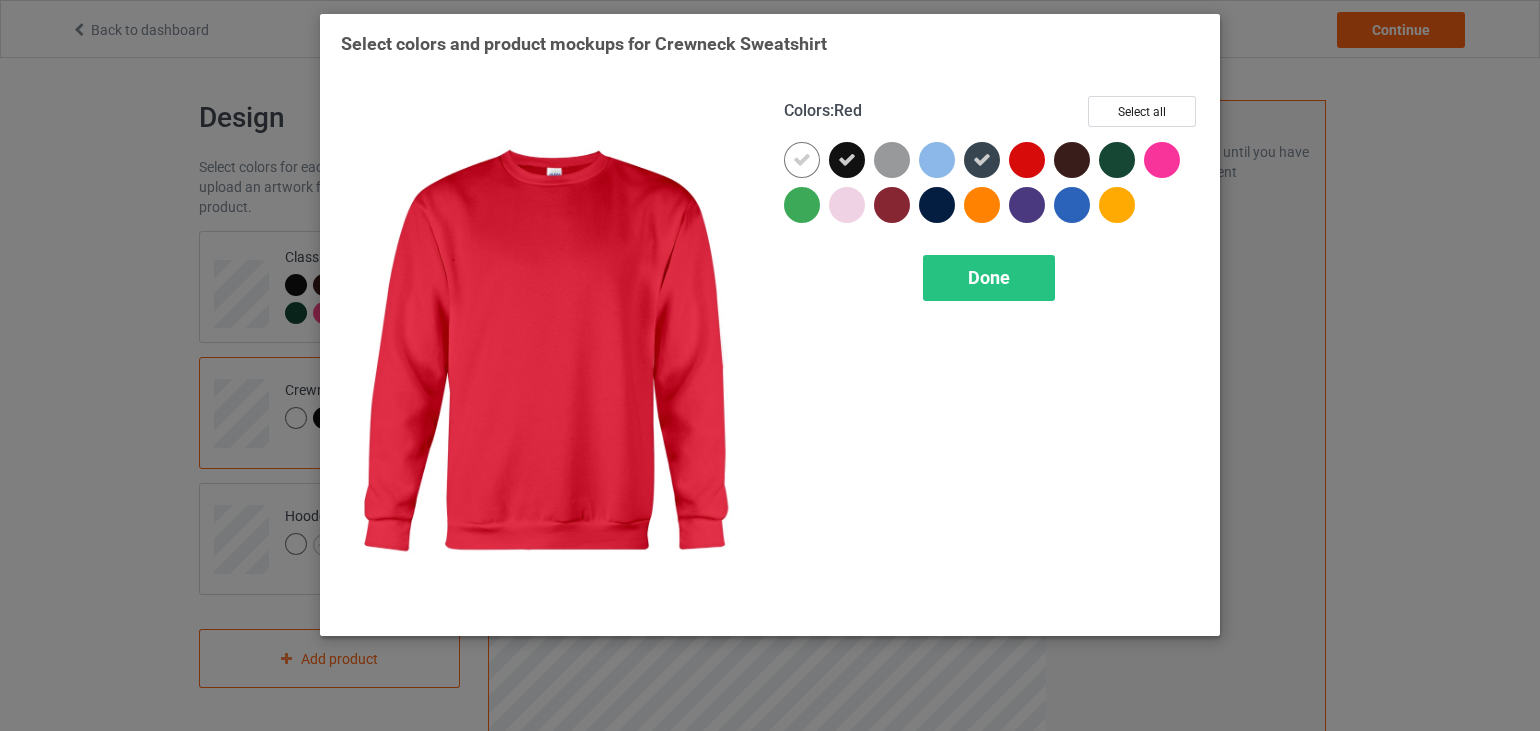 click at bounding box center [1031, 164] 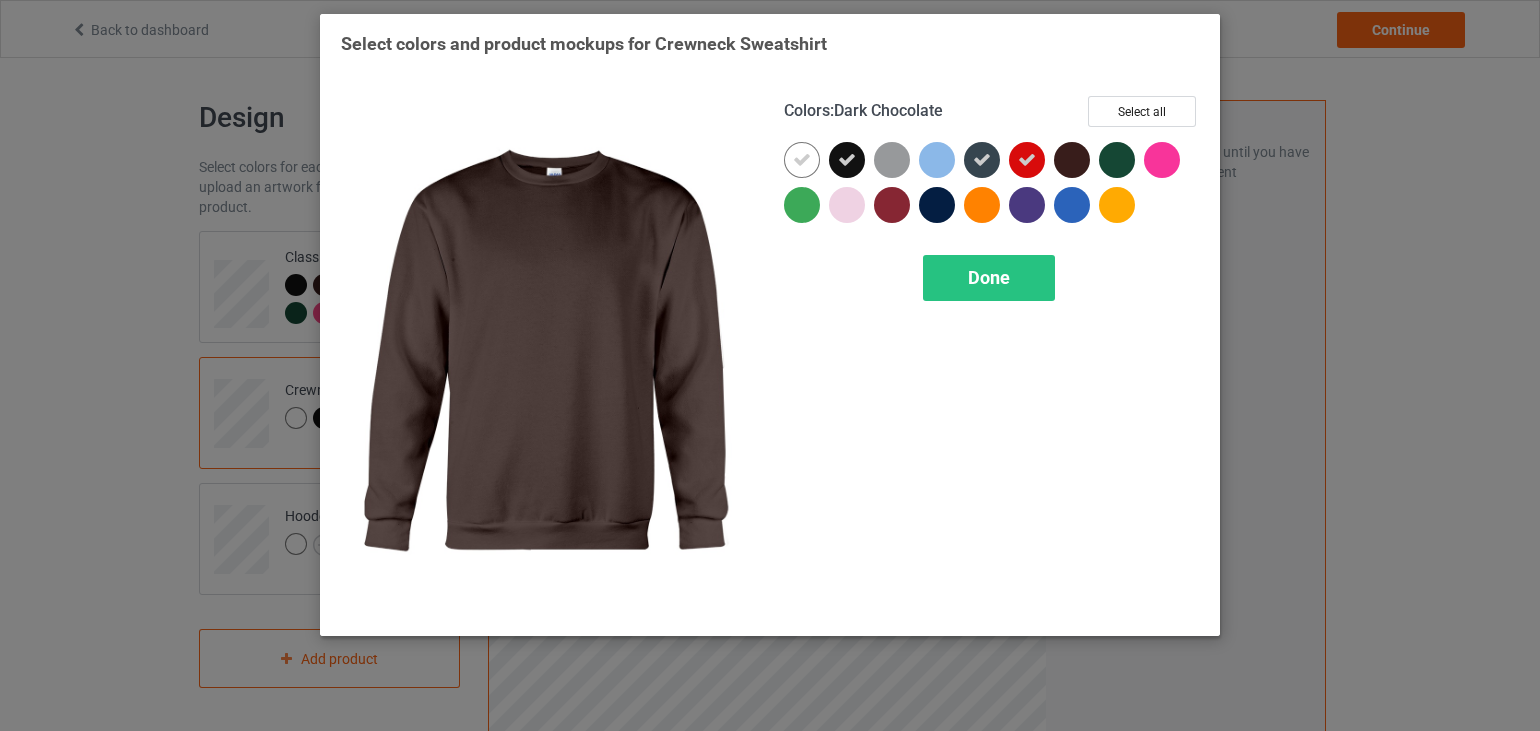 click at bounding box center (1072, 160) 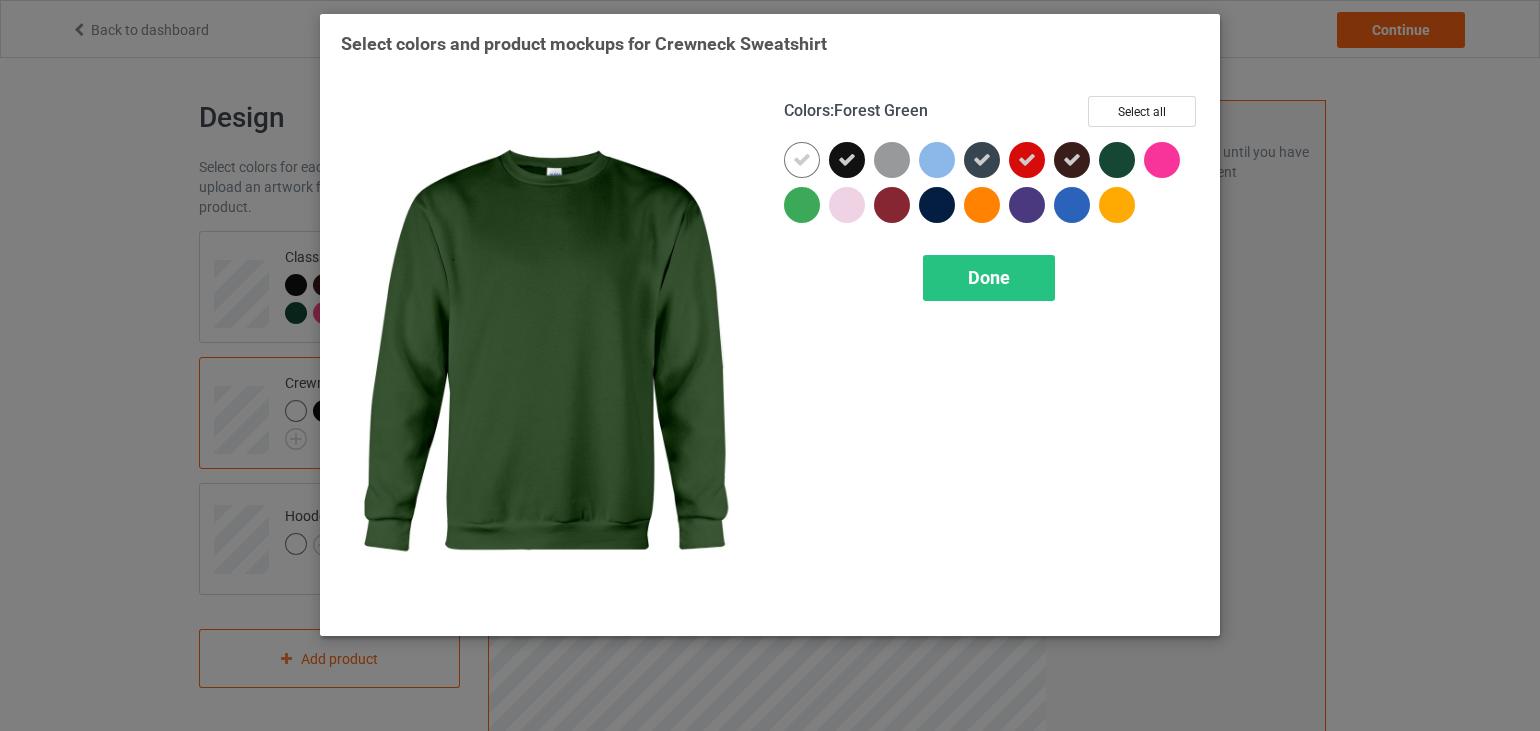 click at bounding box center [1117, 160] 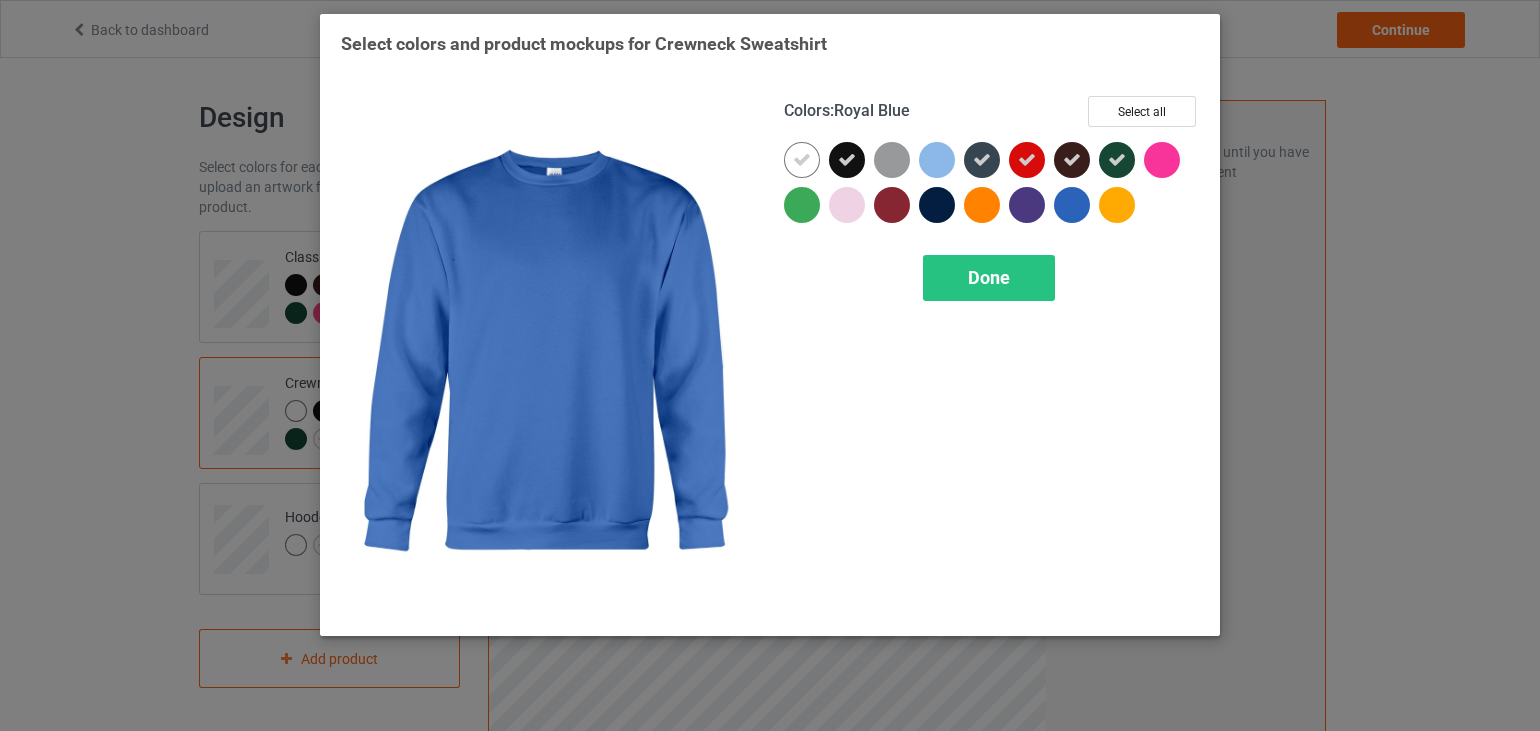 click at bounding box center (1072, 205) 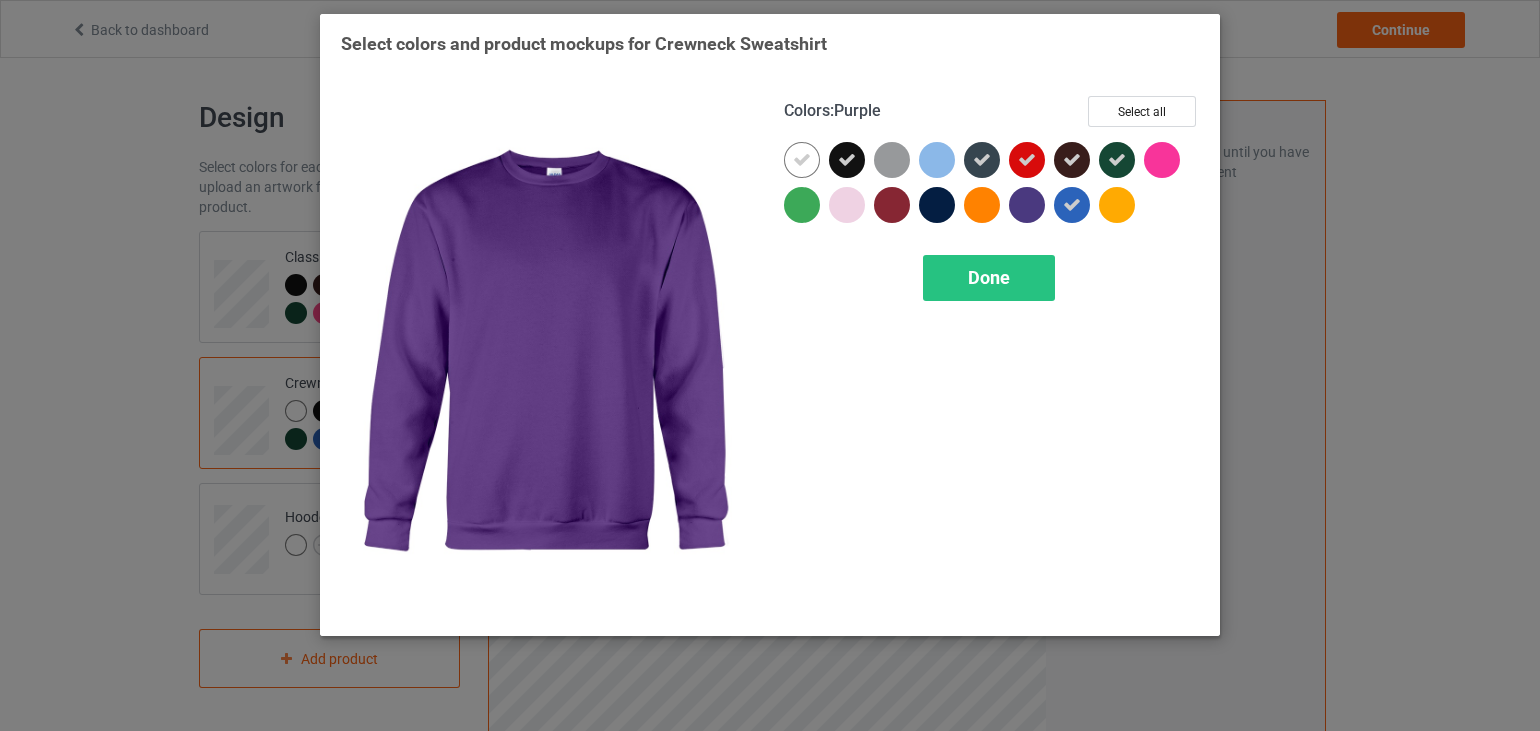 click at bounding box center [1027, 205] 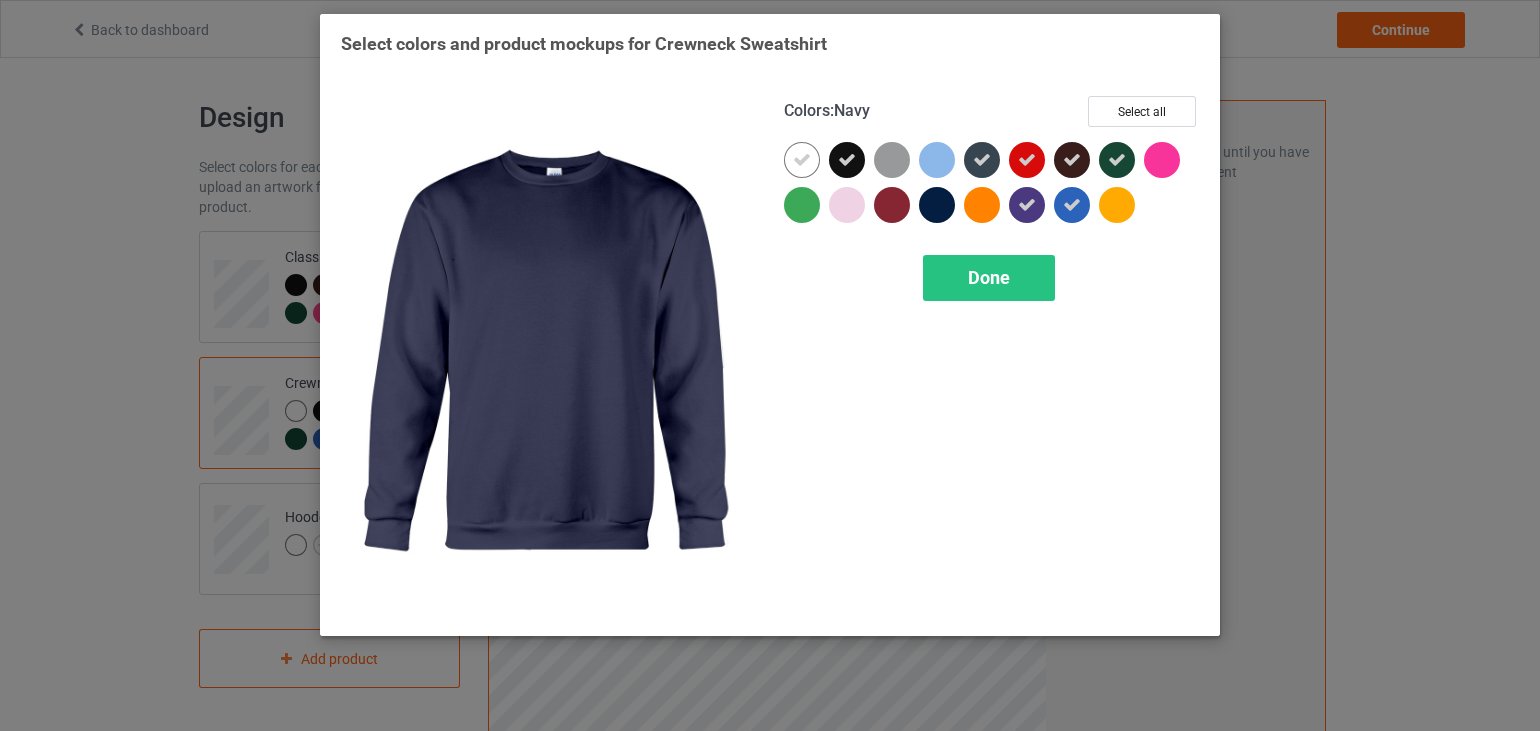 click at bounding box center (937, 205) 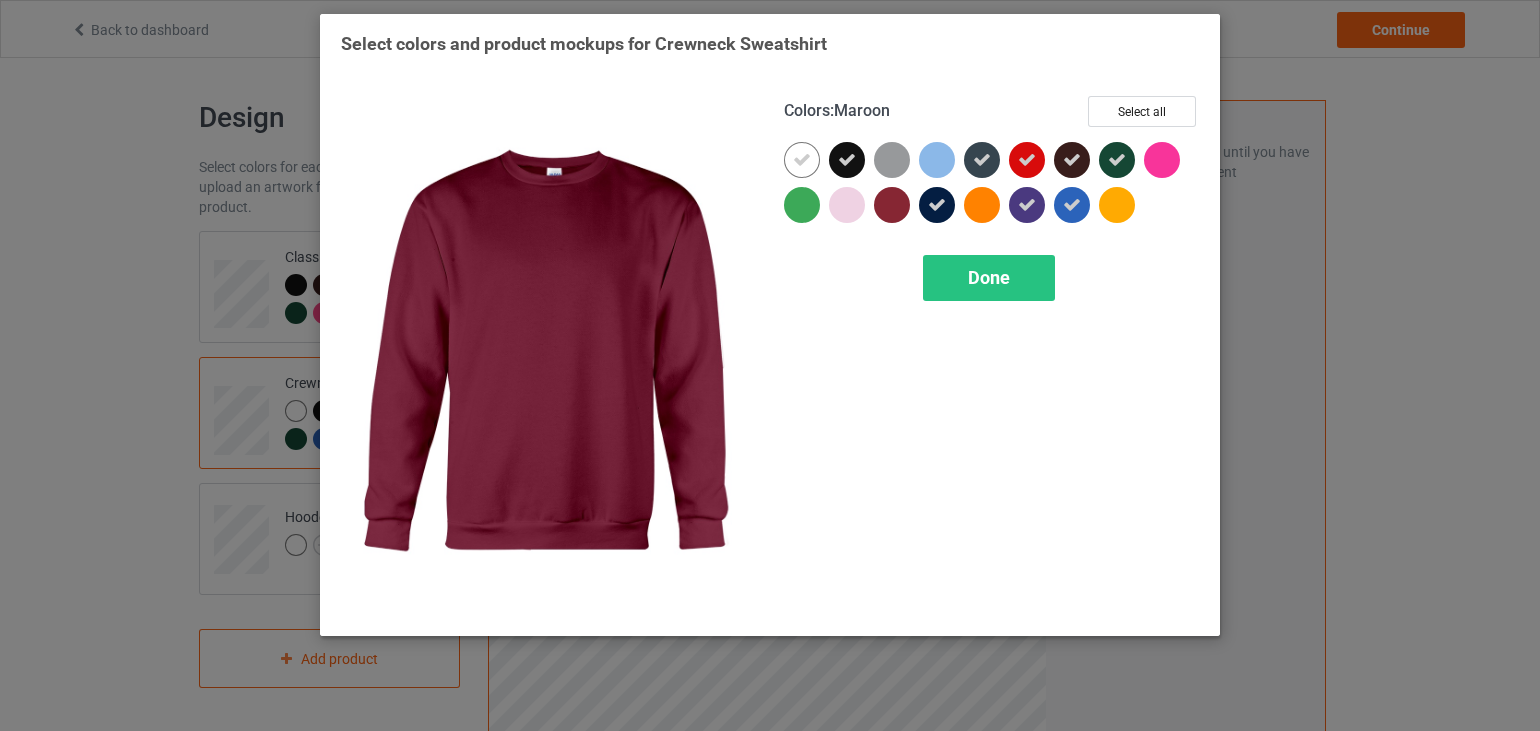 click at bounding box center [892, 205] 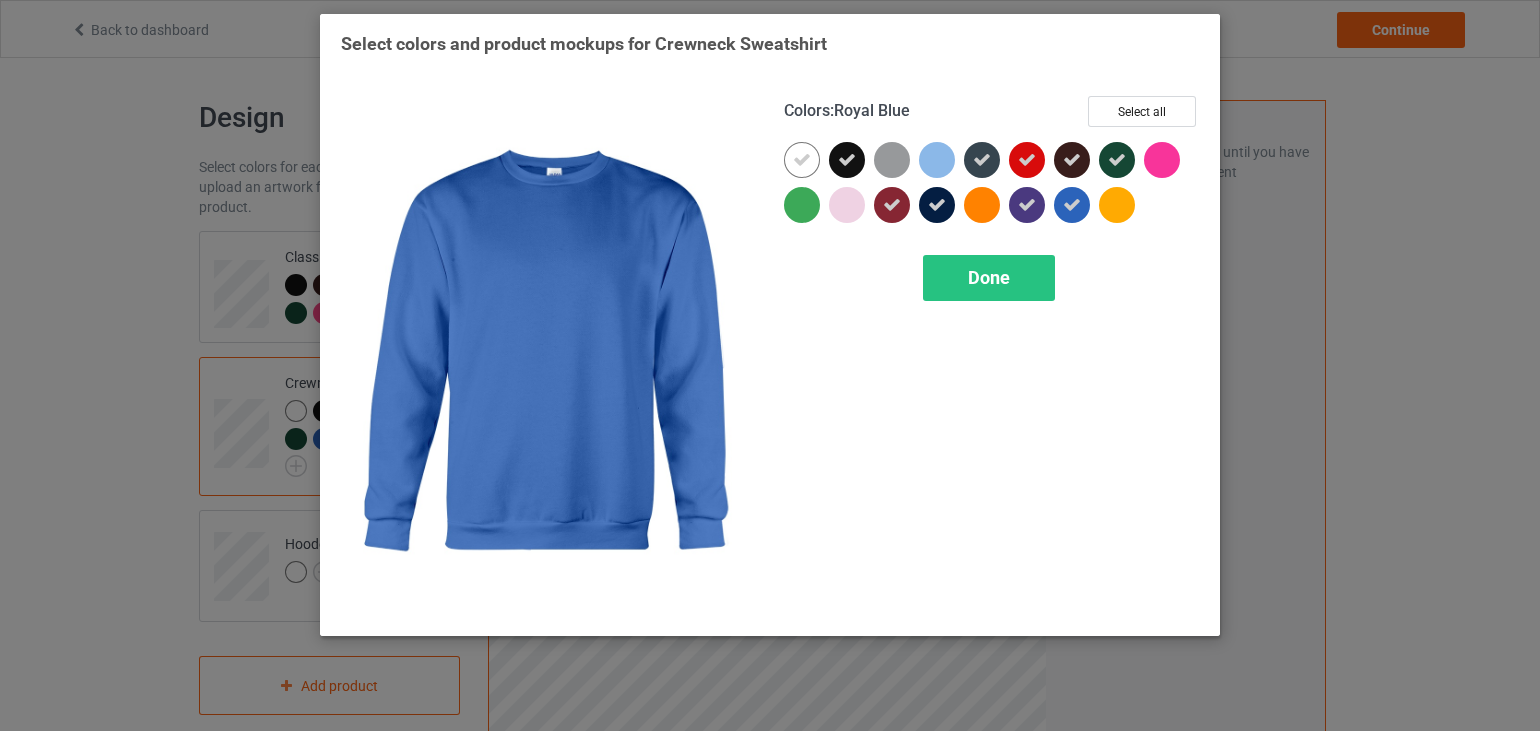 click at bounding box center (1072, 205) 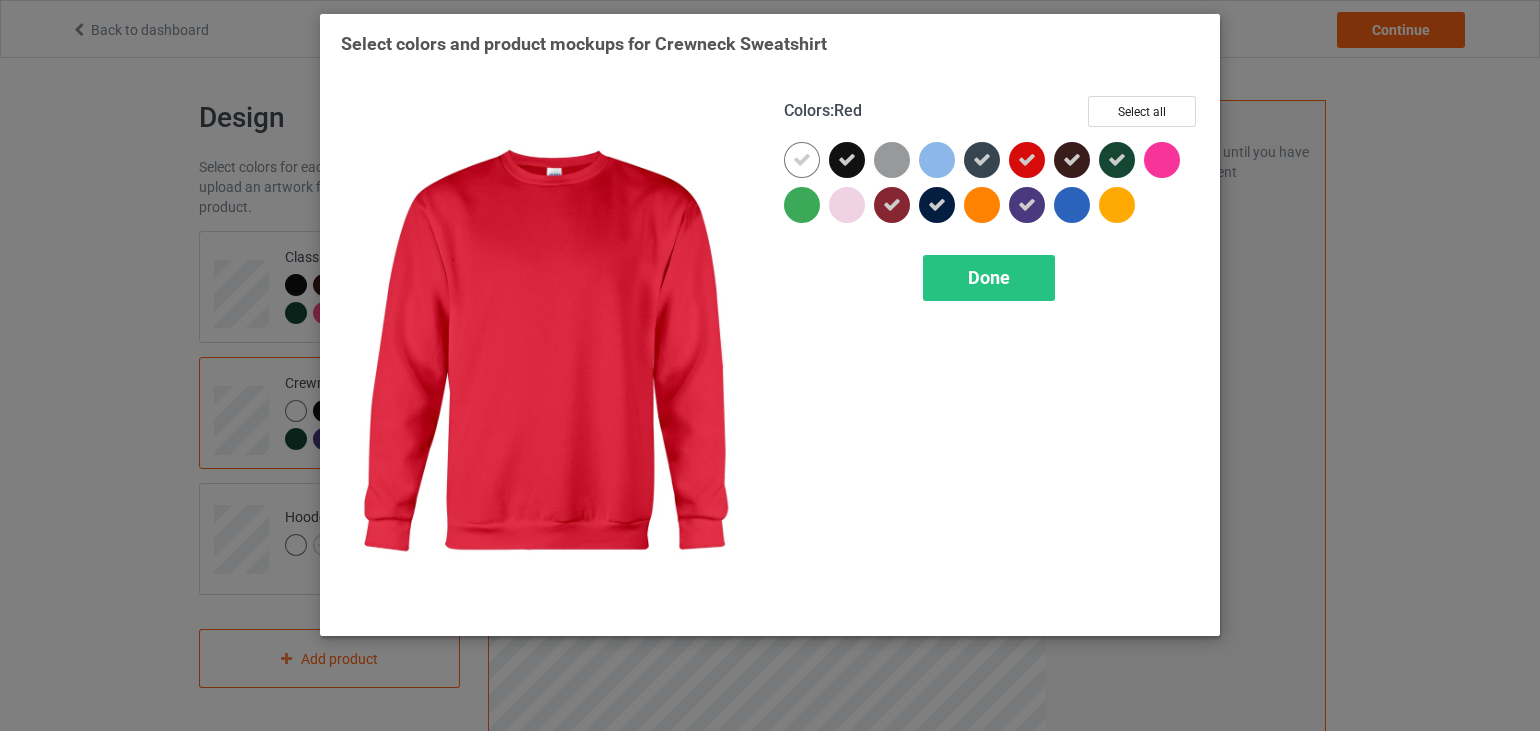 click at bounding box center [1027, 160] 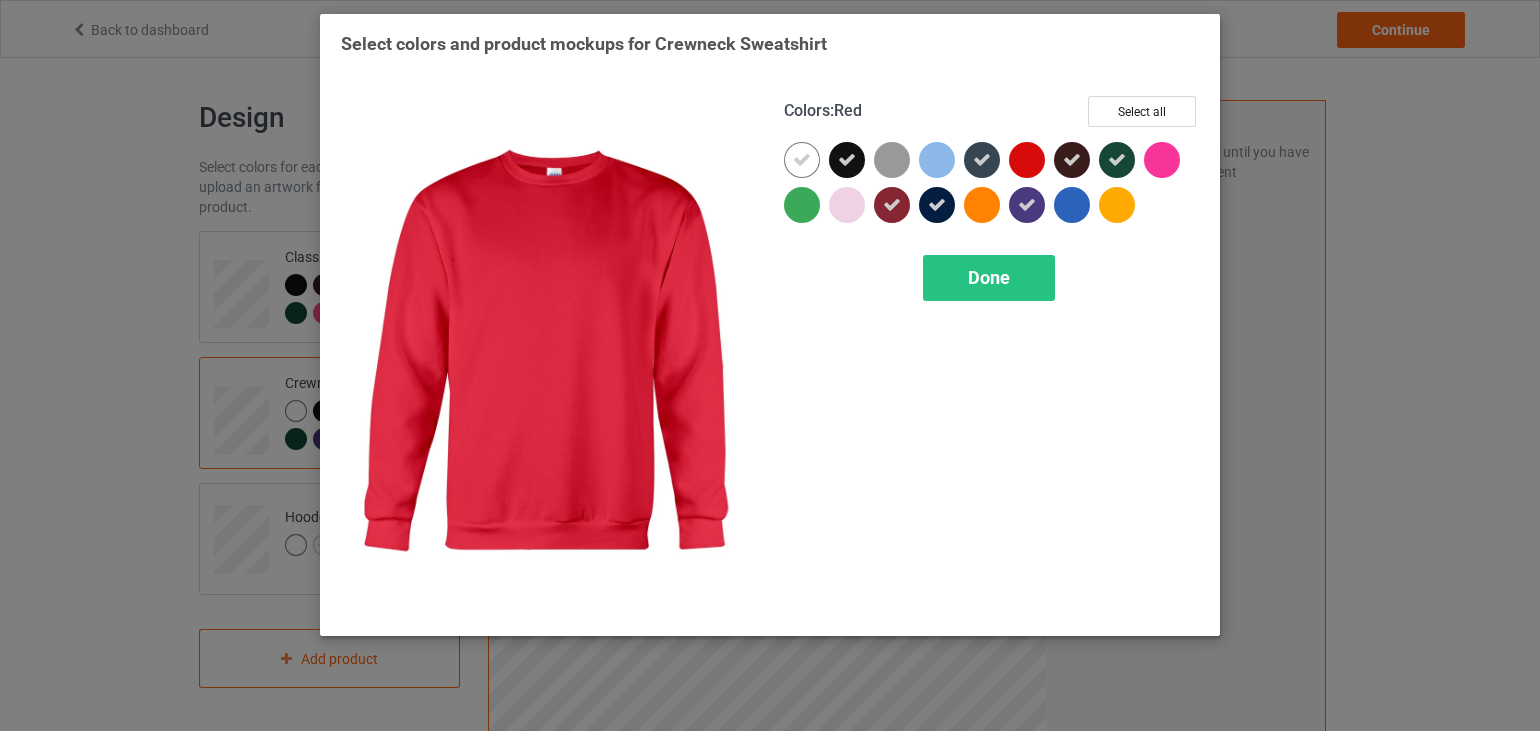click at bounding box center (1027, 160) 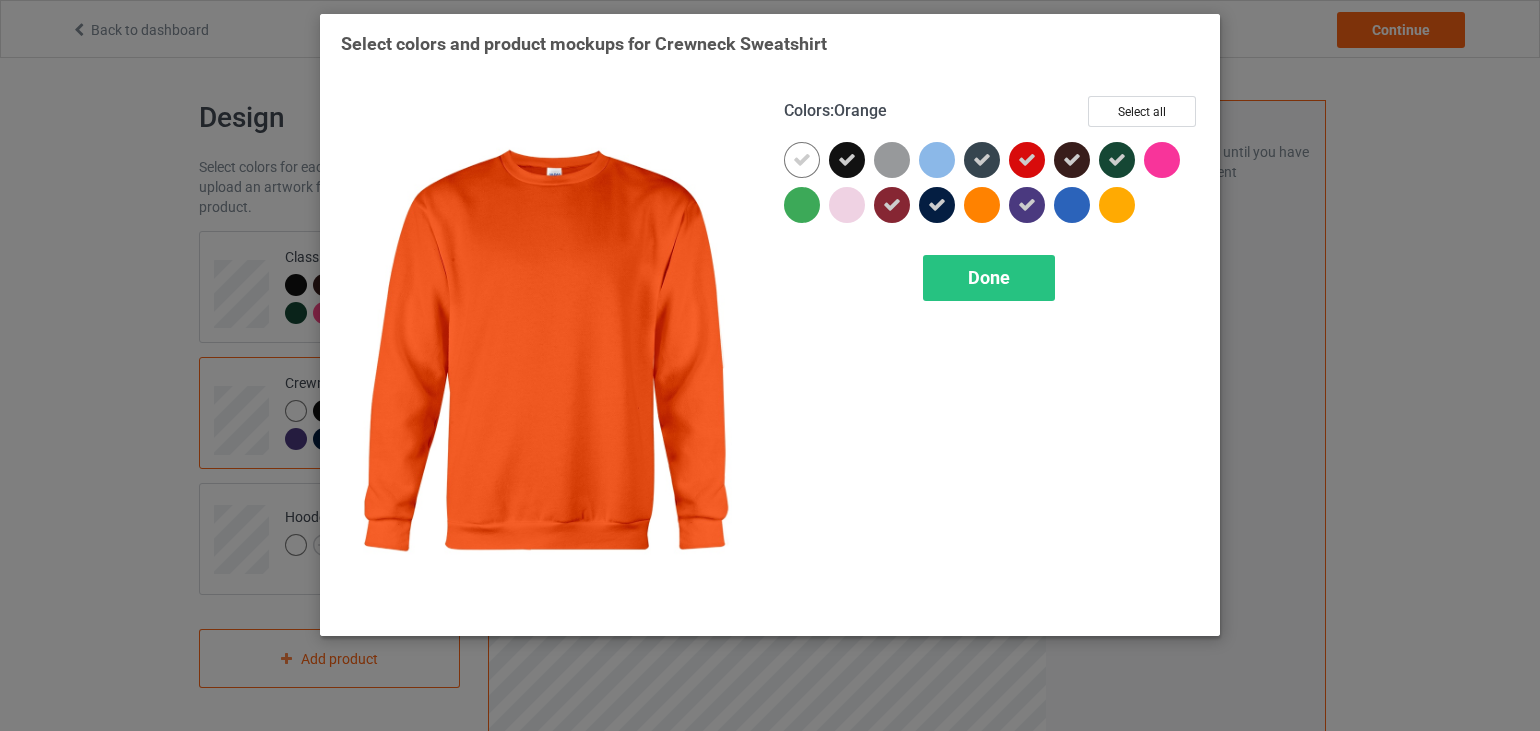 click at bounding box center [982, 205] 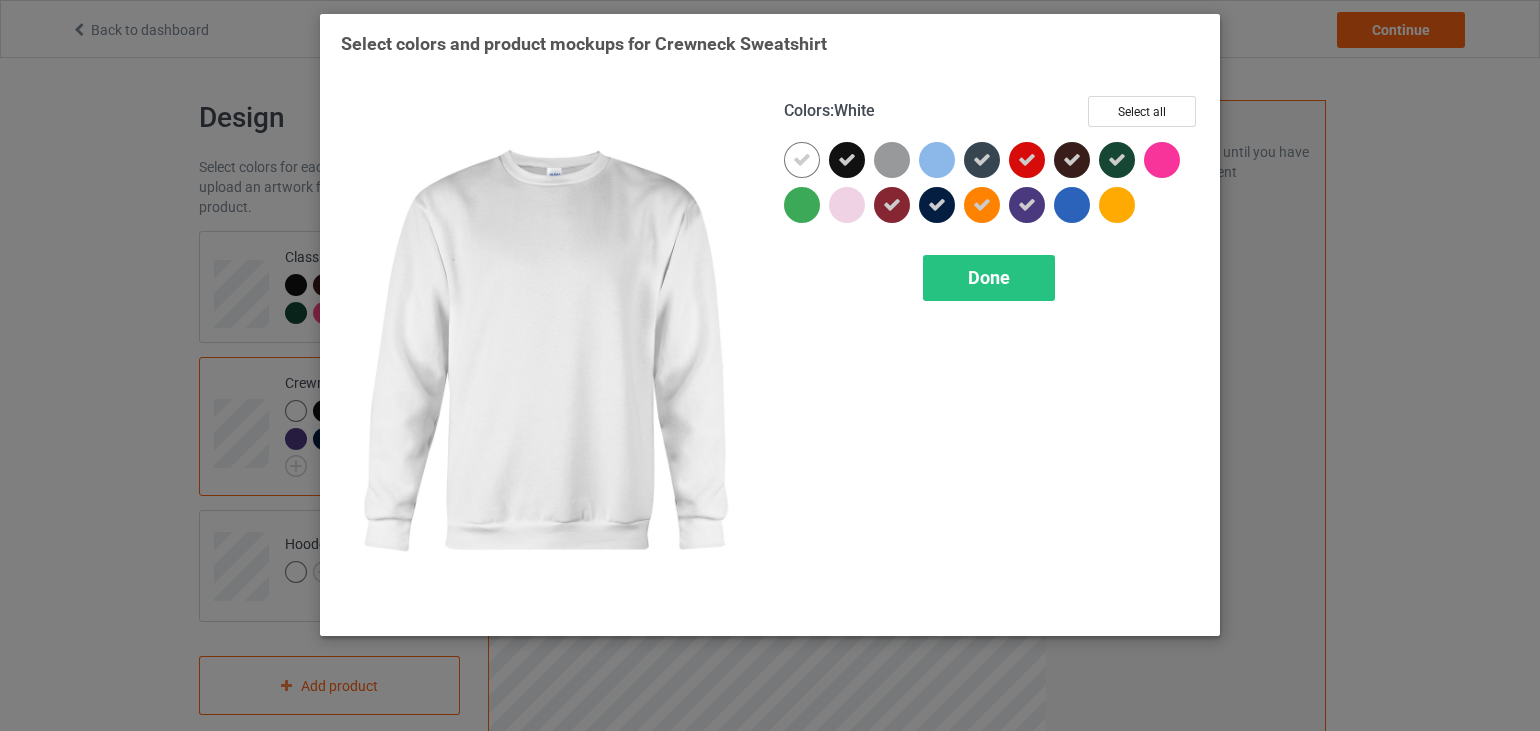 click at bounding box center [802, 160] 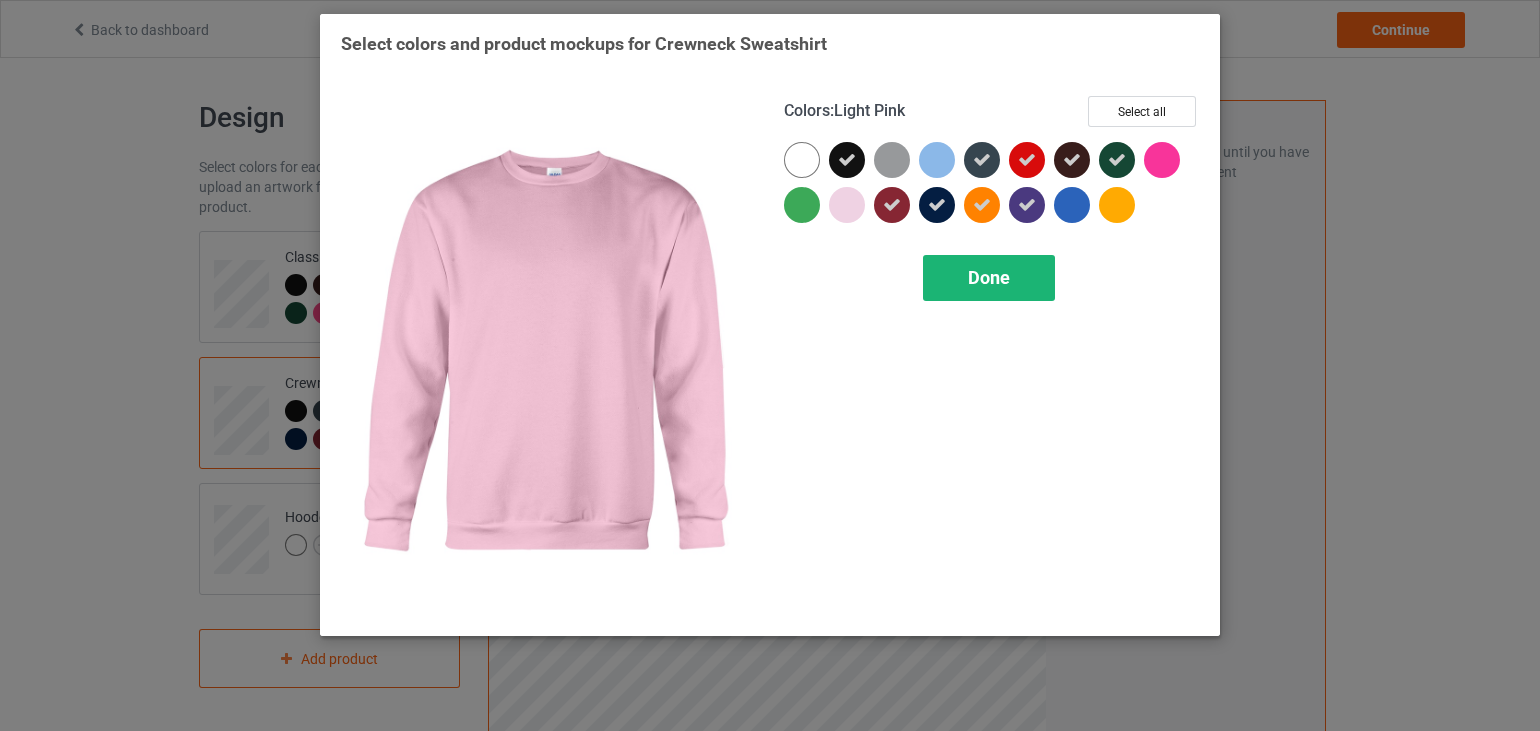 click on "Done" at bounding box center (989, 277) 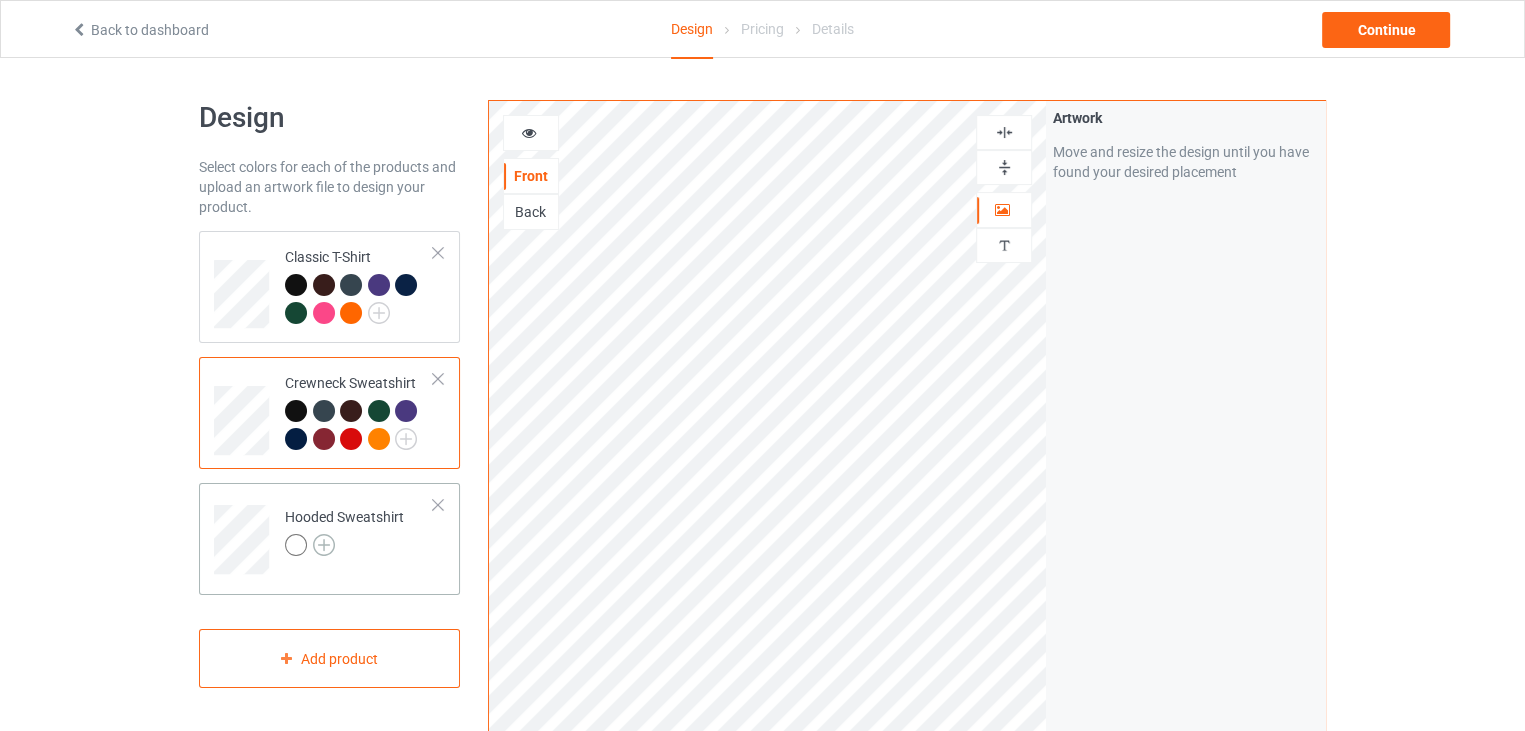 click at bounding box center [324, 545] 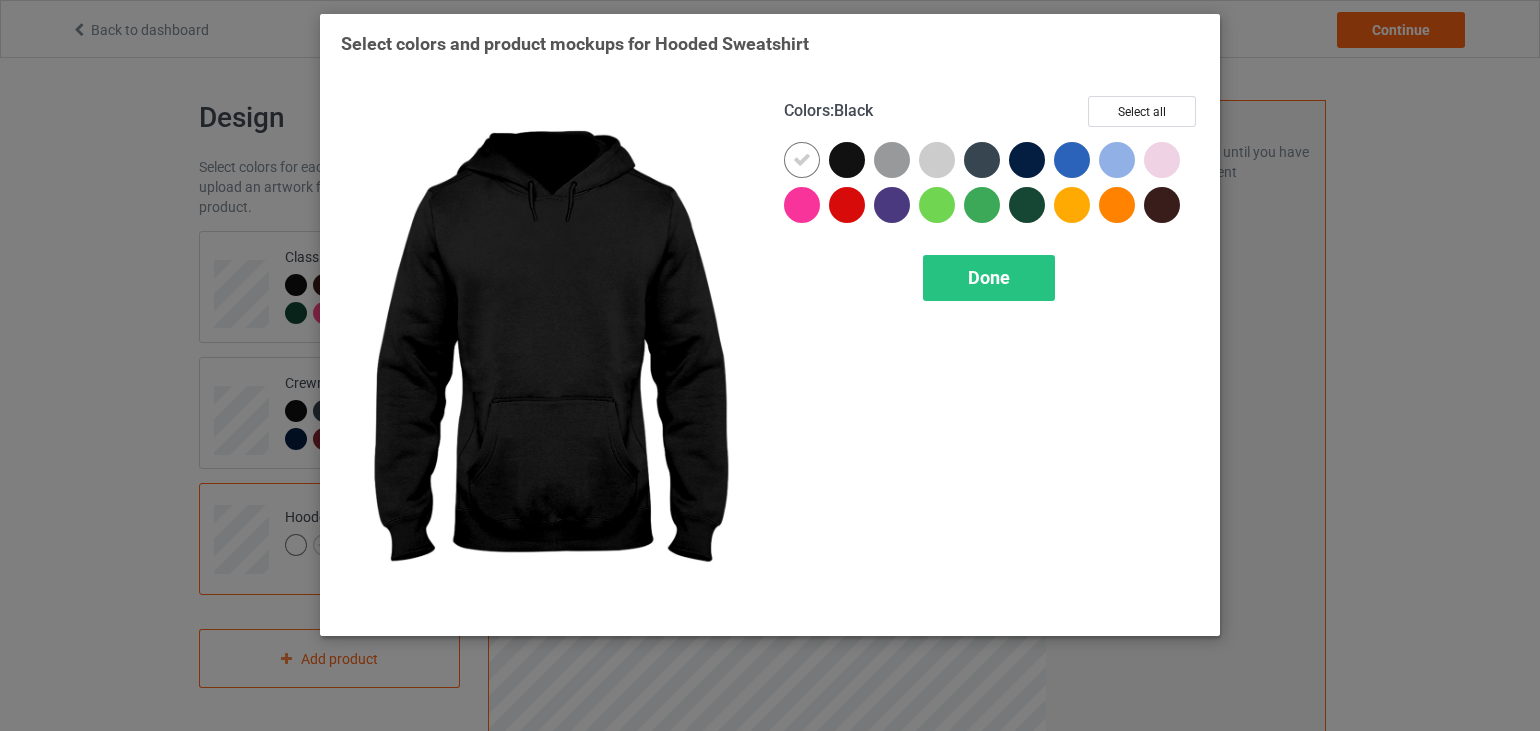 click at bounding box center (847, 160) 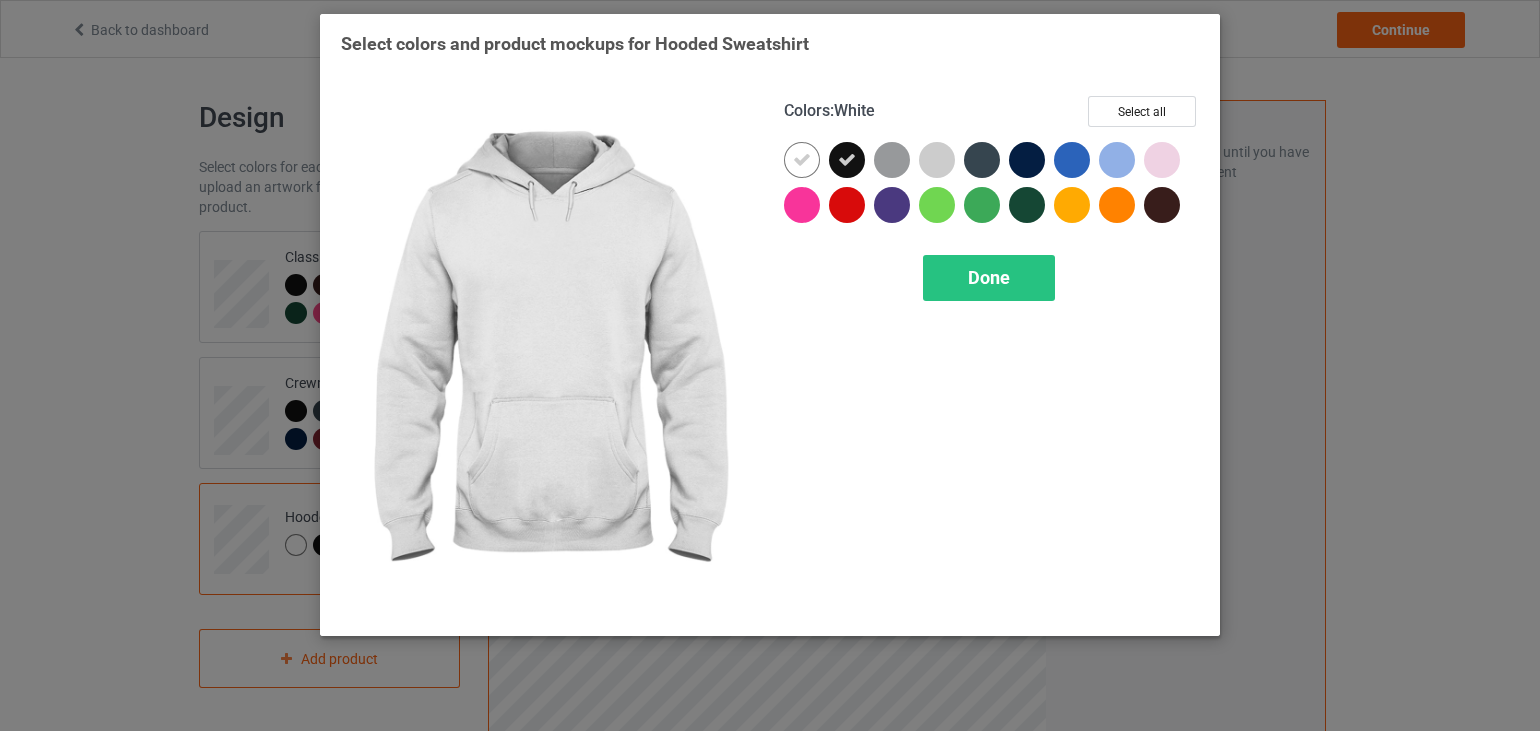 click at bounding box center [806, 164] 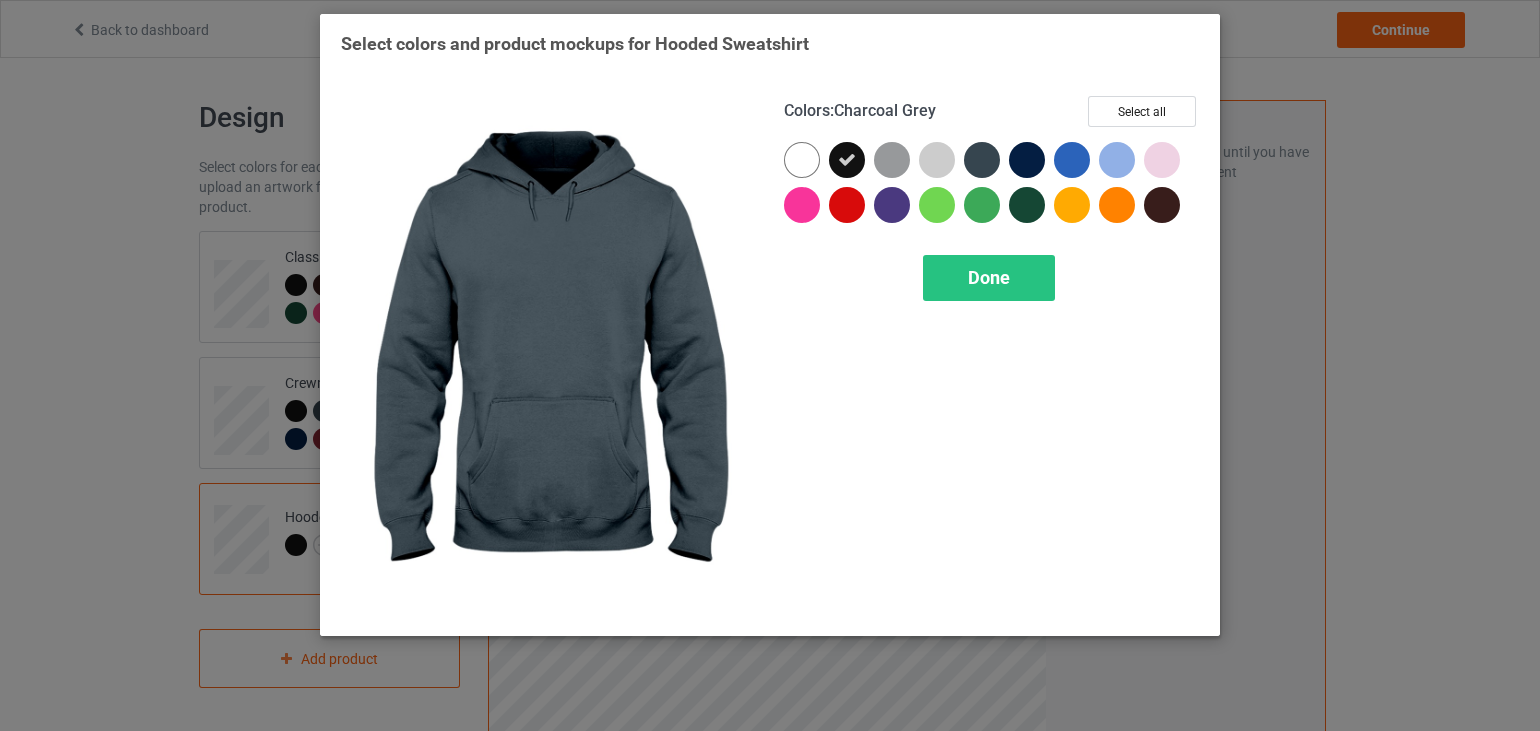 drag, startPoint x: 983, startPoint y: 155, endPoint x: 1027, endPoint y: 157, distance: 44.04543 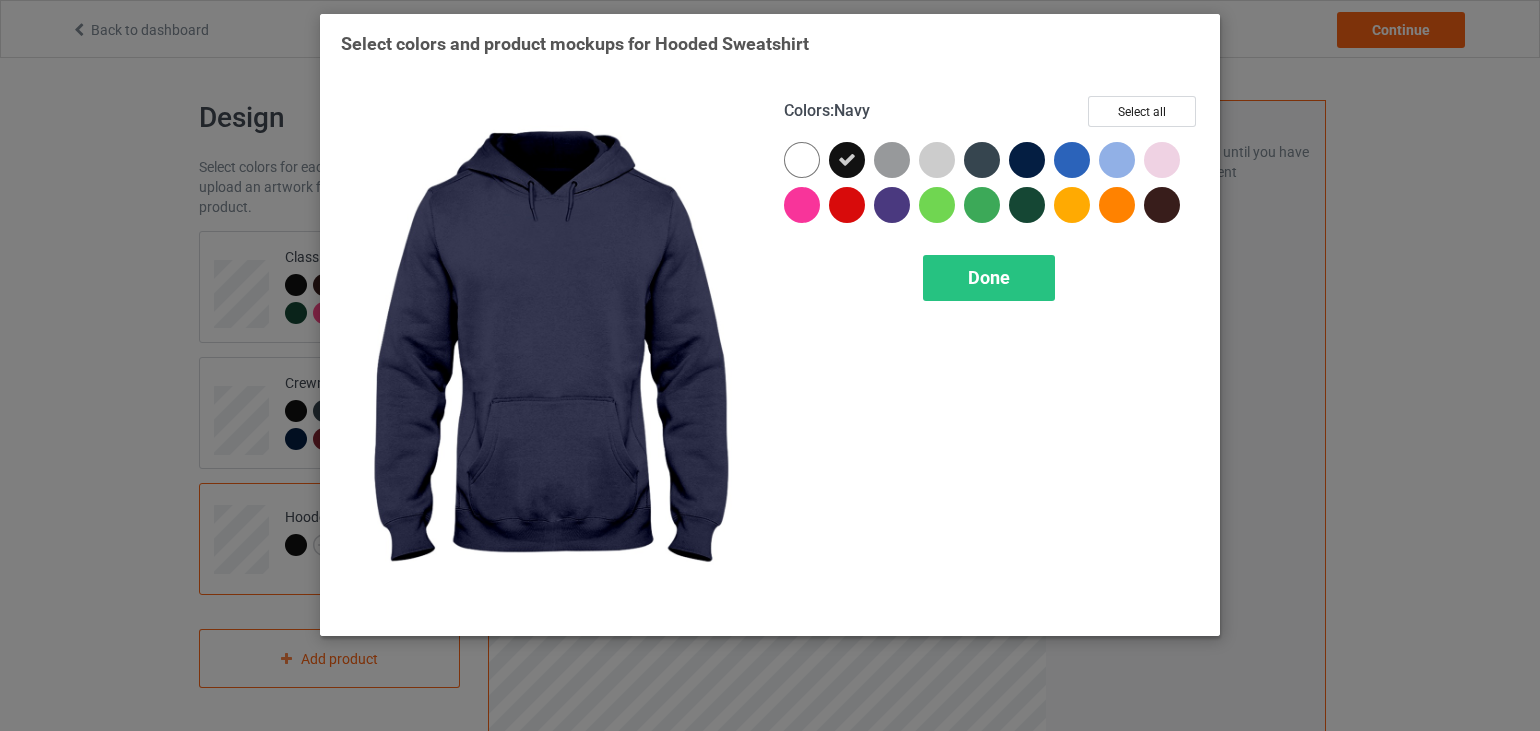 click at bounding box center (1027, 160) 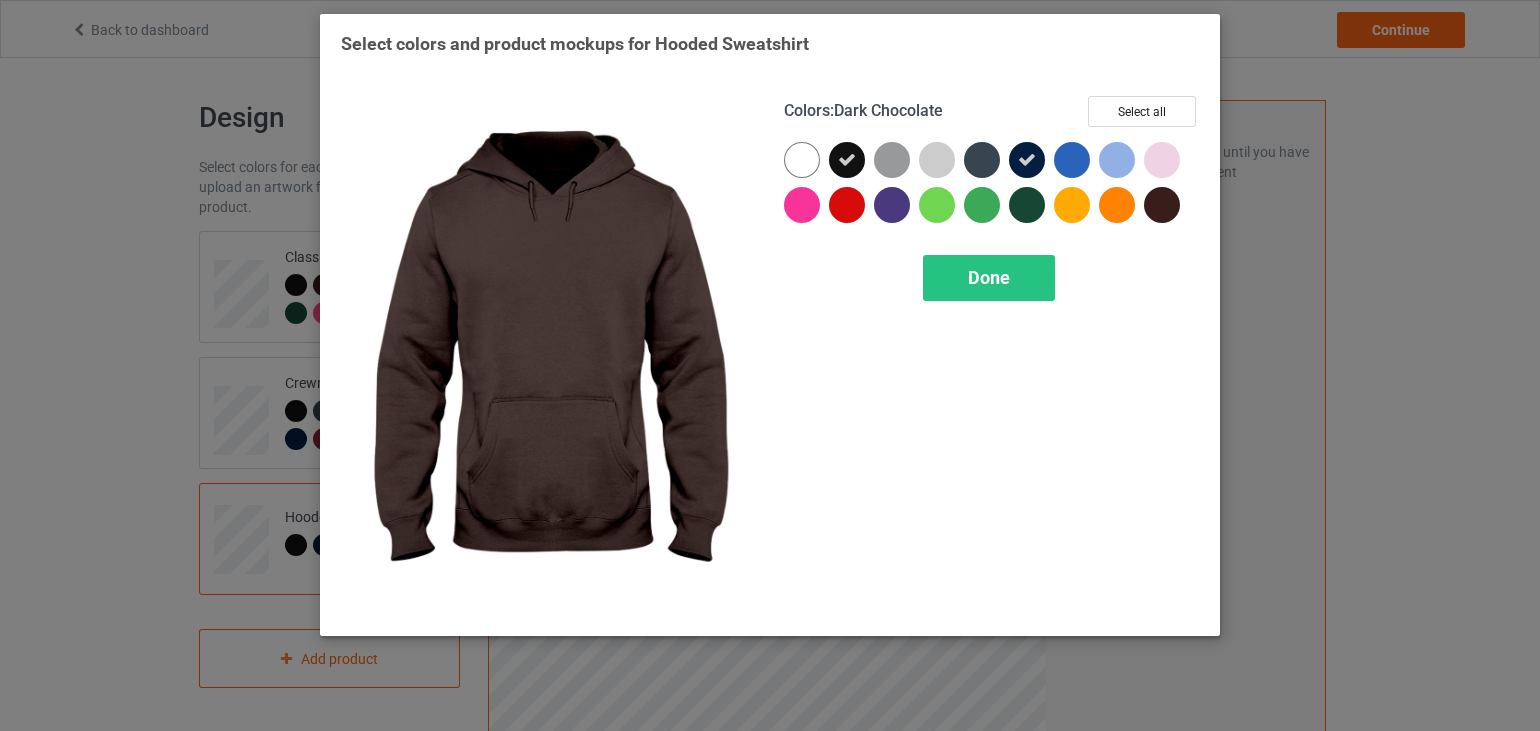 click at bounding box center (1162, 205) 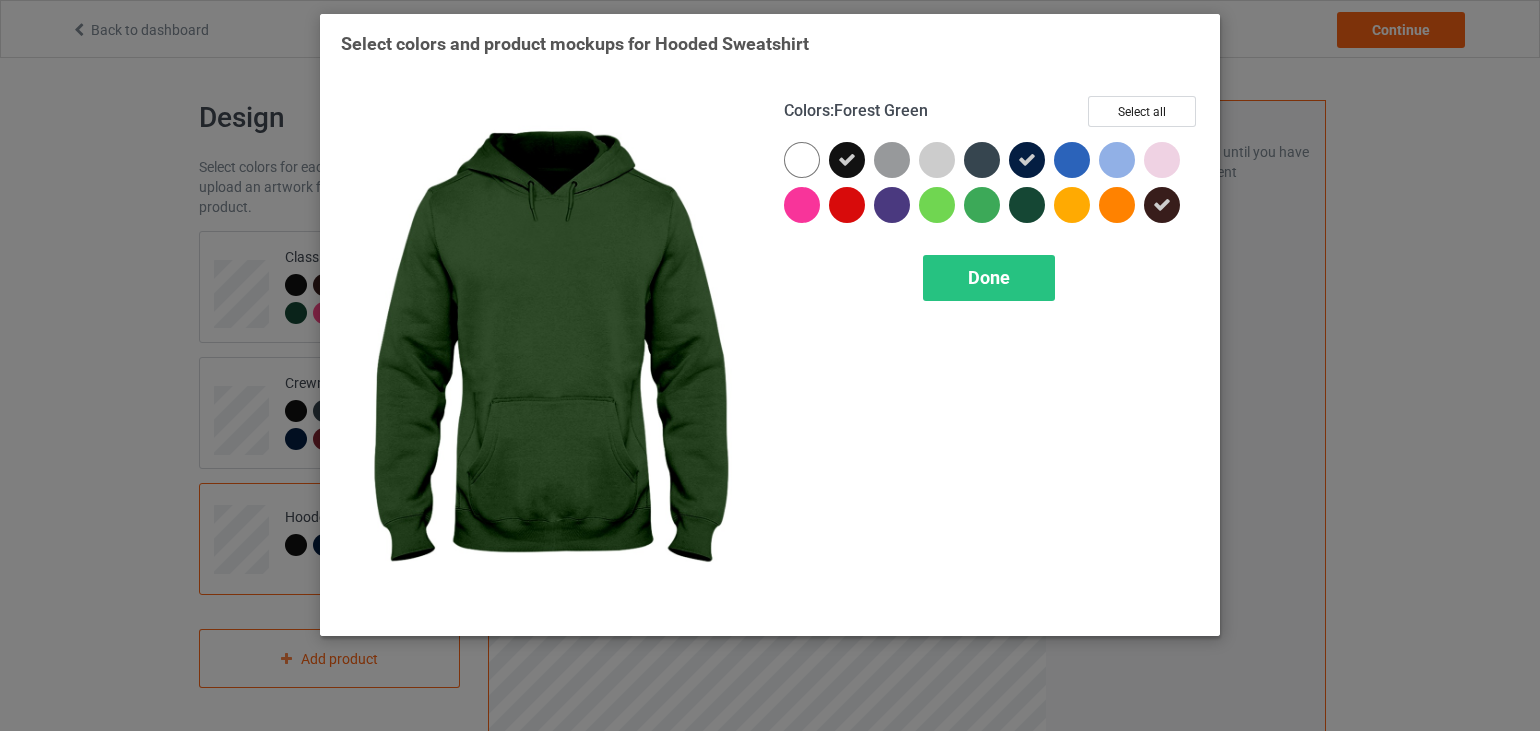 click at bounding box center [1027, 205] 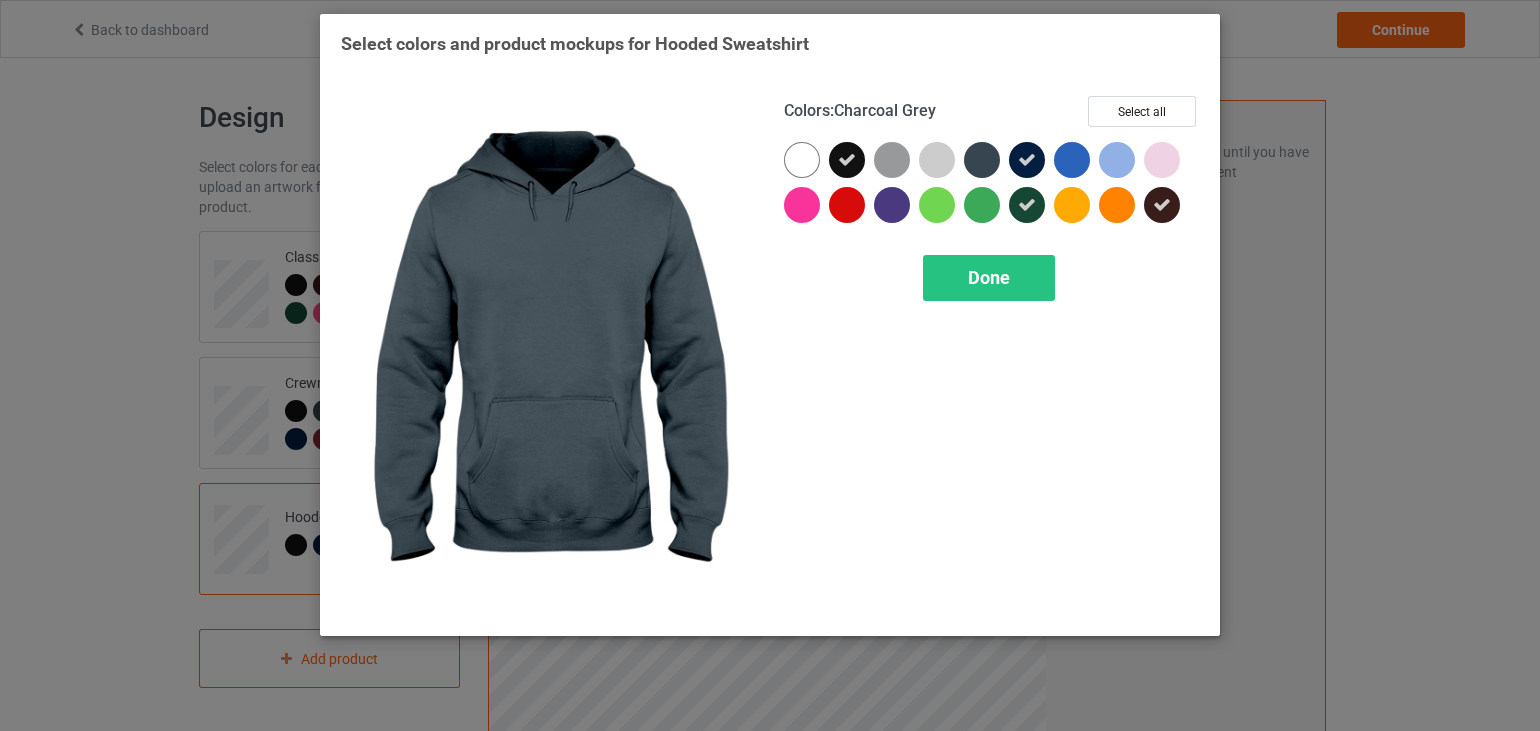 click at bounding box center [982, 160] 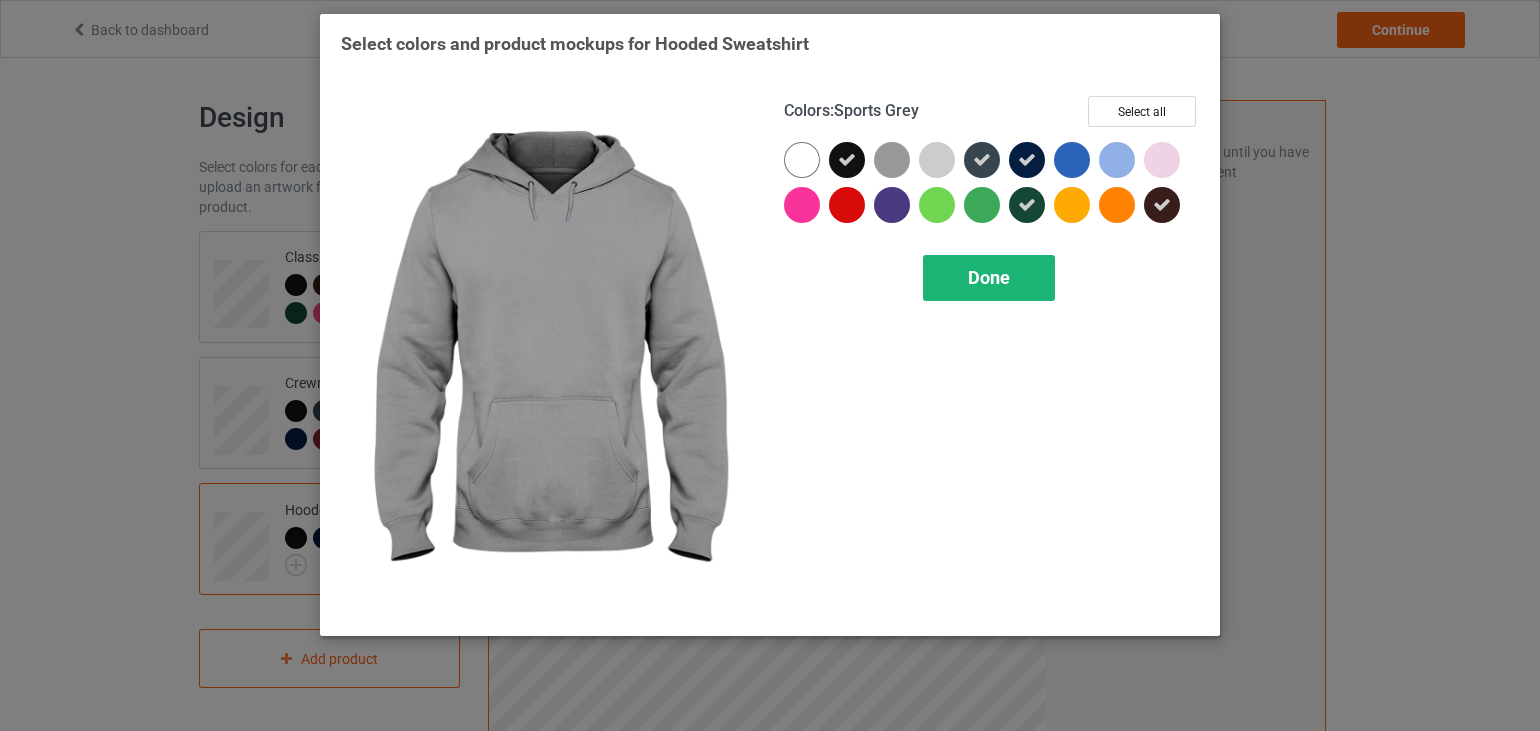 click on "Done" at bounding box center (989, 277) 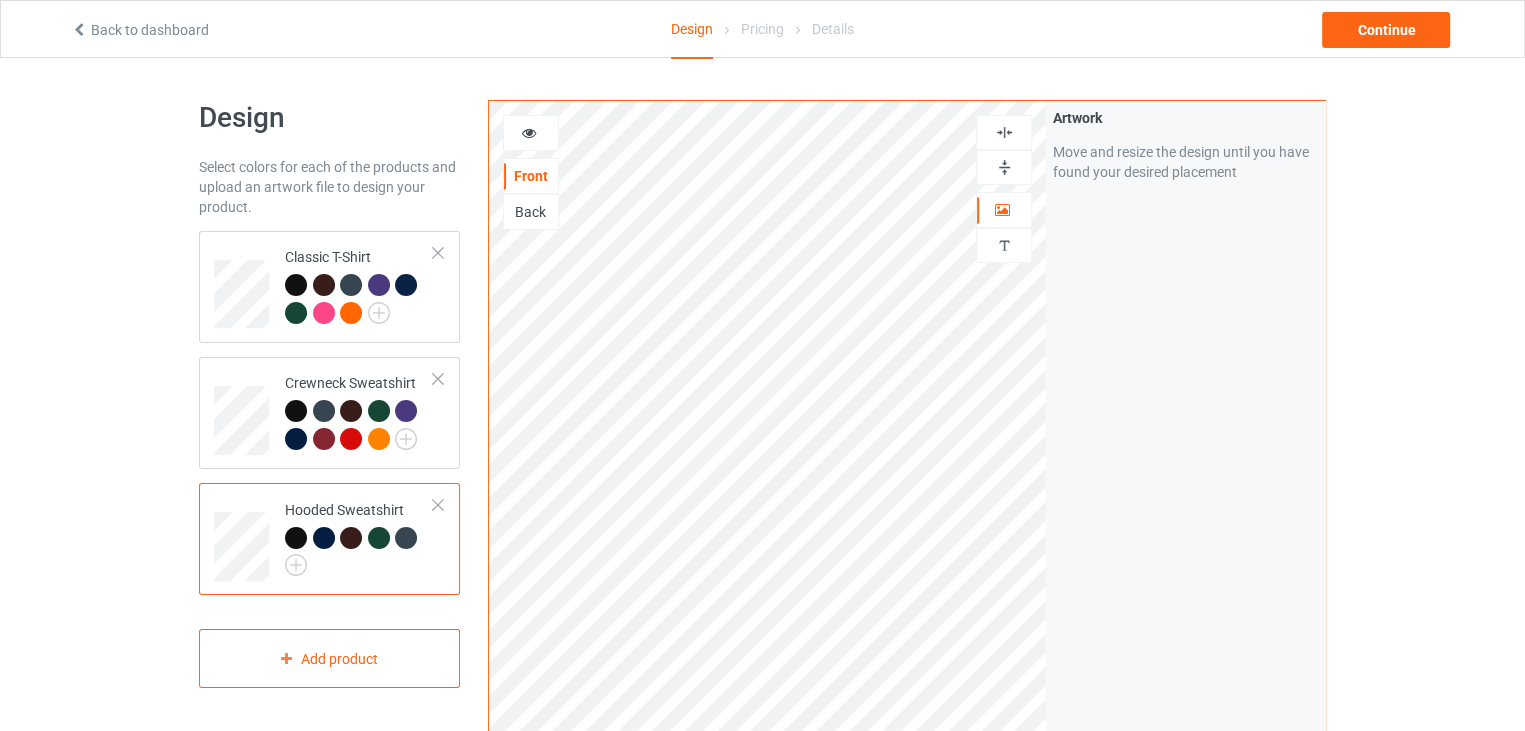 click at bounding box center [1004, 132] 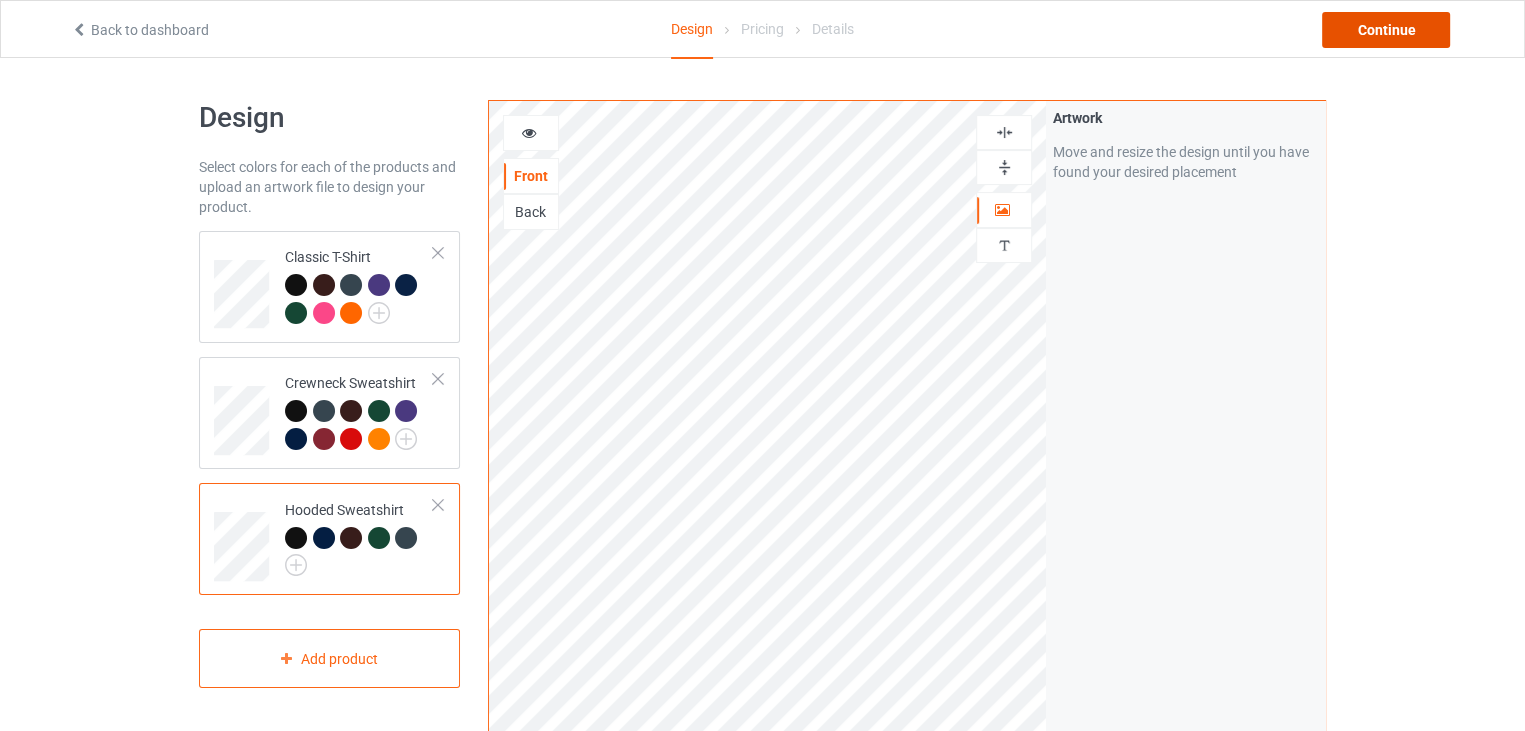 click on "Continue" at bounding box center (1386, 30) 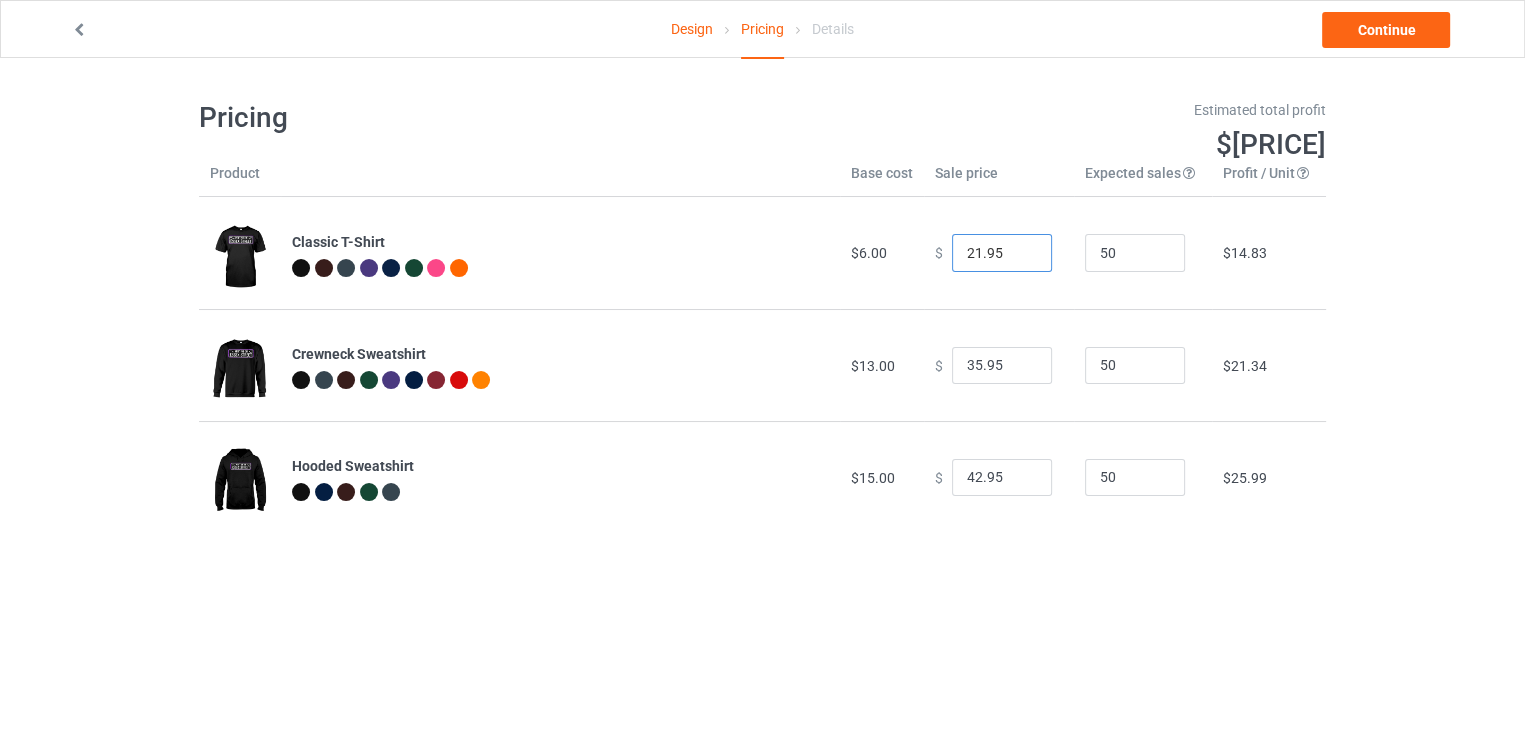 click on "21.95" at bounding box center (1002, 253) 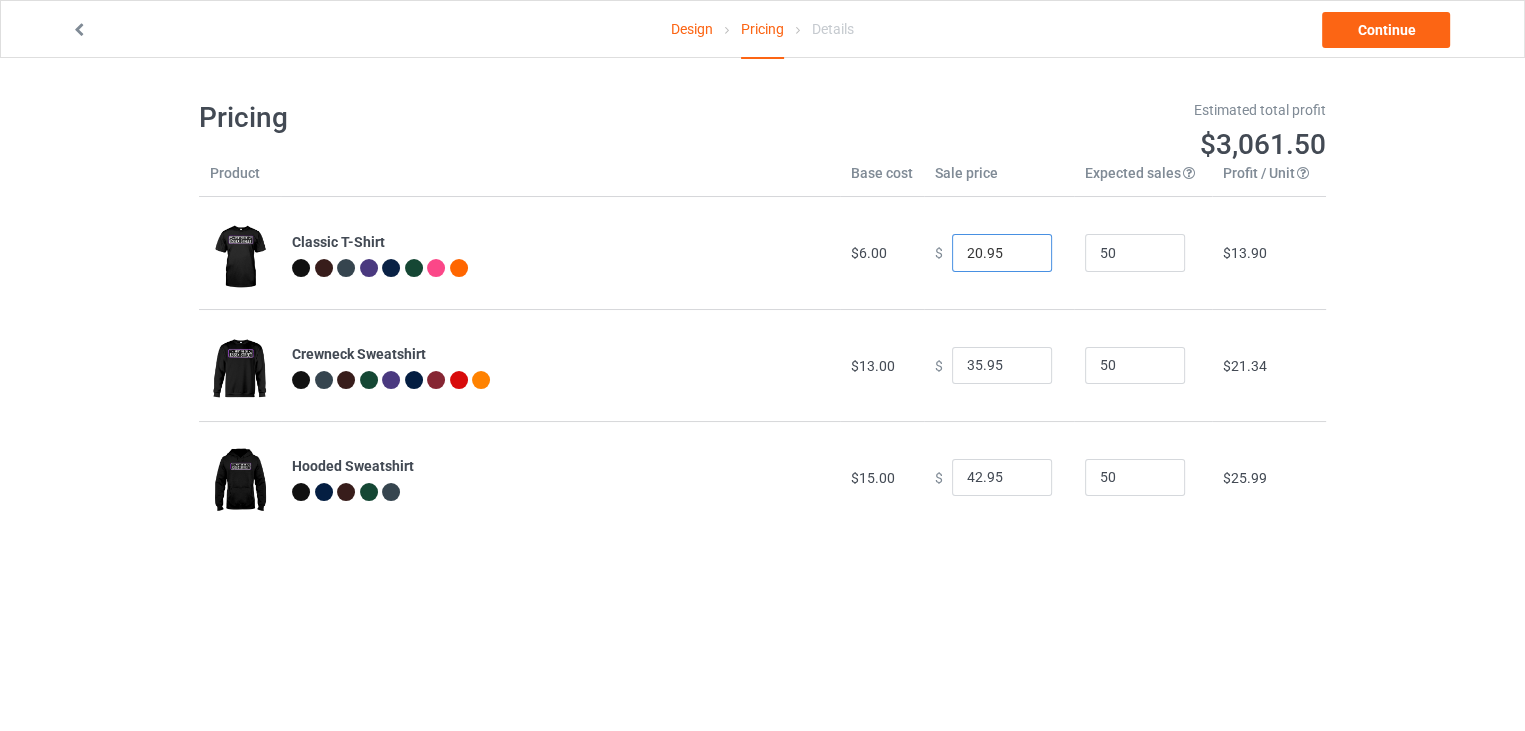 click on "20.95" at bounding box center [1002, 253] 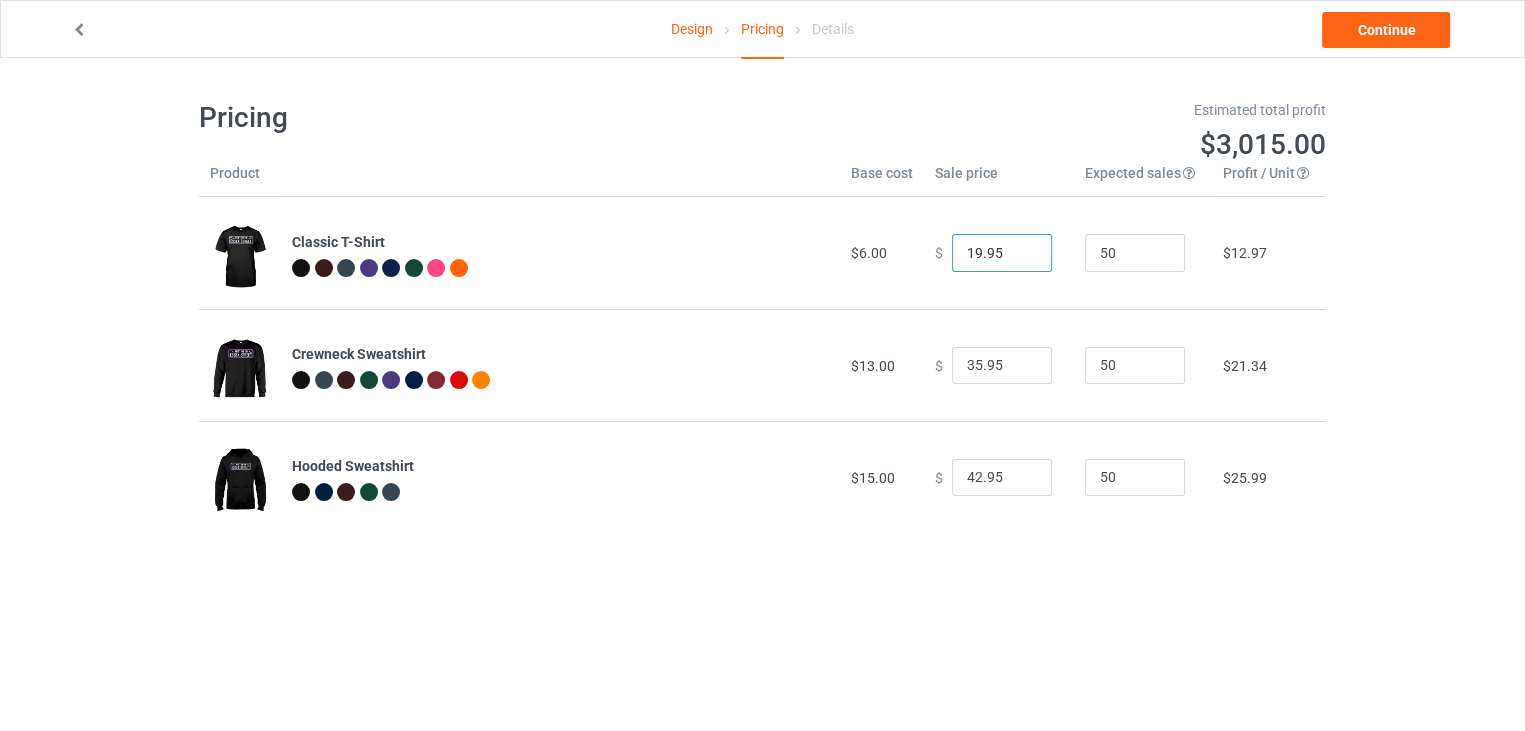 click on "19.95" at bounding box center [1002, 253] 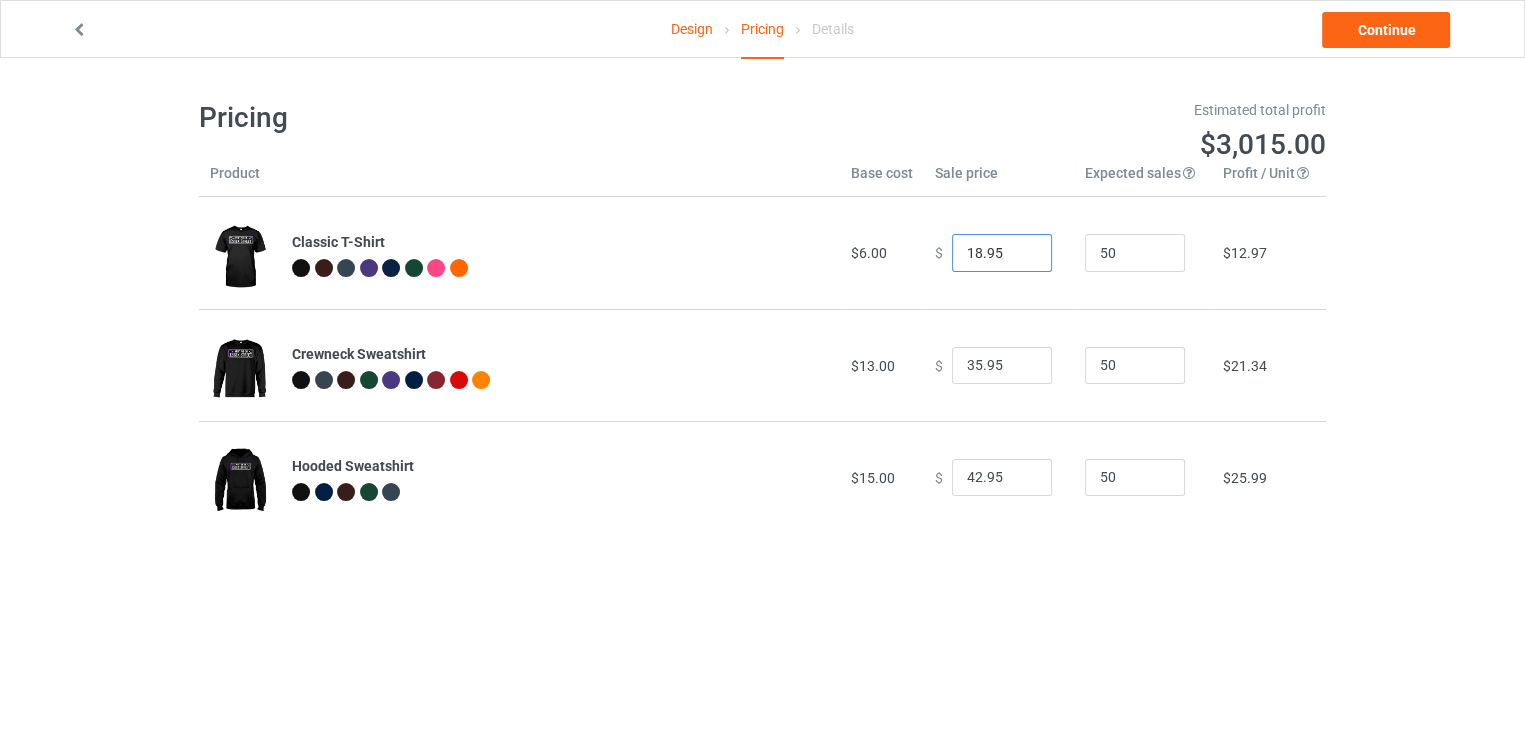 click on "18.95" at bounding box center (1002, 253) 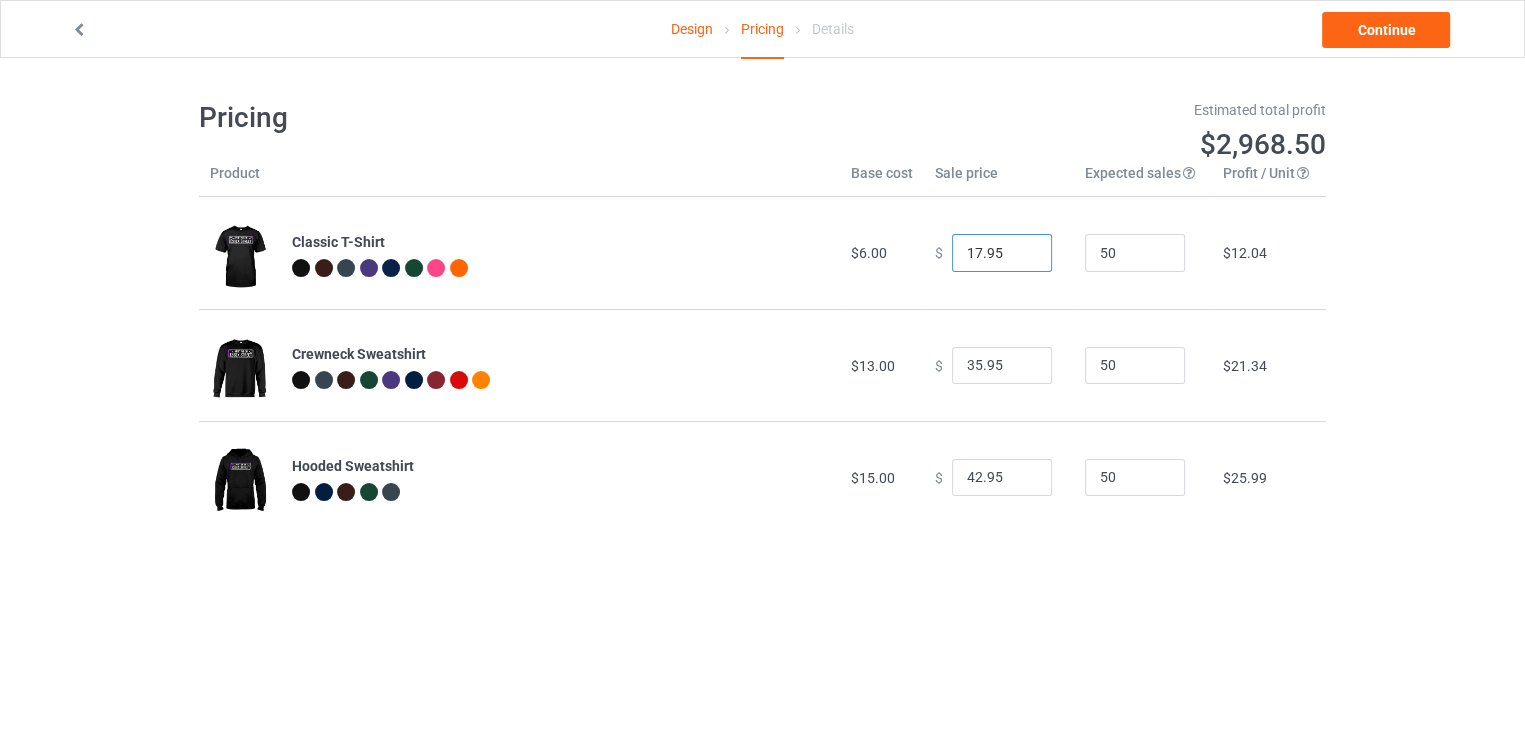 click on "17.95" at bounding box center [1002, 253] 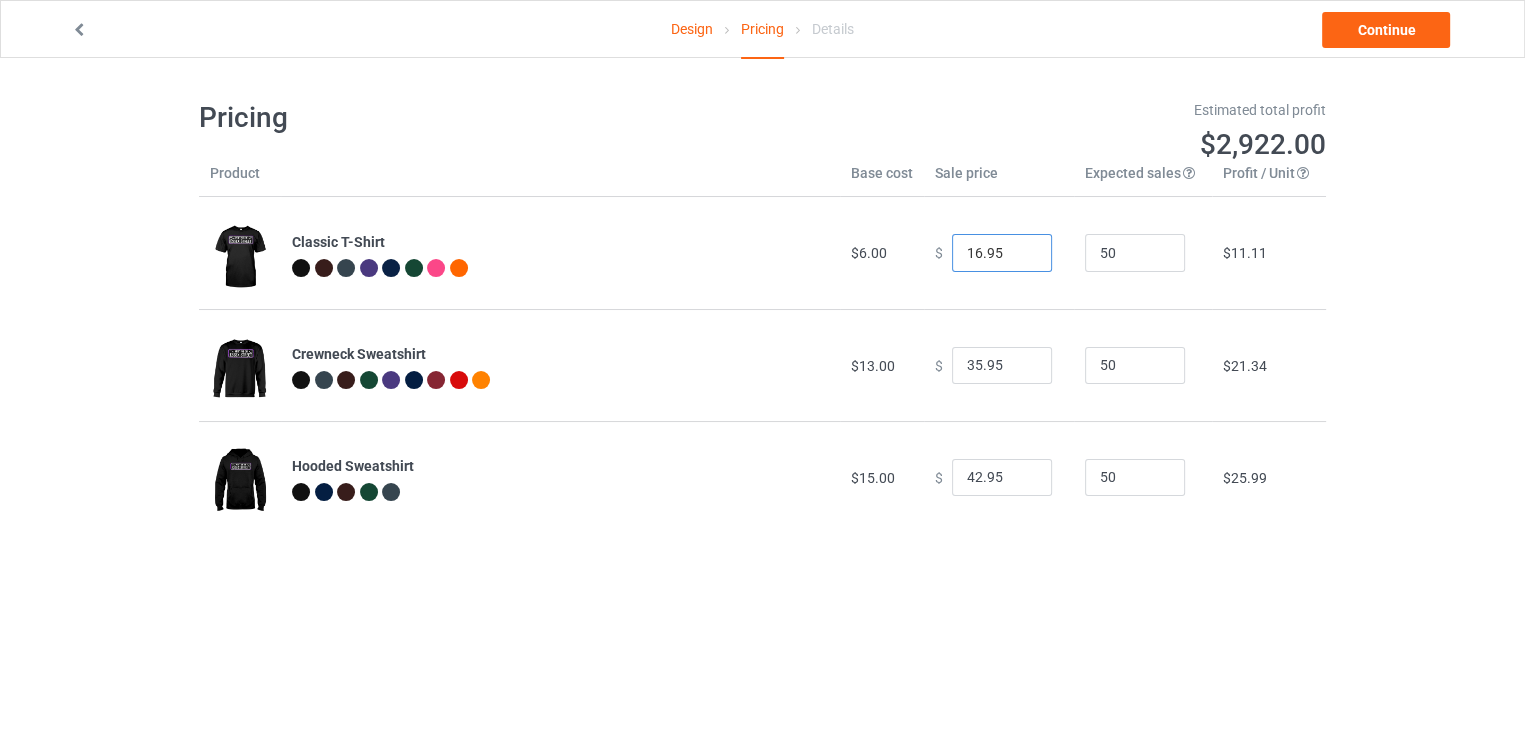 click on "16.95" at bounding box center [1002, 253] 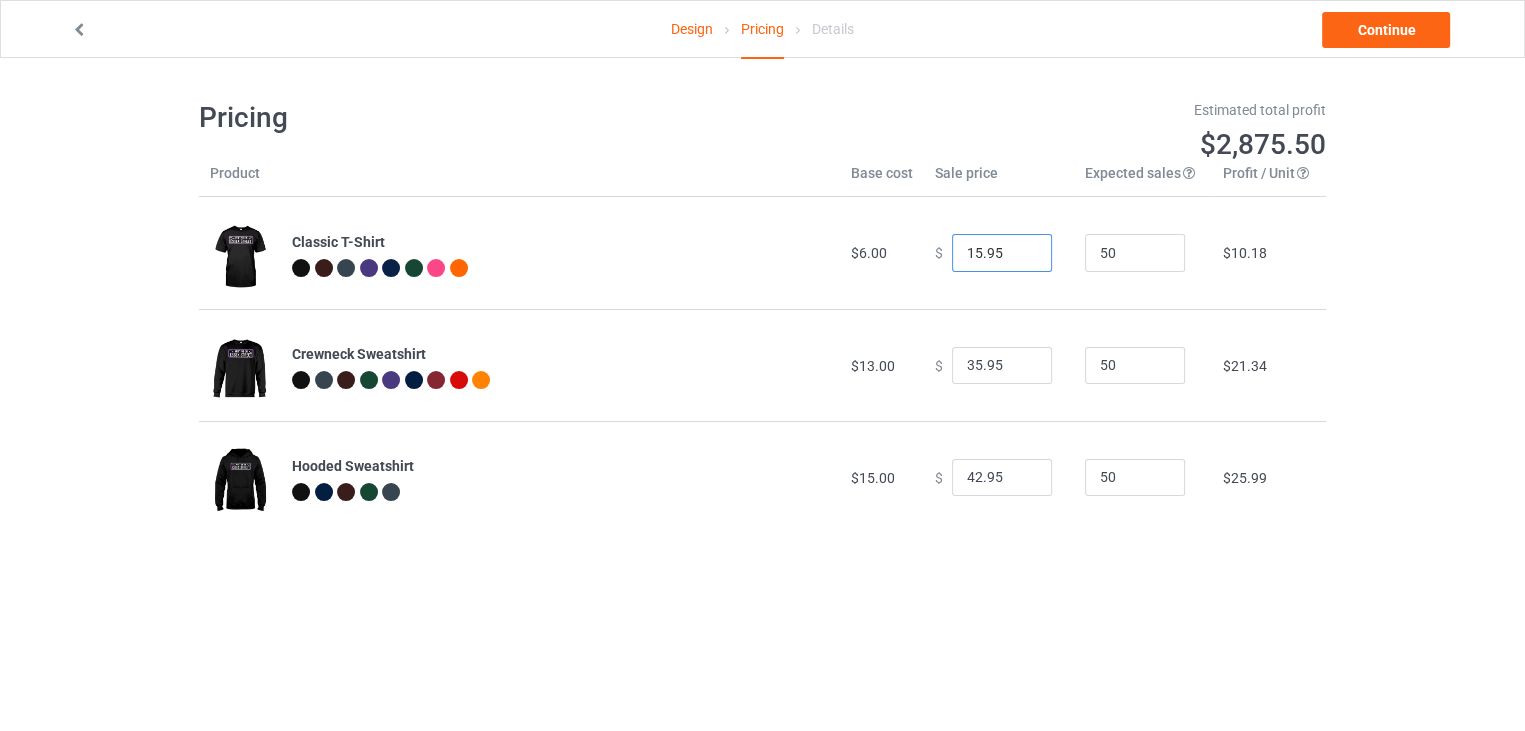 click on "15.95" at bounding box center [1002, 253] 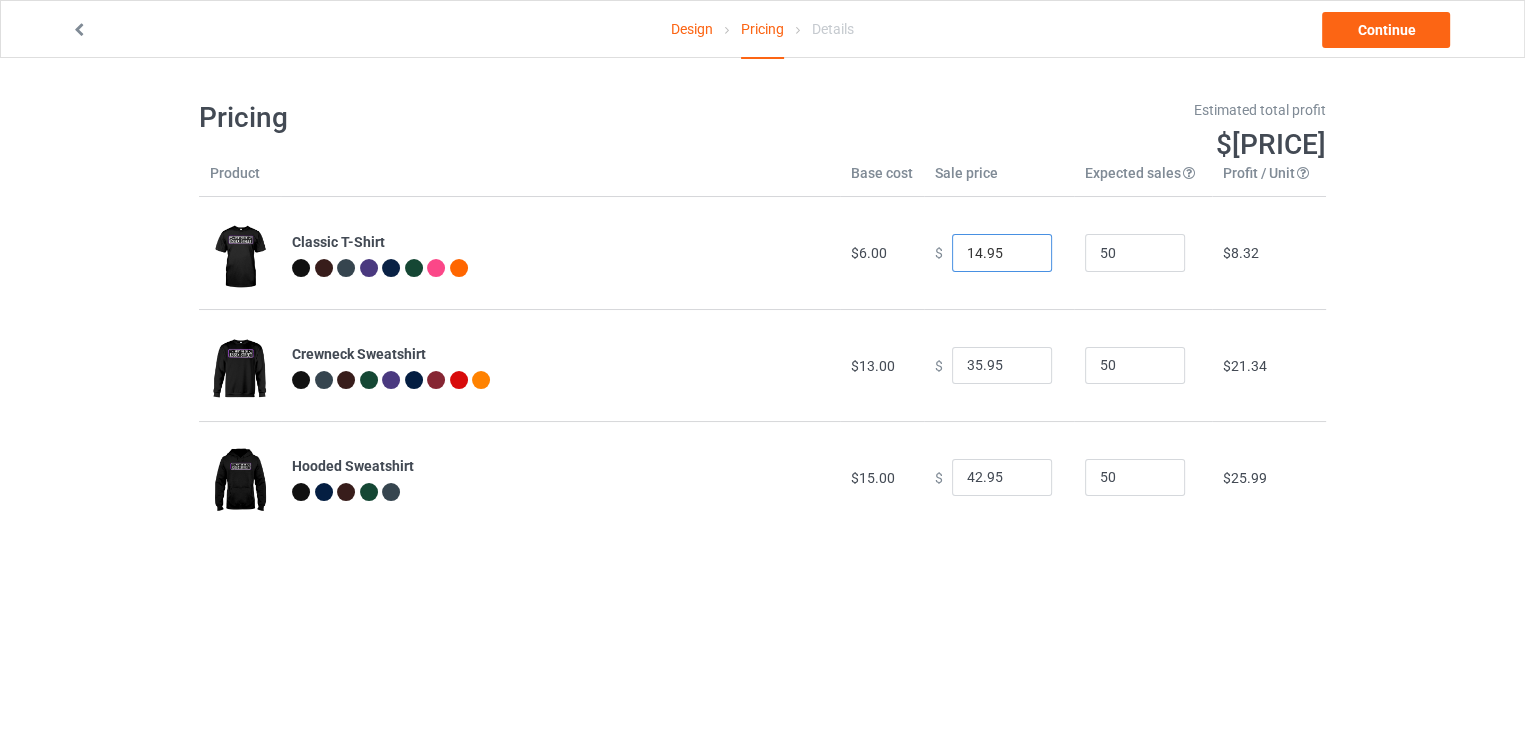 click on "14.95" at bounding box center (1002, 253) 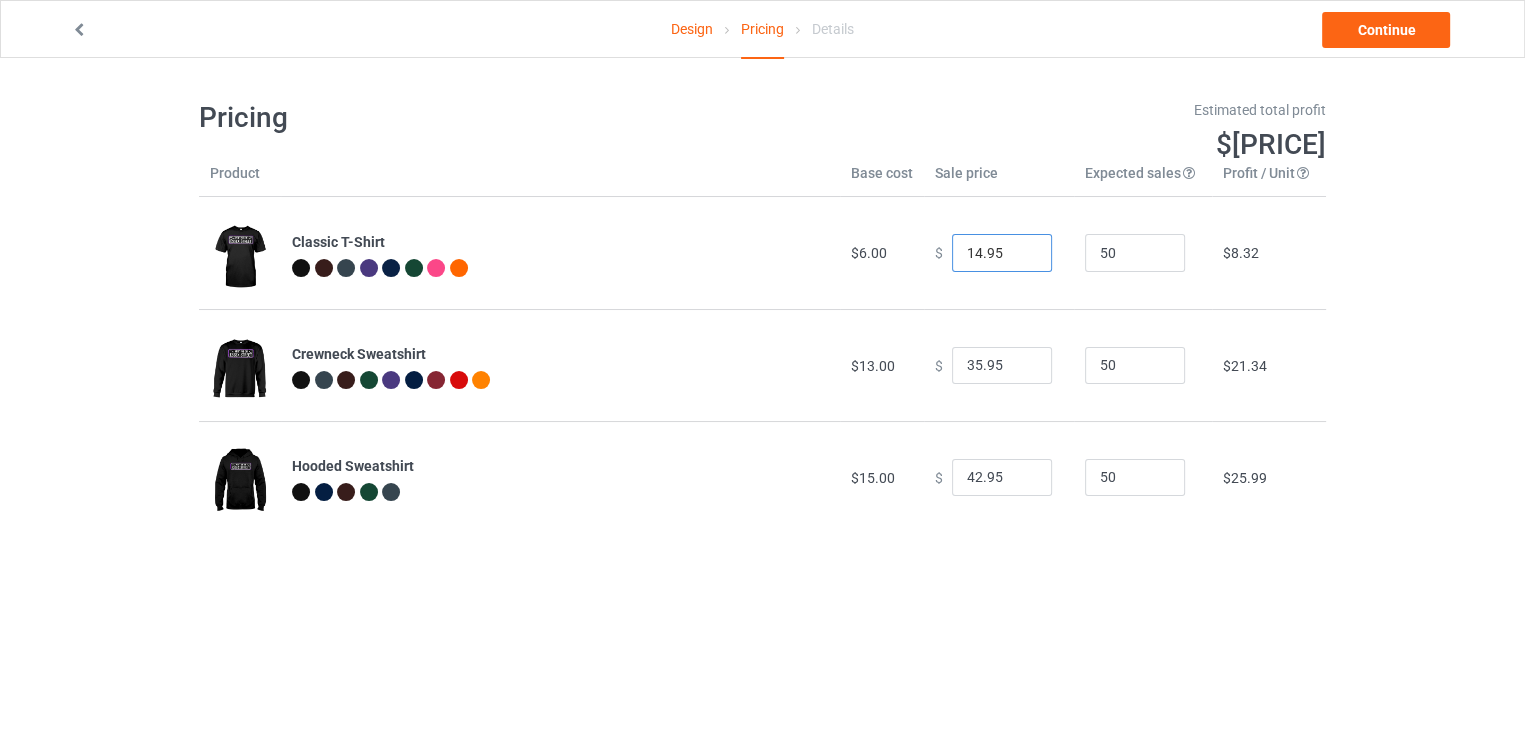click on "14.95" at bounding box center [1002, 253] 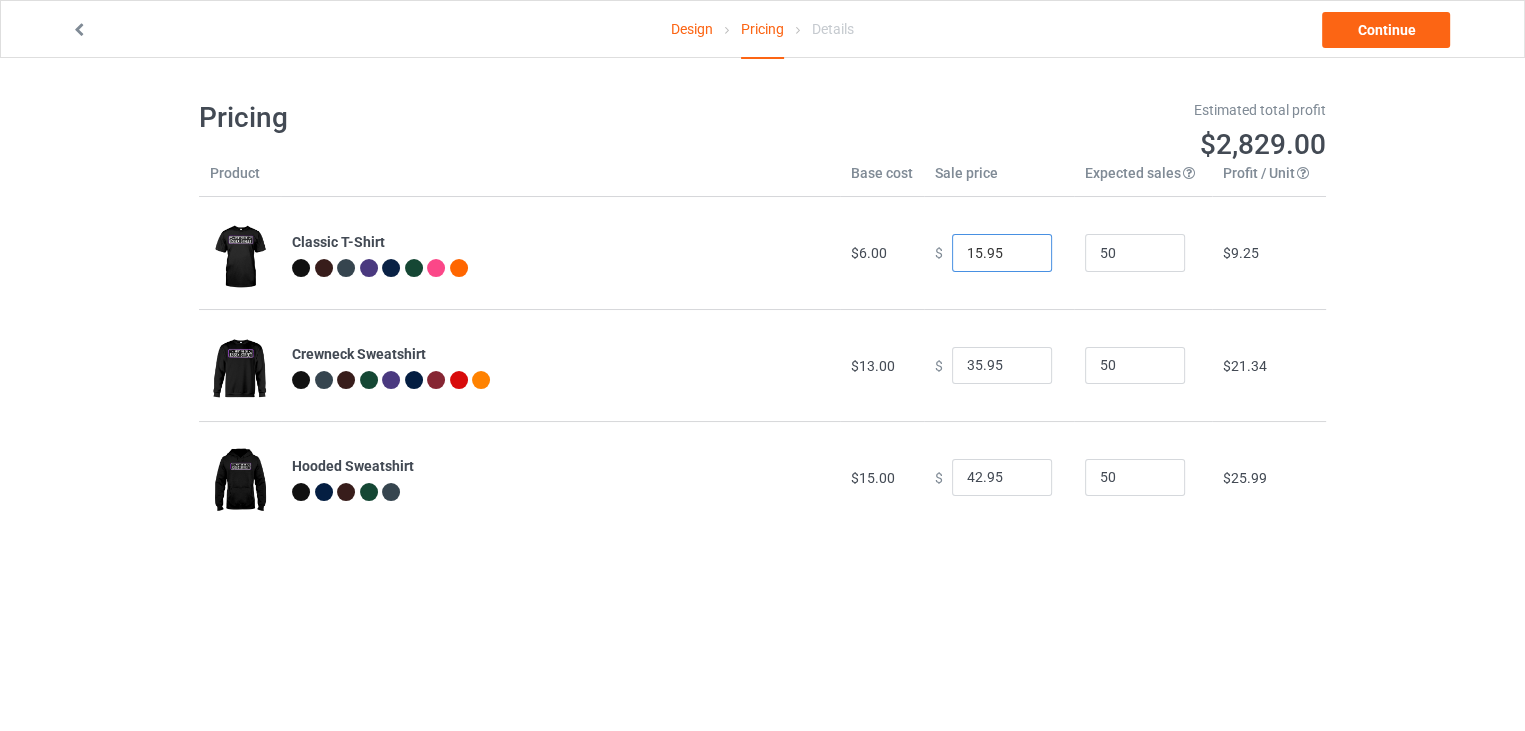 click on "15.95" at bounding box center (1002, 253) 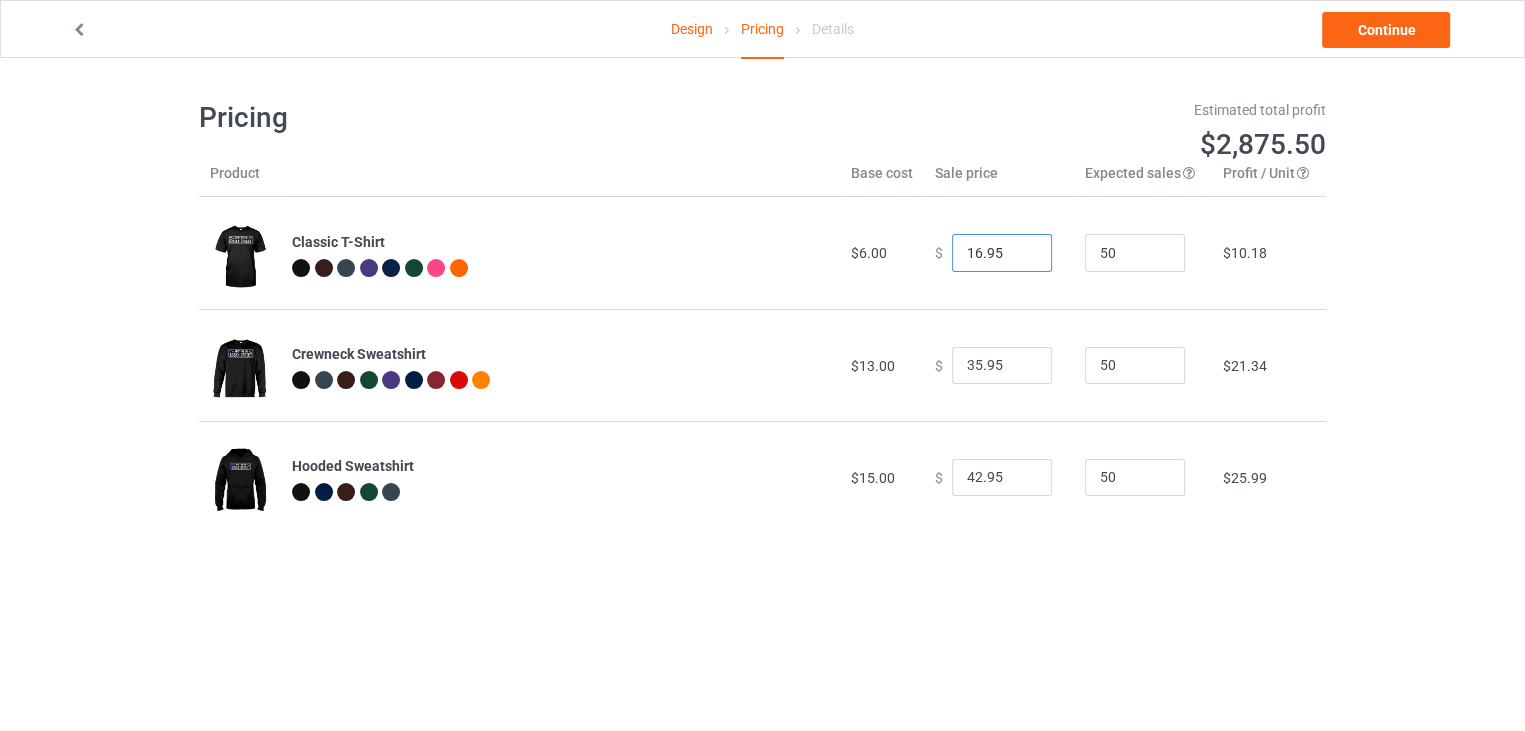 click on "16.95" at bounding box center (1002, 253) 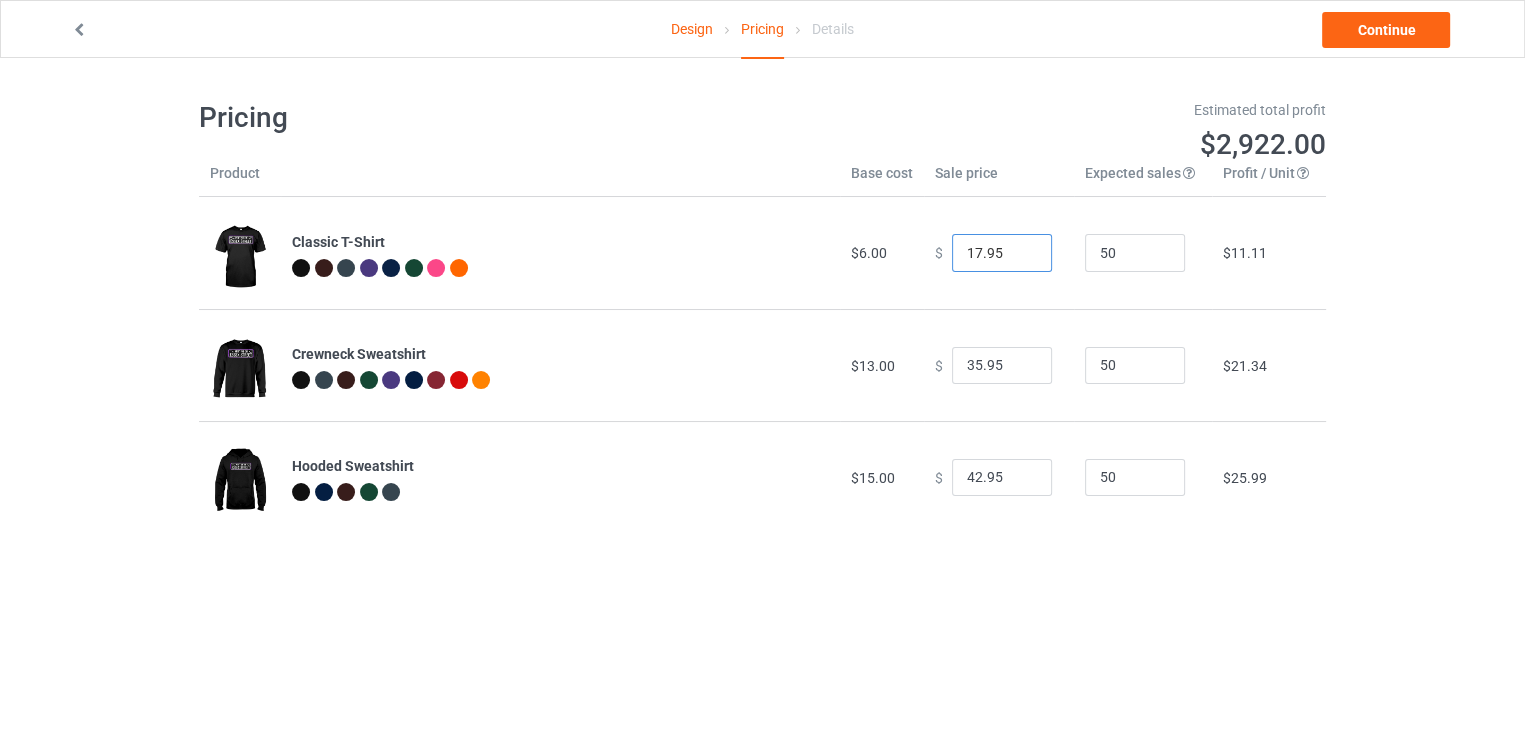 click on "17.95" at bounding box center [1002, 253] 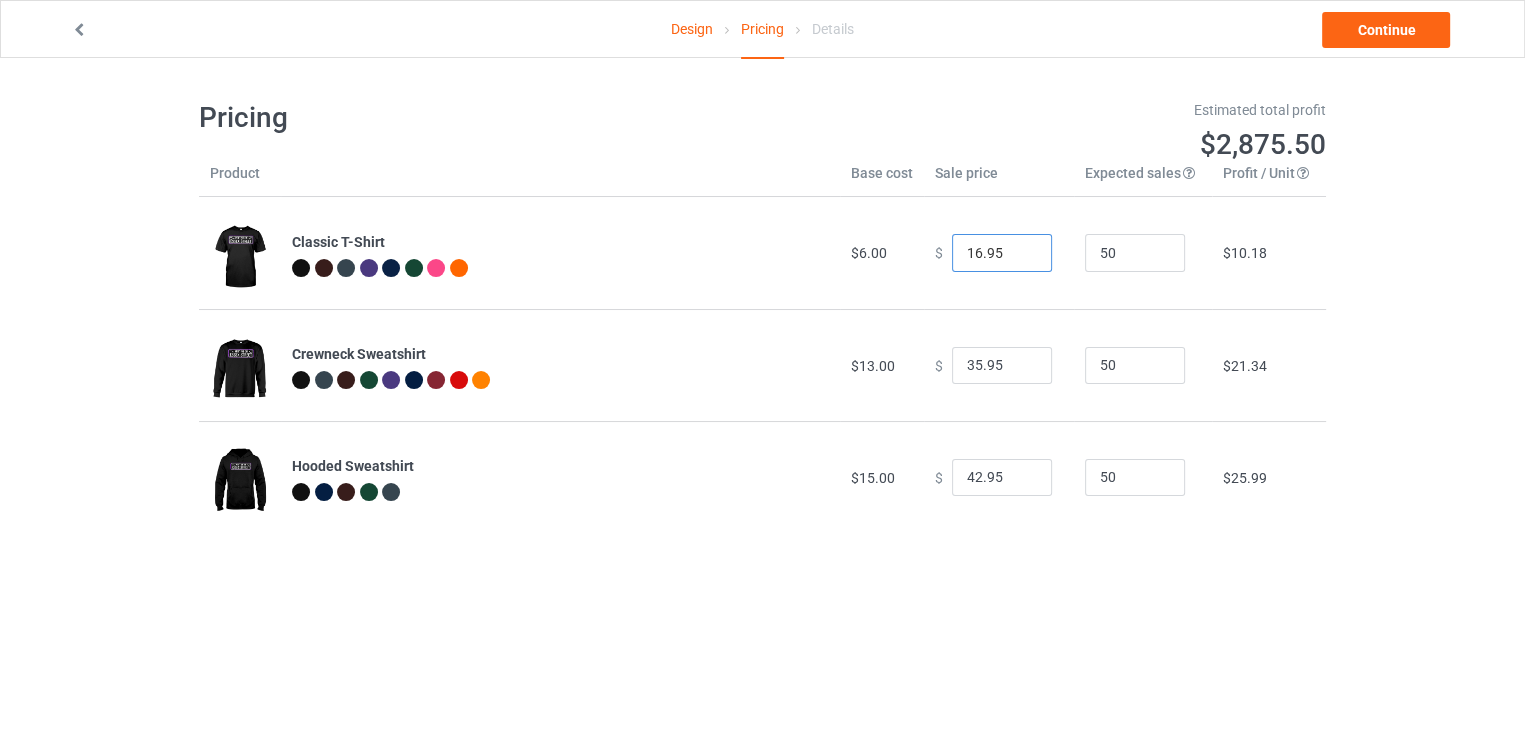 type on "16.95" 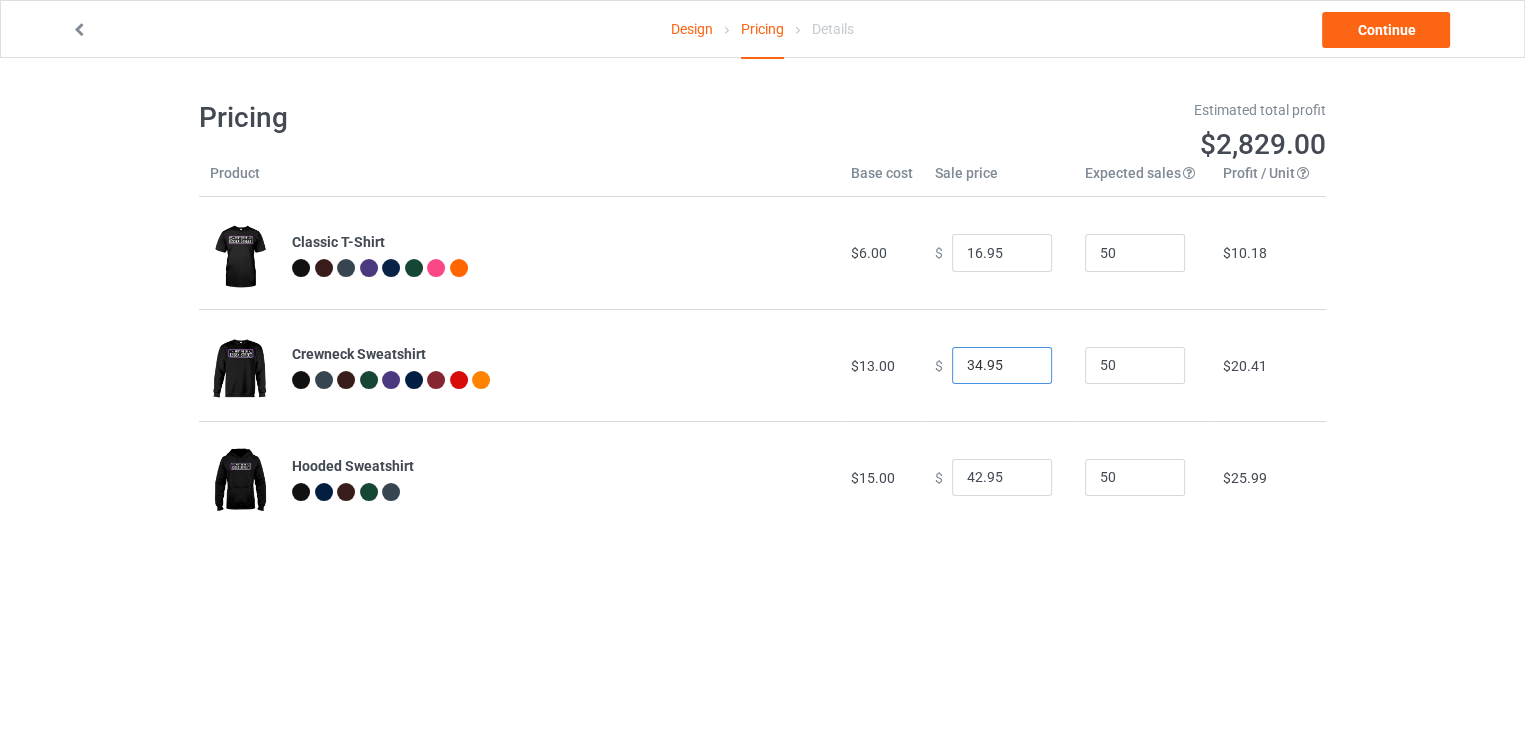 click on "34.95" at bounding box center [1002, 366] 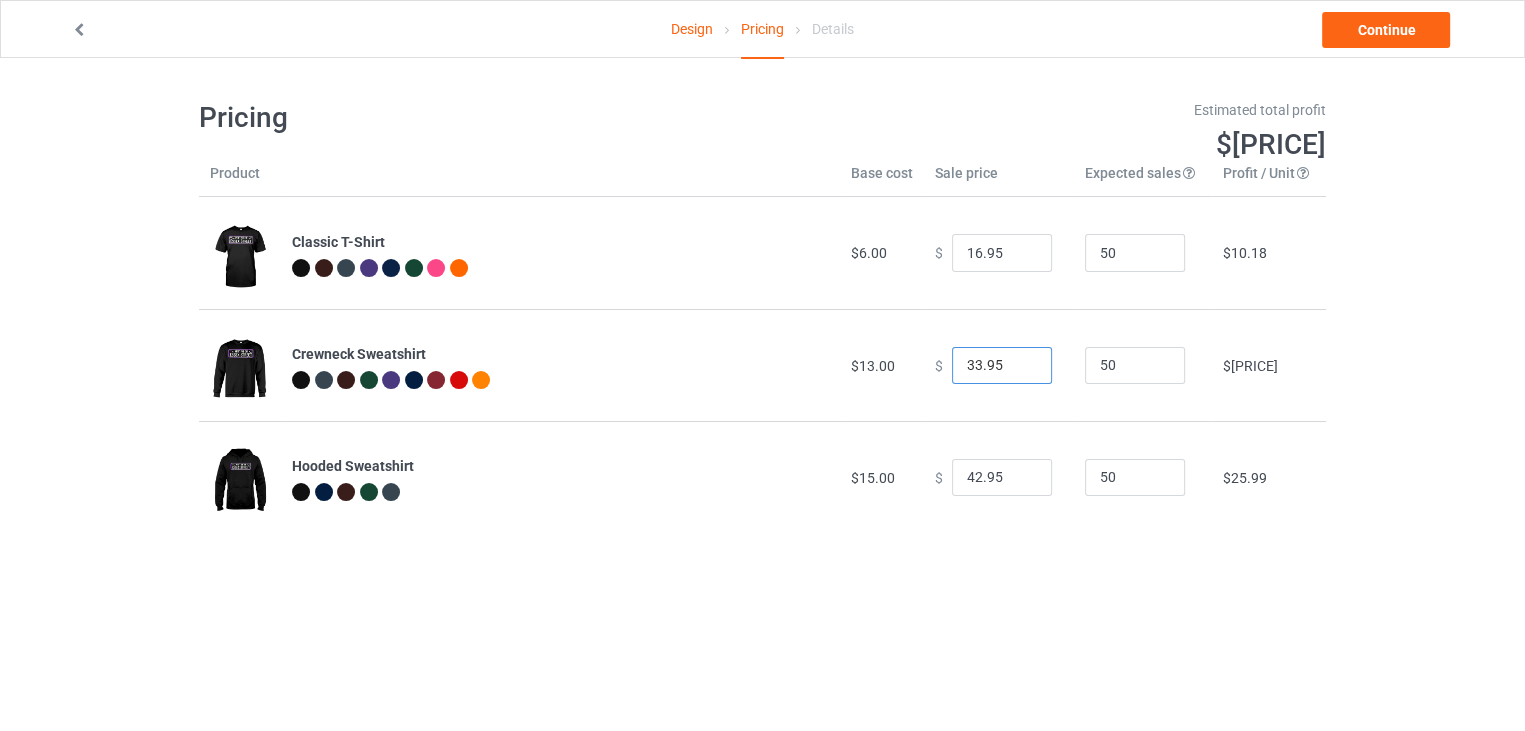 click on "33.95" at bounding box center [1002, 366] 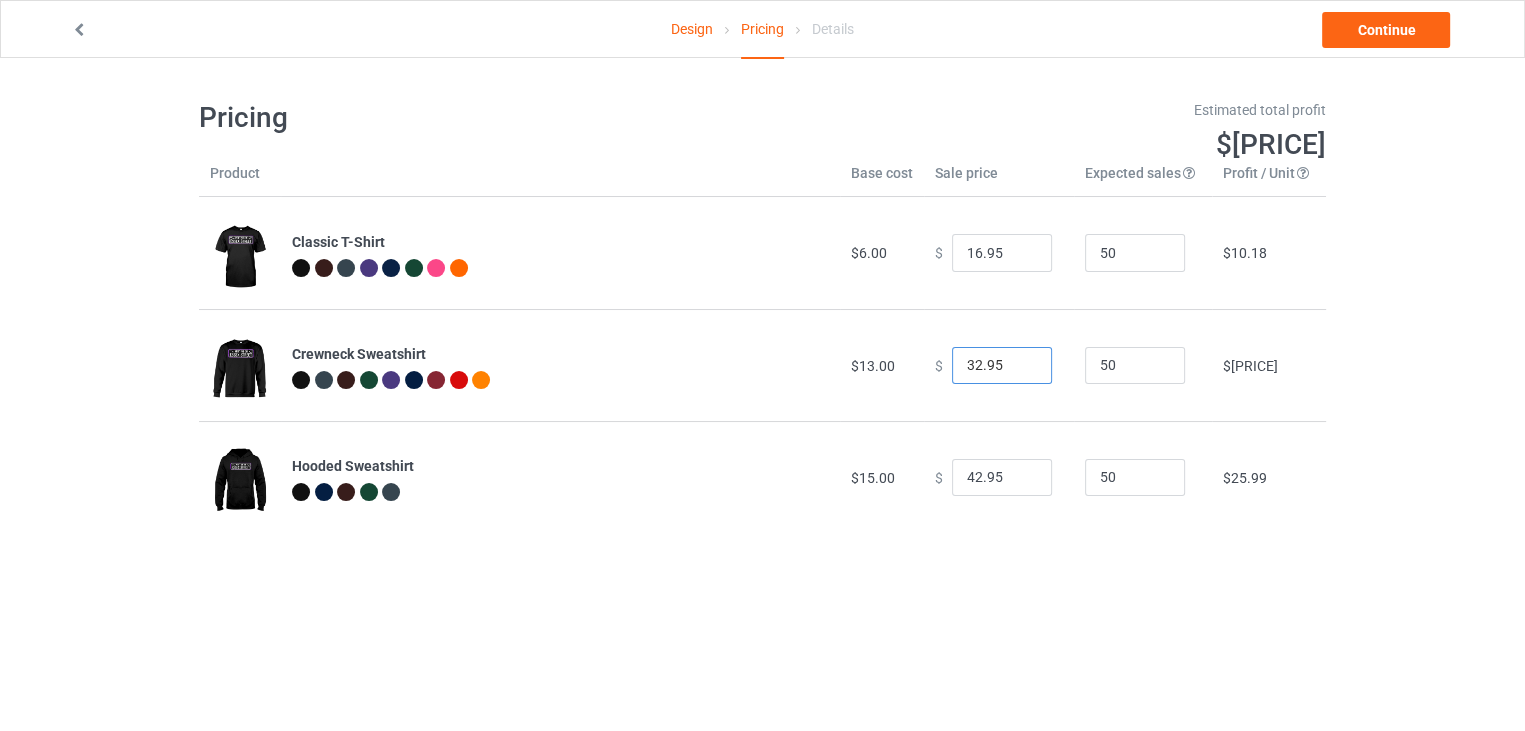 click on "32.95" at bounding box center [1002, 366] 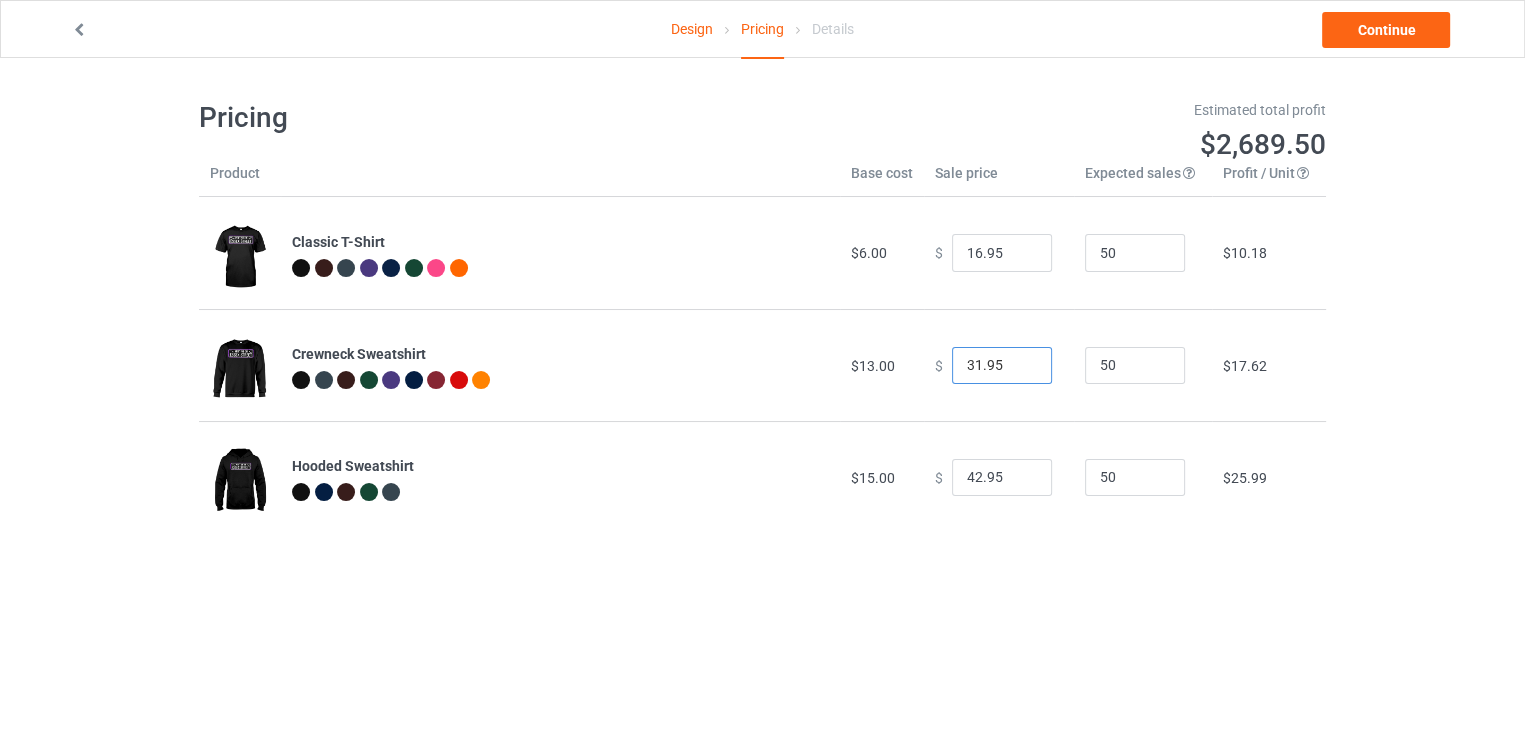 click on "31.95" at bounding box center [1002, 366] 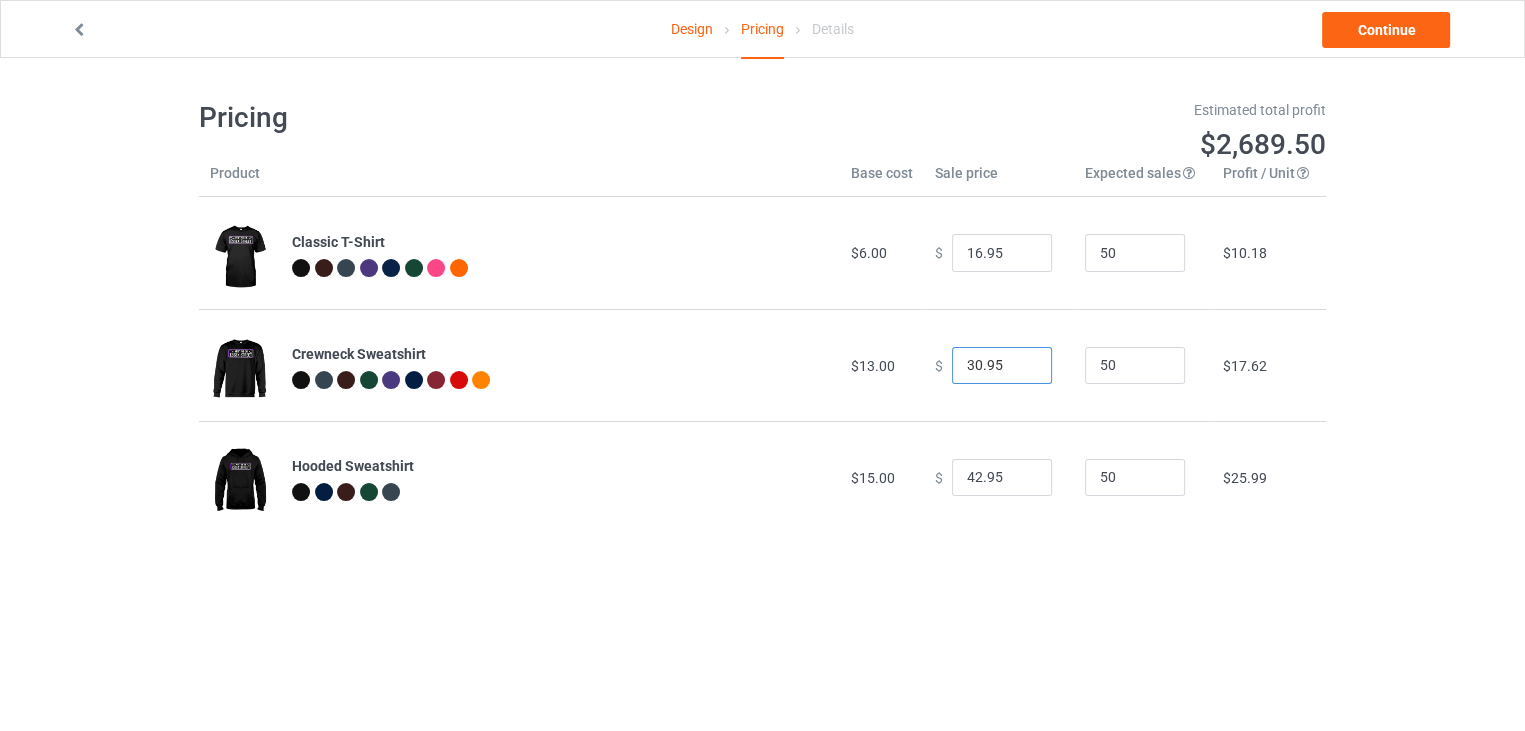 click on "30.95" at bounding box center [1002, 366] 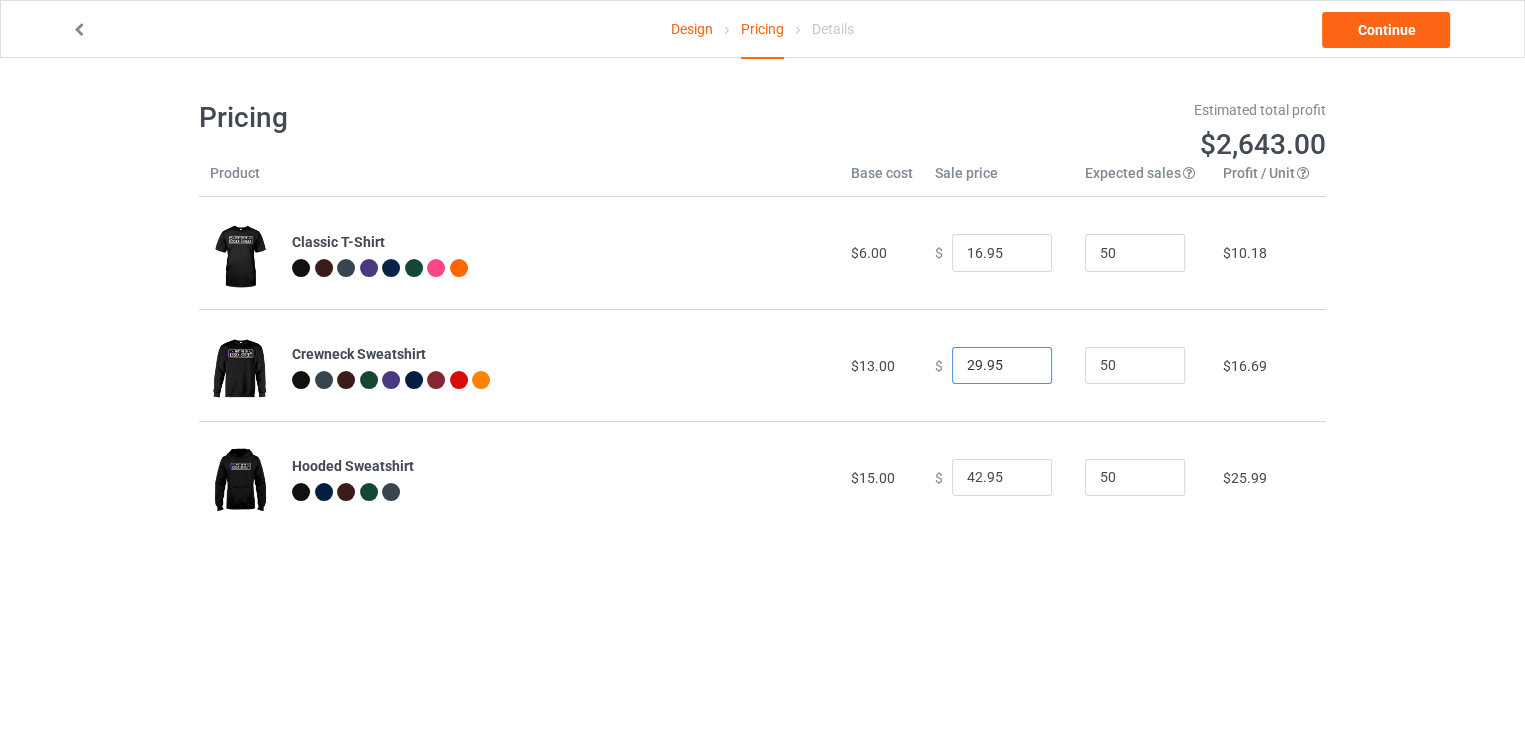 click on "29.95" at bounding box center [1002, 366] 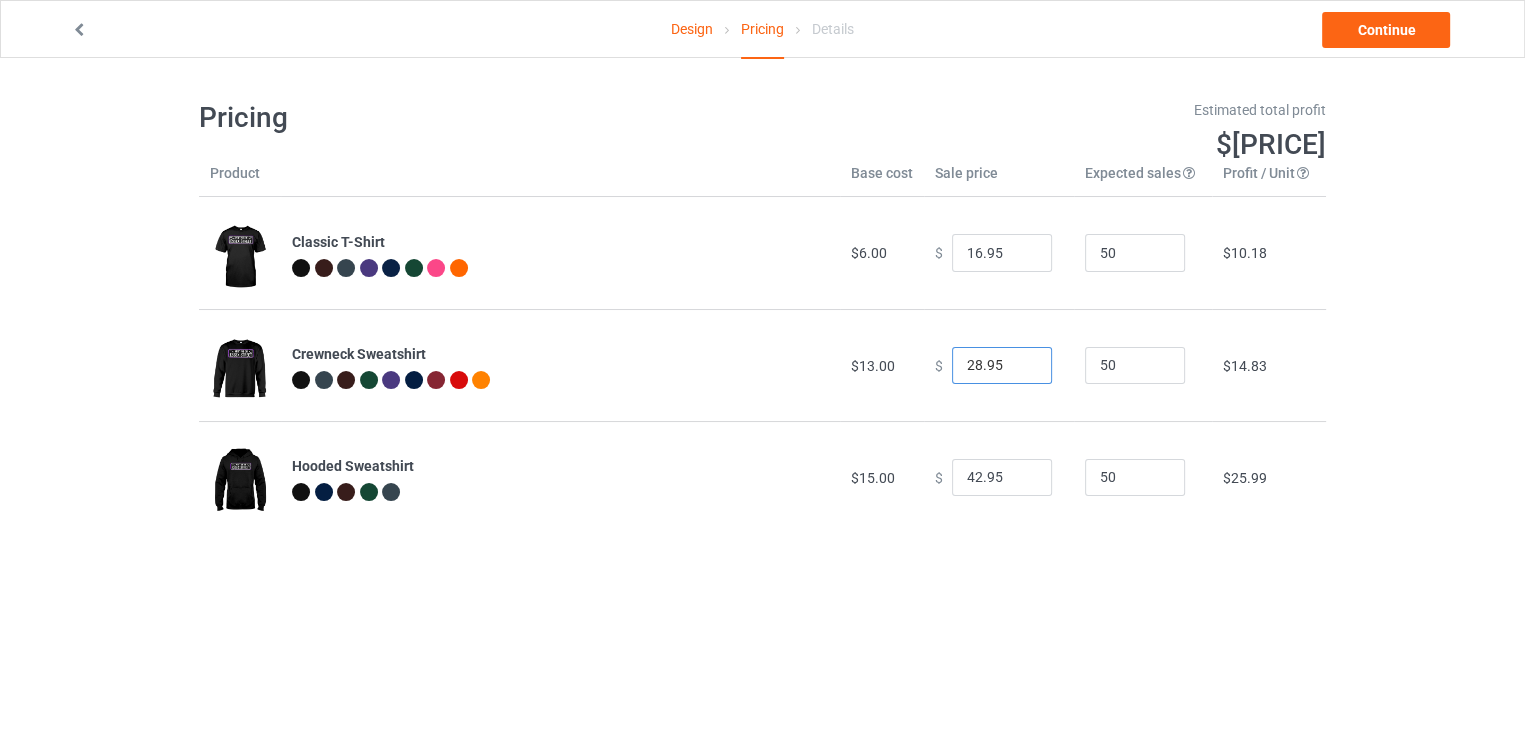 click on "28.95" at bounding box center [1002, 366] 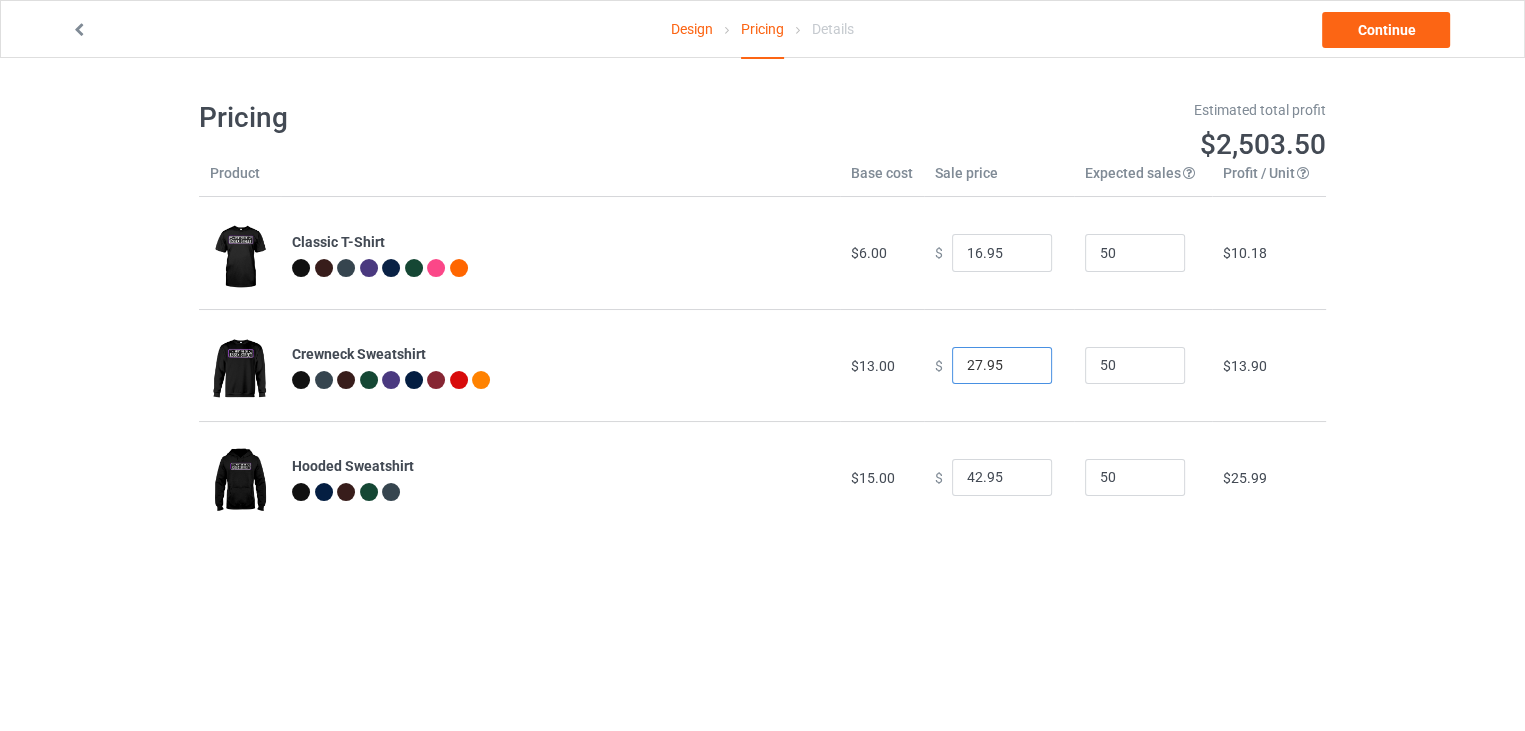 click on "27.95" at bounding box center [1002, 366] 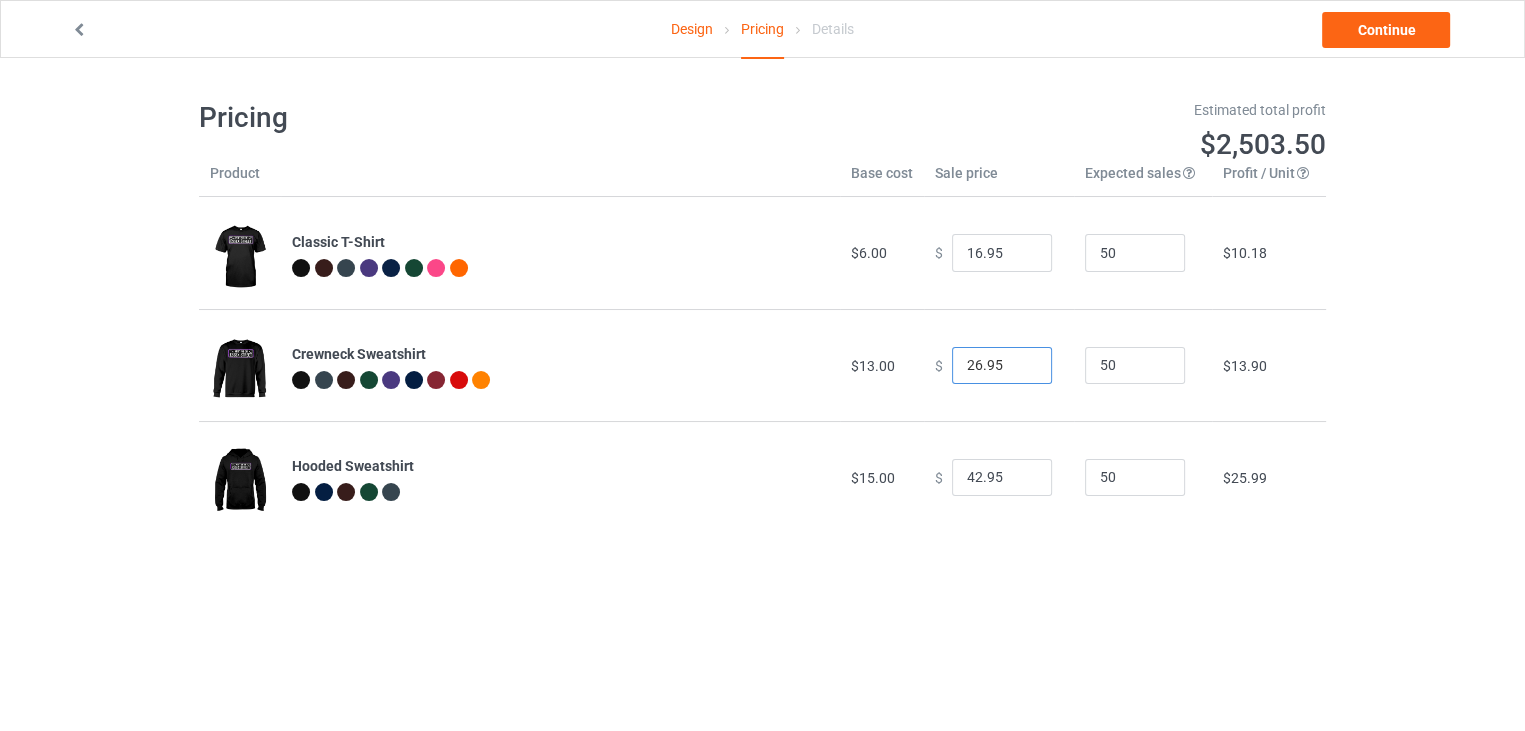 click on "26.95" at bounding box center [1002, 366] 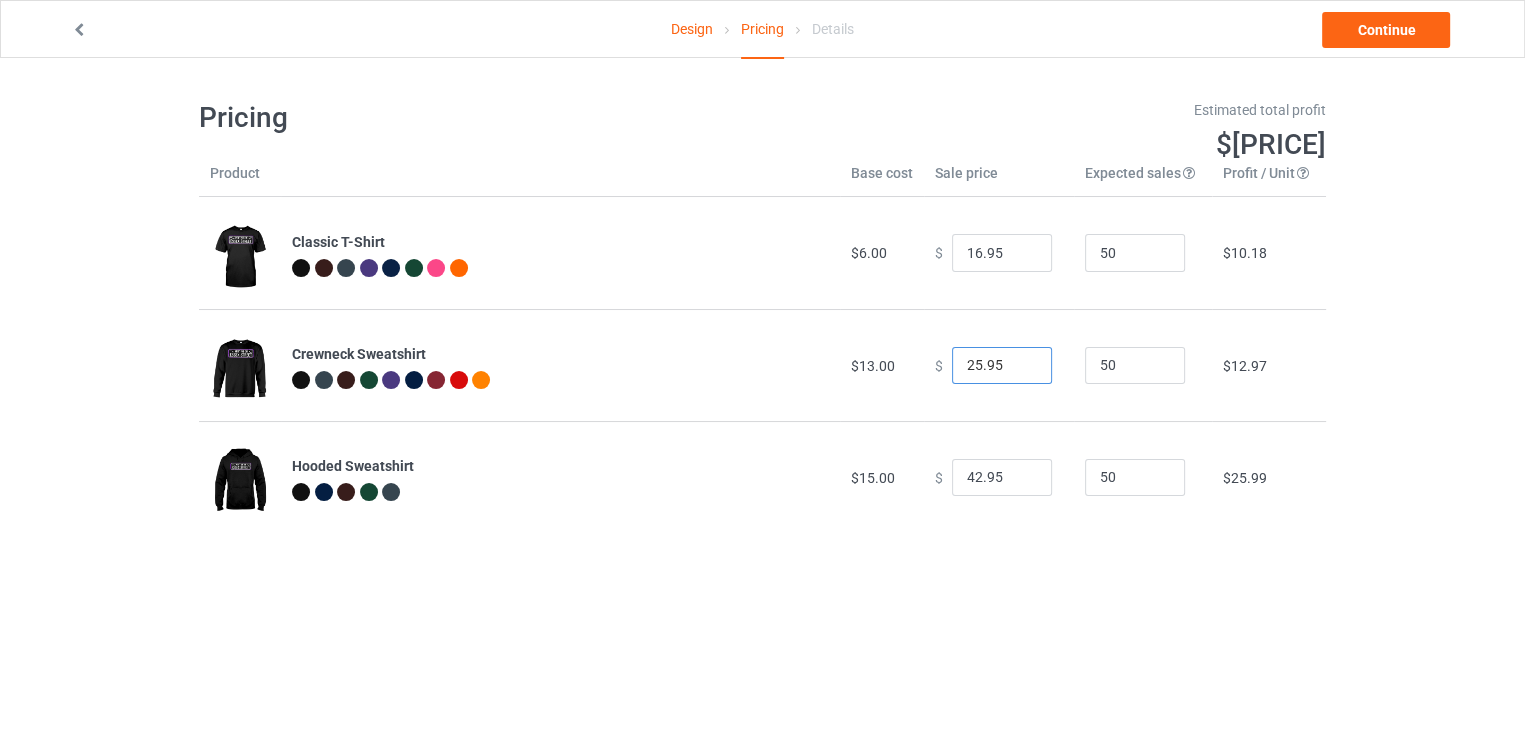 click on "25.95" at bounding box center (1002, 366) 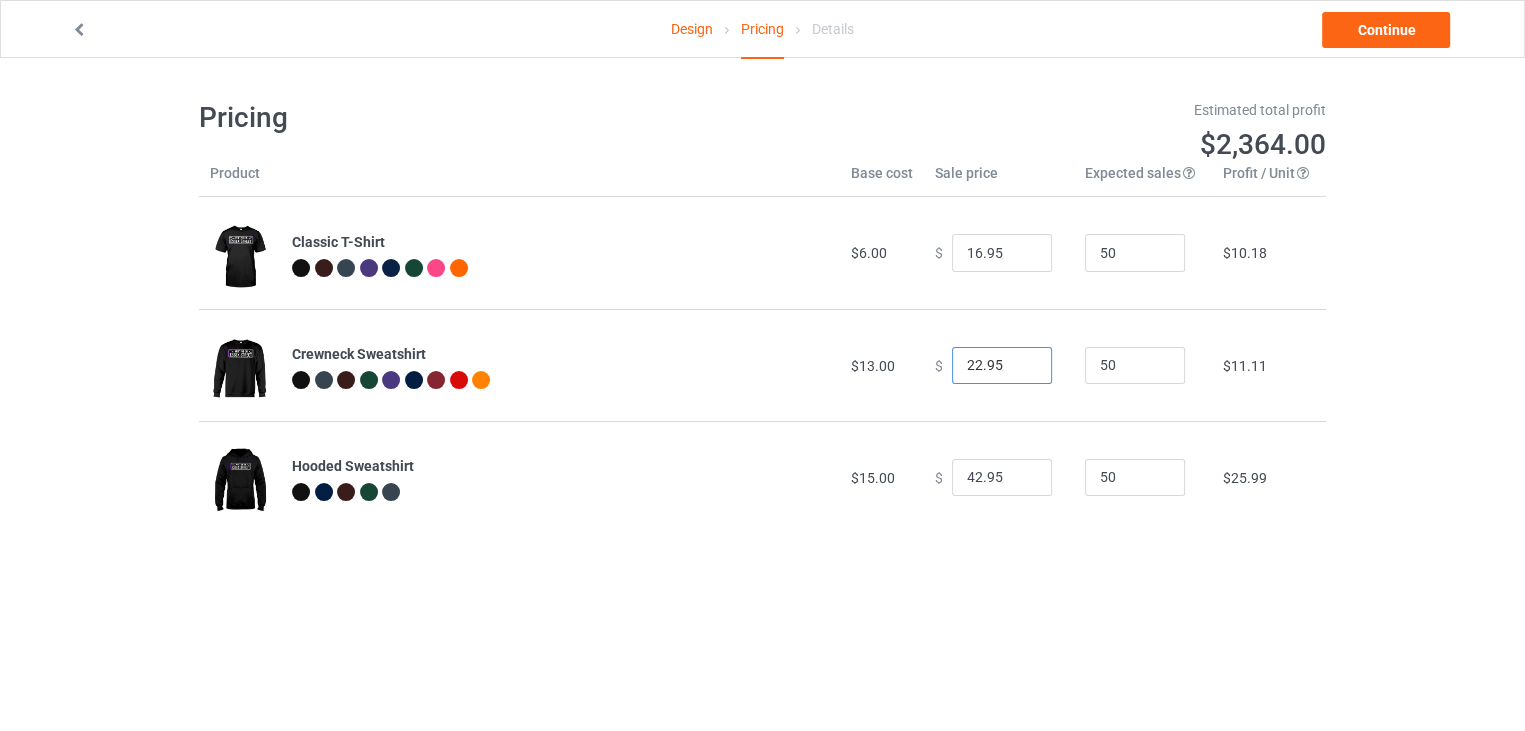 click on "22.95" at bounding box center [1002, 366] 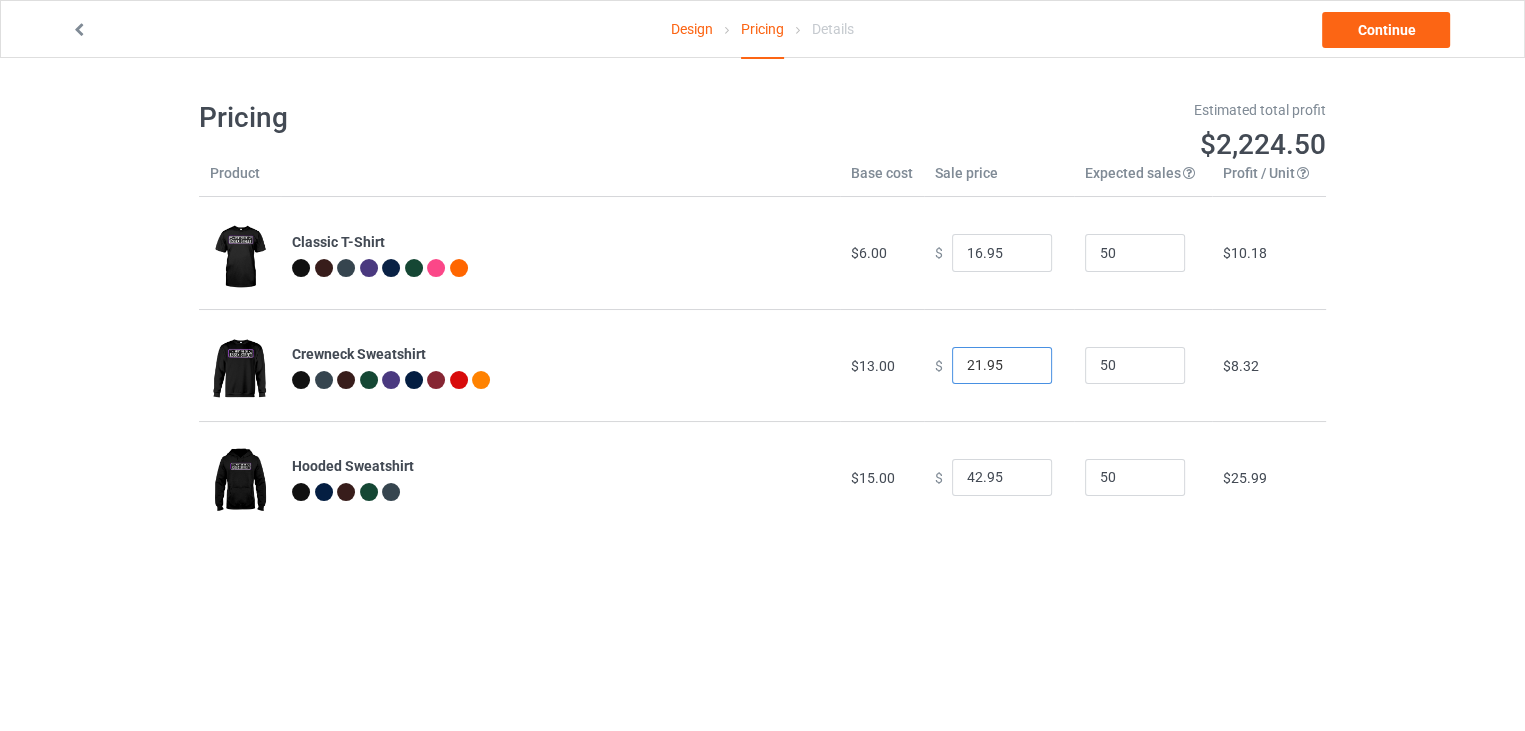 click on "21.95" at bounding box center [1002, 366] 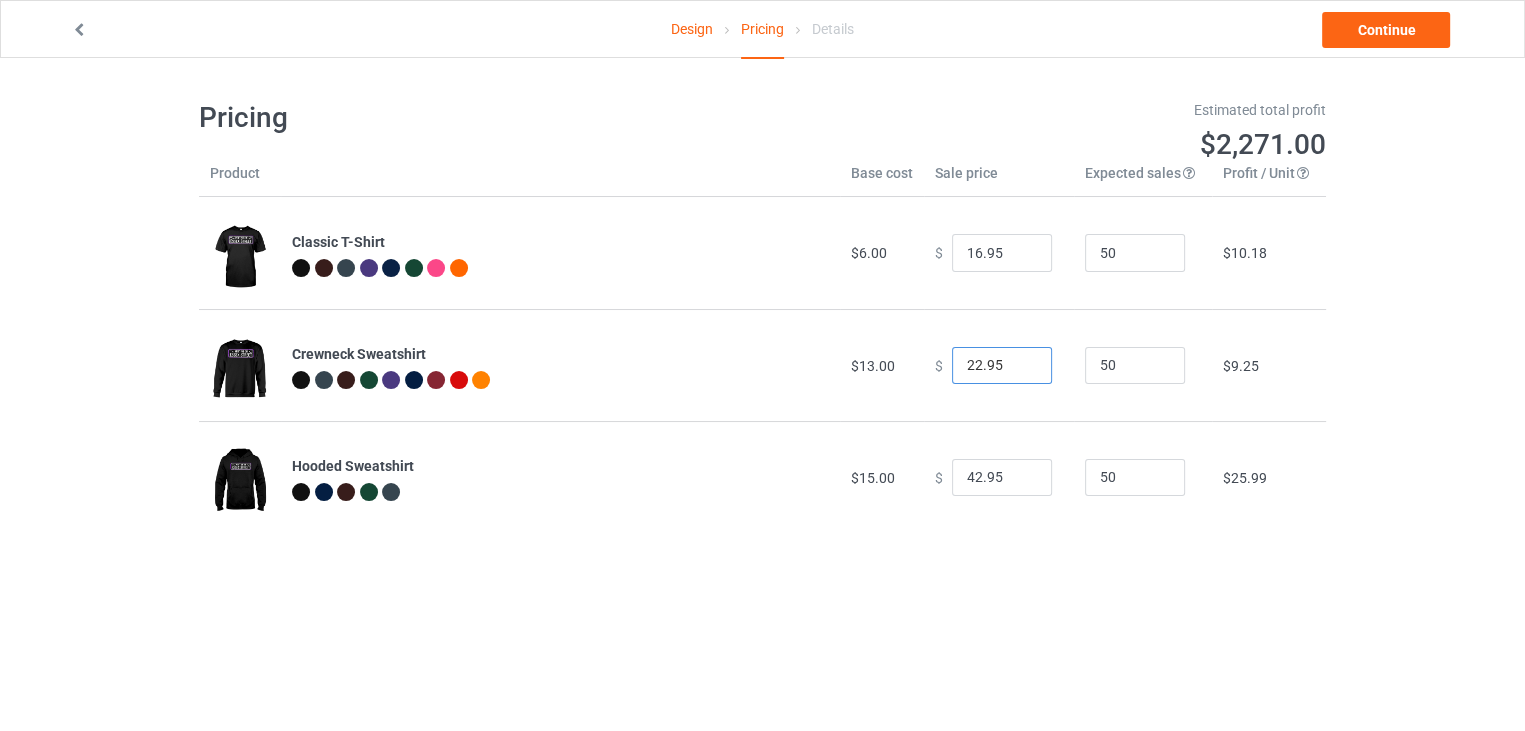 click on "22.95" at bounding box center (1002, 366) 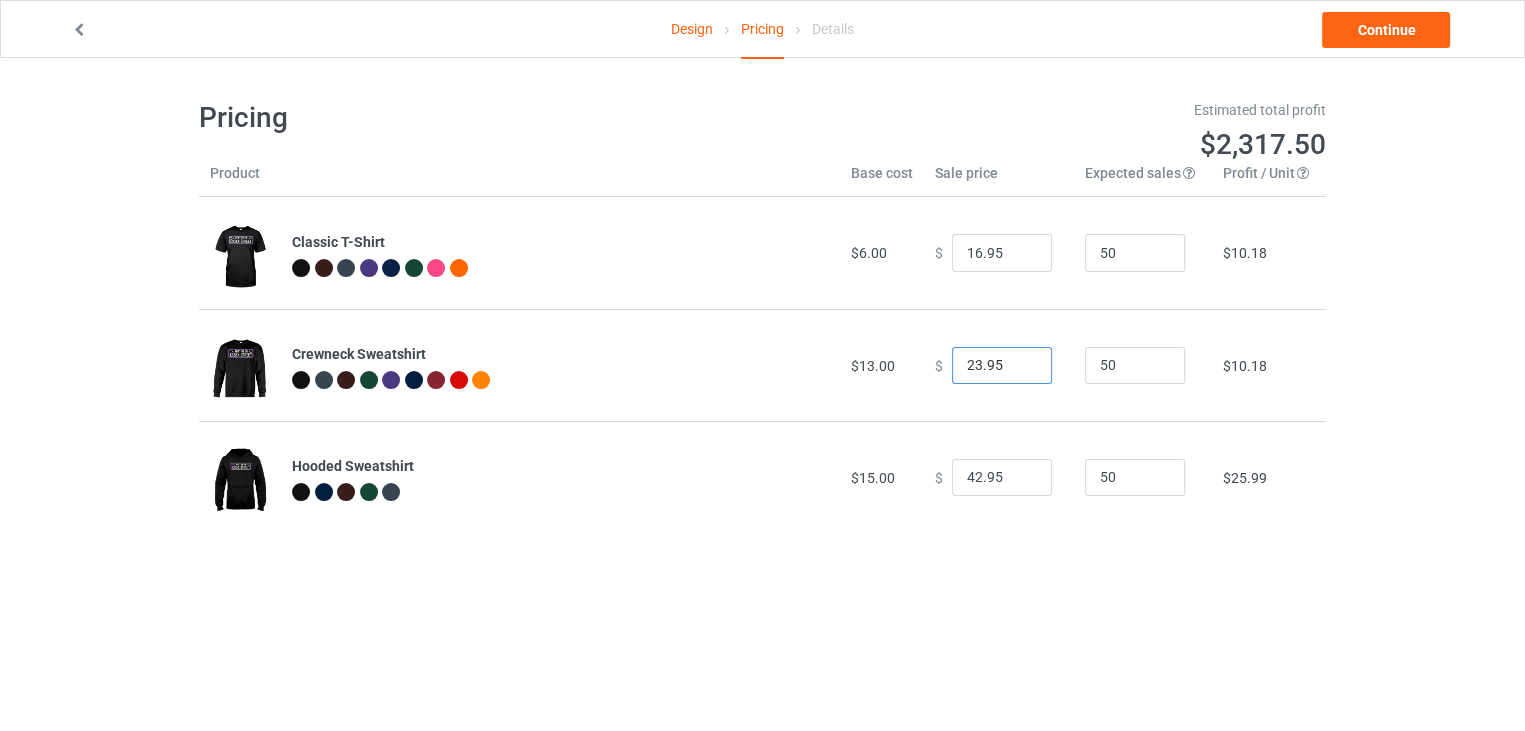 type on "23.95" 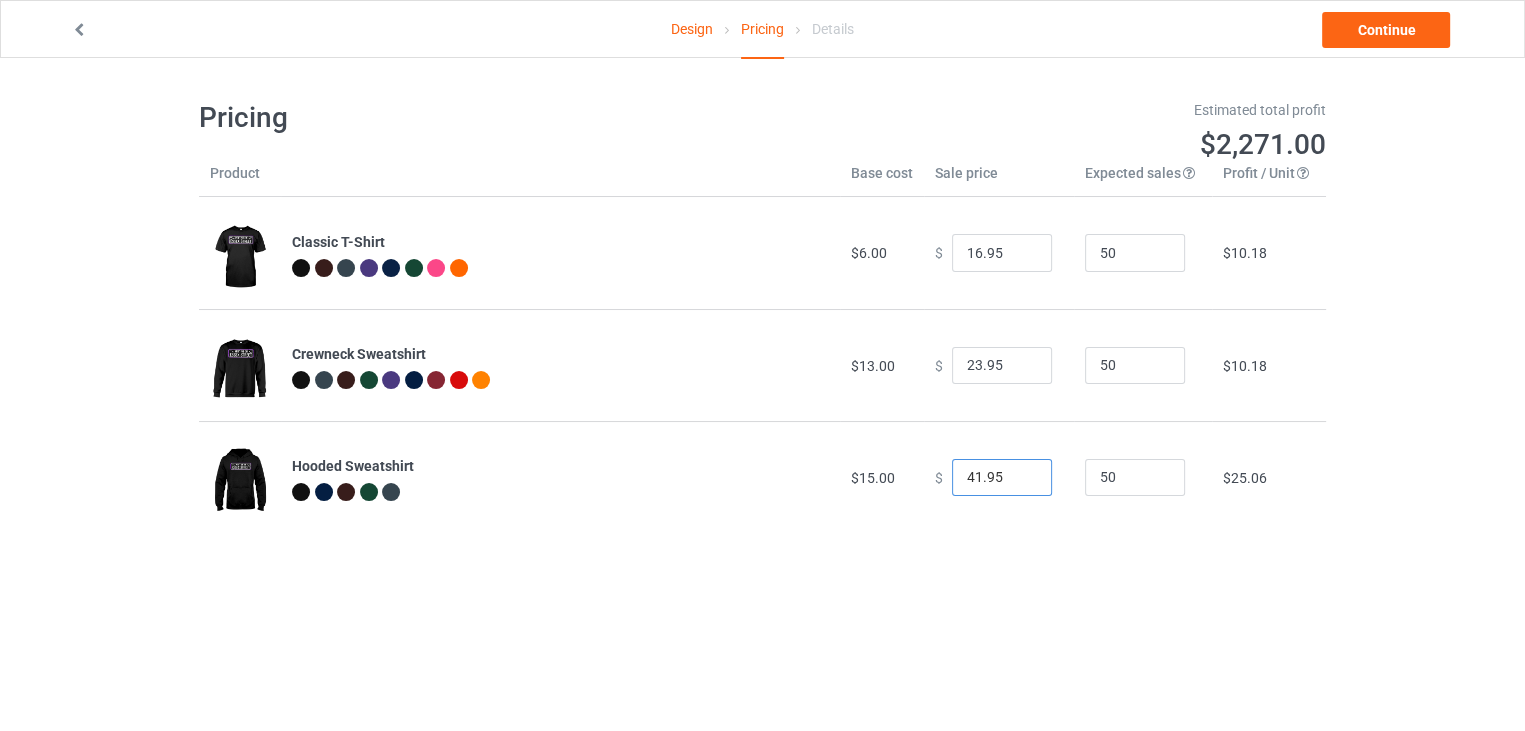click on "41.95" at bounding box center (1002, 478) 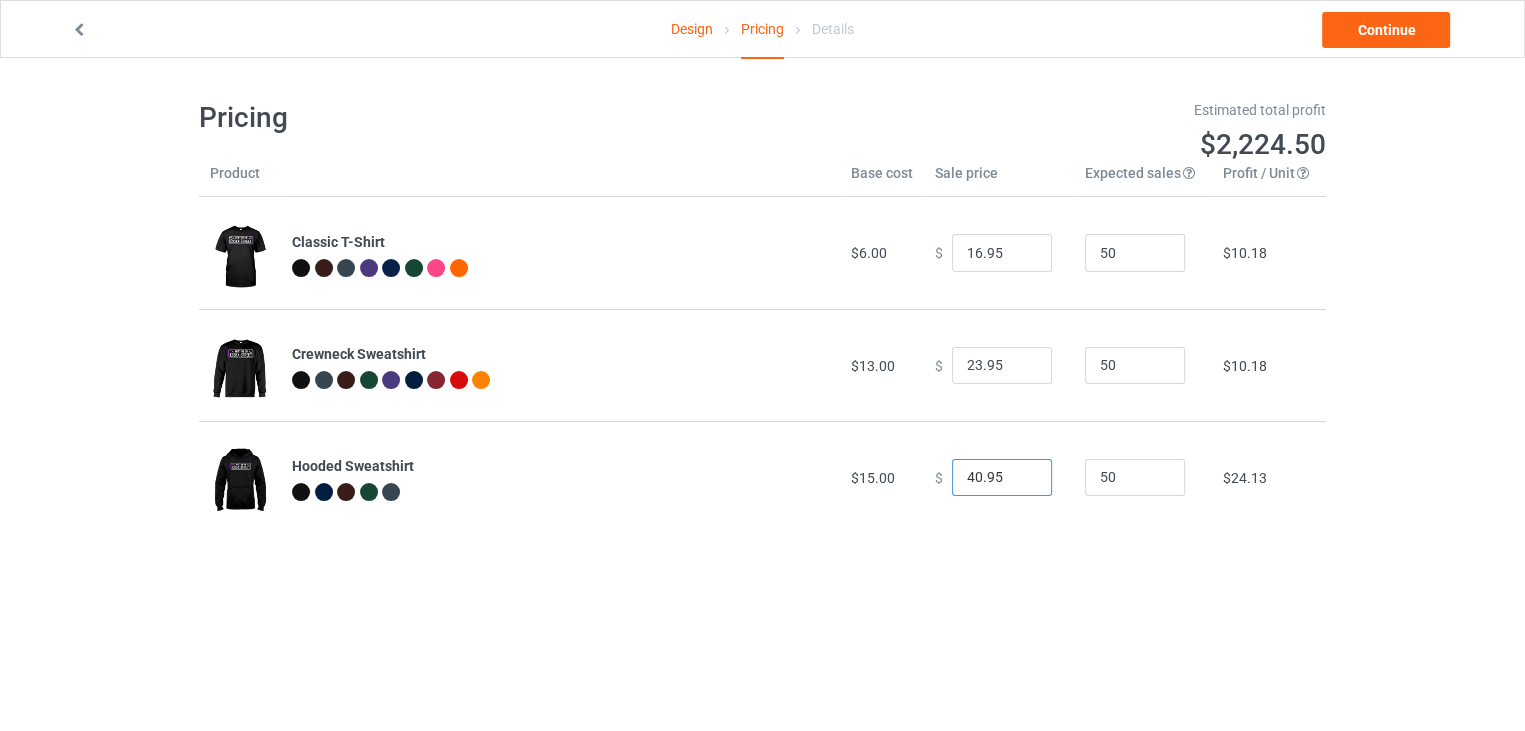 click on "40.95" at bounding box center [1002, 478] 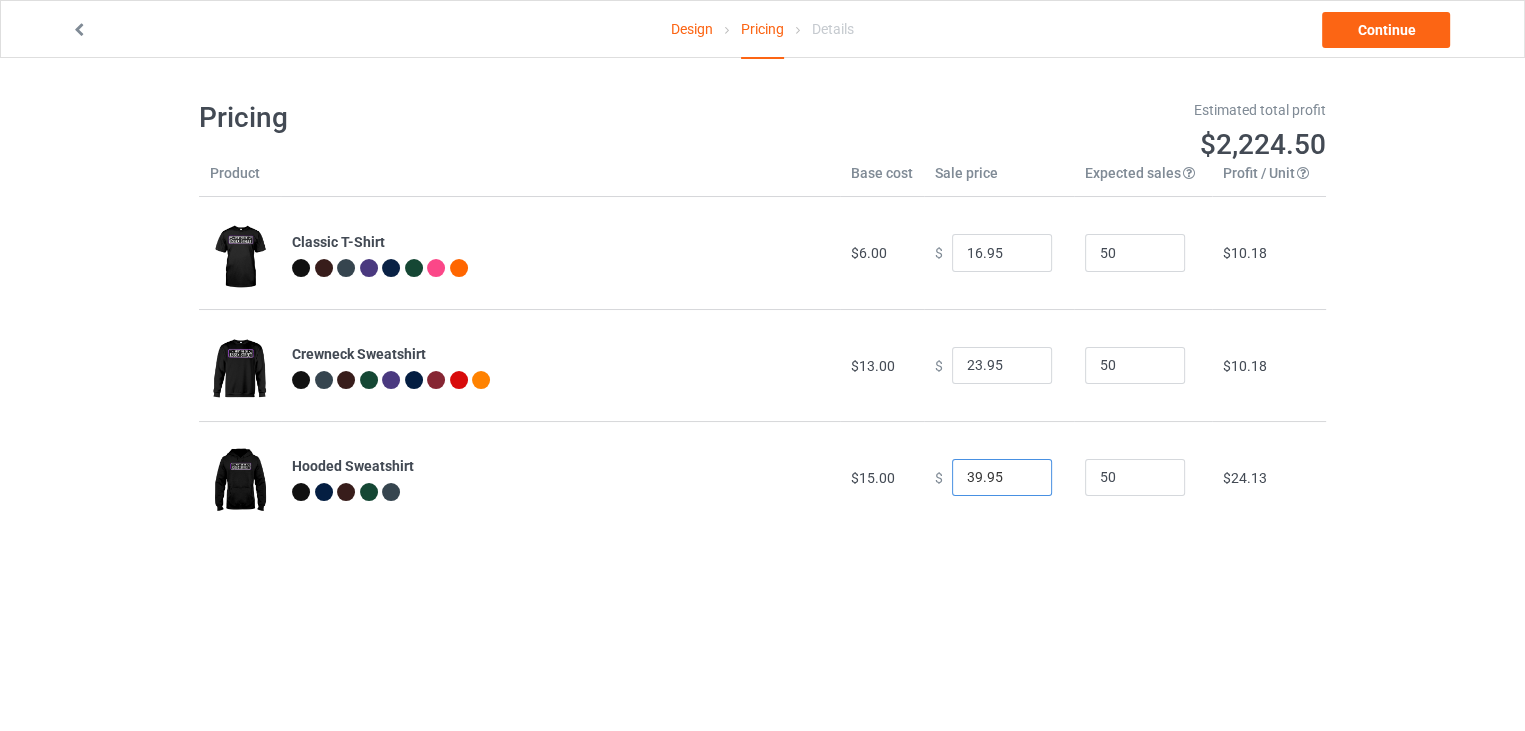 click on "39.95" at bounding box center [1002, 478] 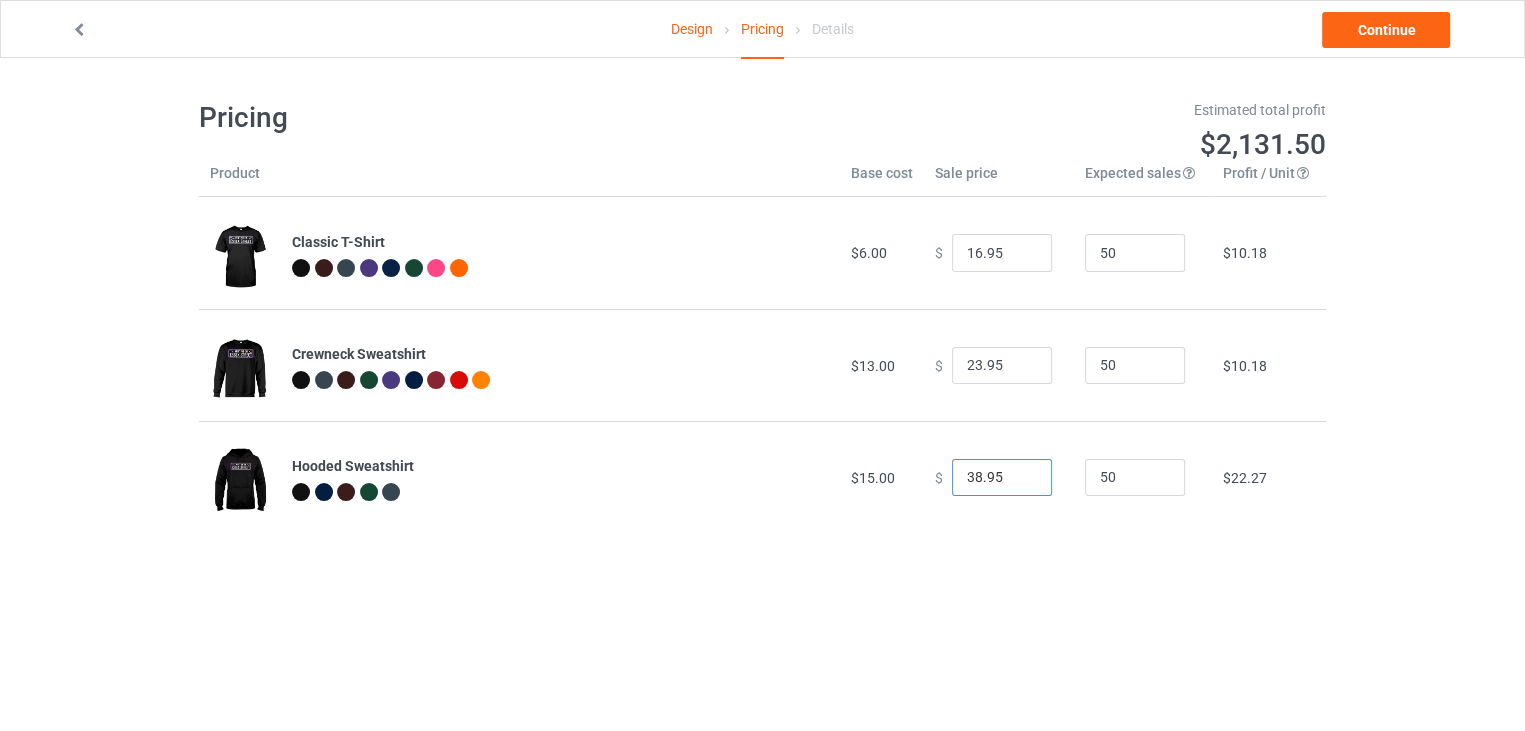 click on "38.95" at bounding box center (1002, 478) 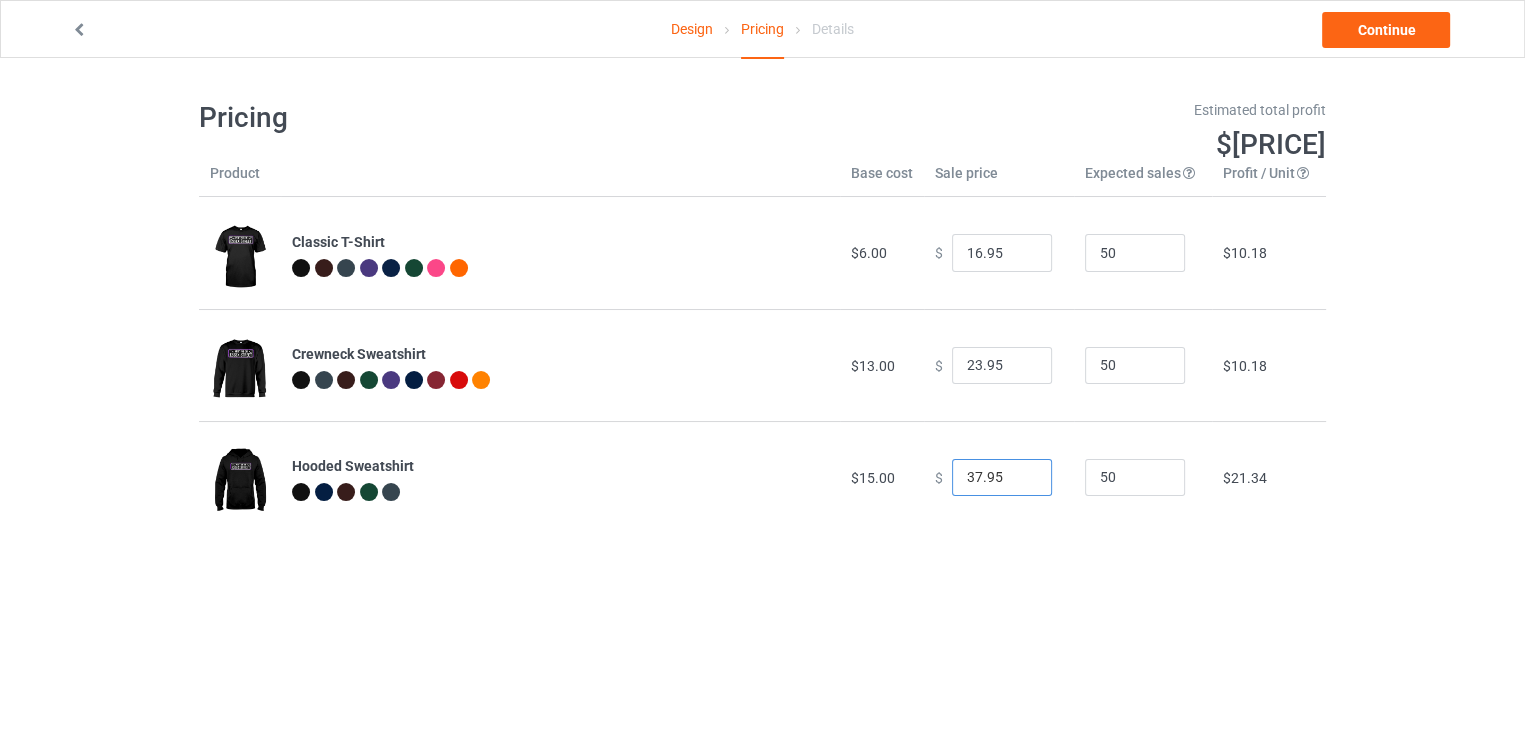 click on "37.95" at bounding box center (1002, 478) 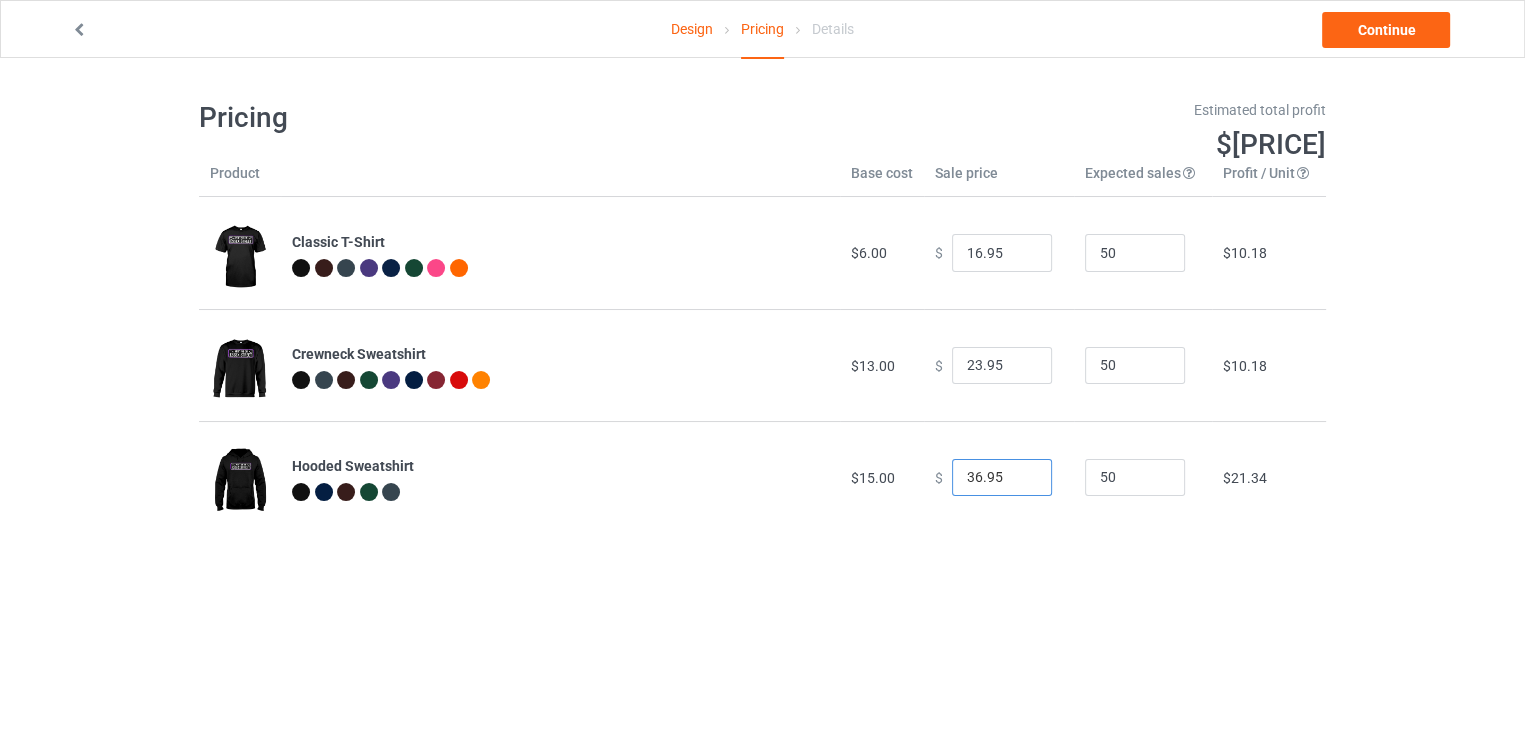 click on "36.95" at bounding box center [1002, 478] 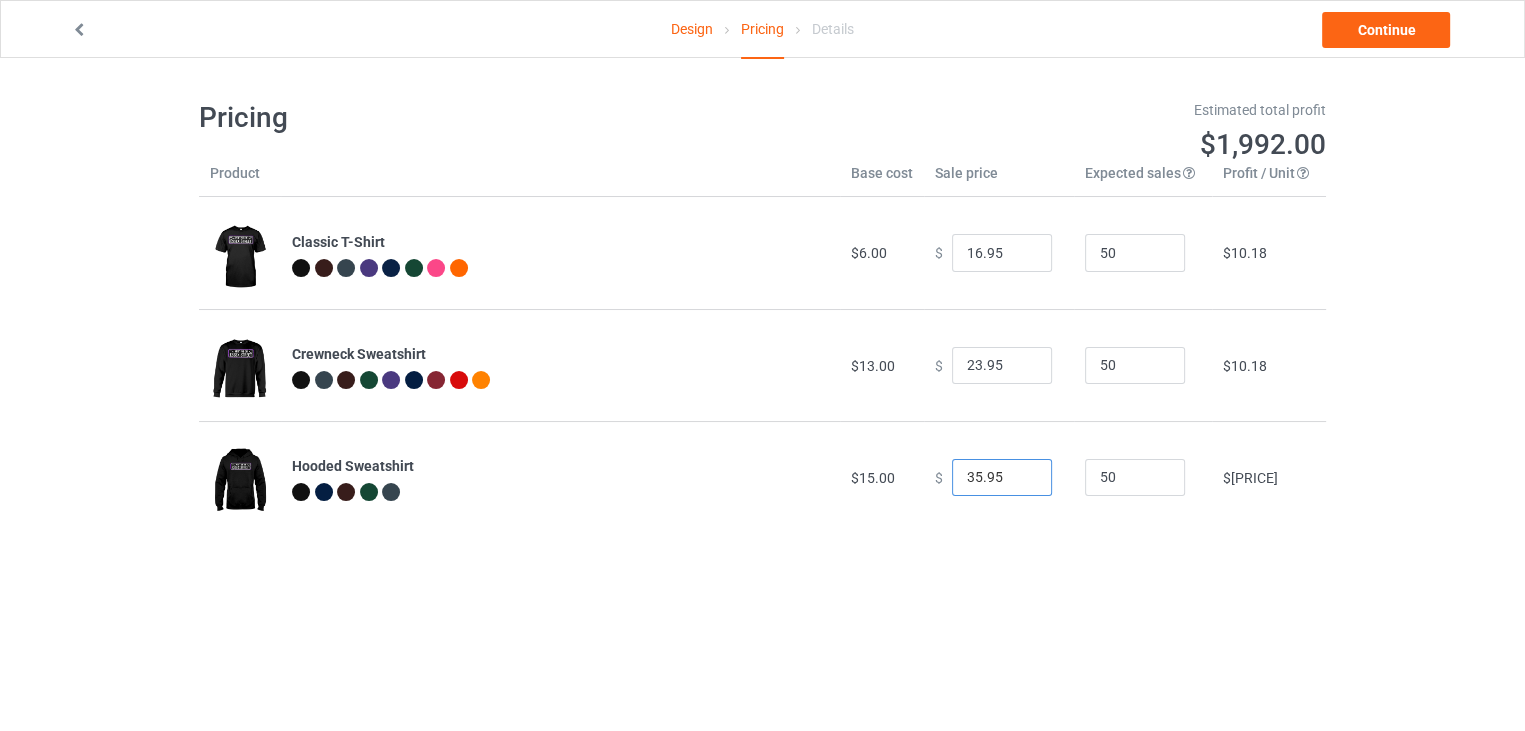 click on "35.95" at bounding box center [1002, 478] 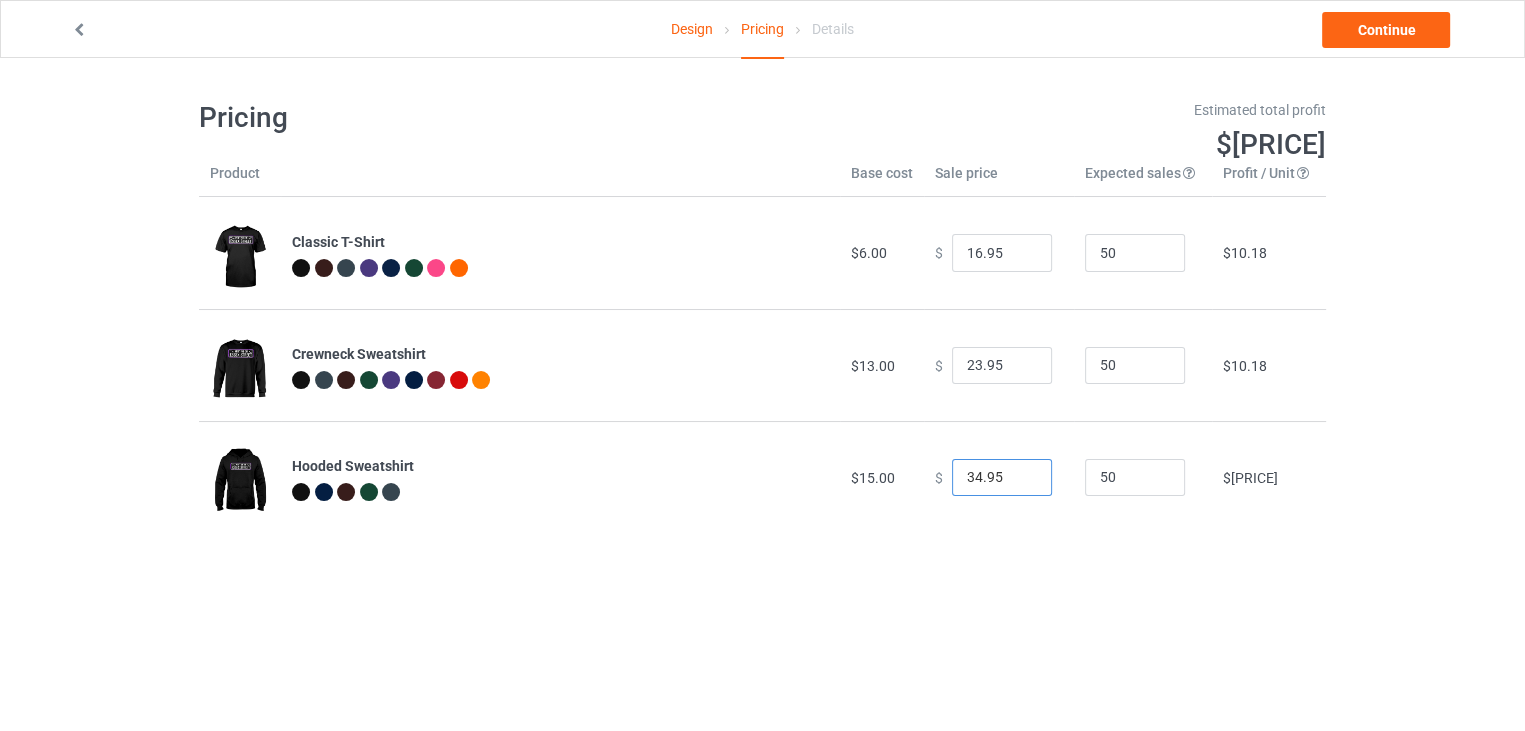 click on "34.95" at bounding box center (1002, 478) 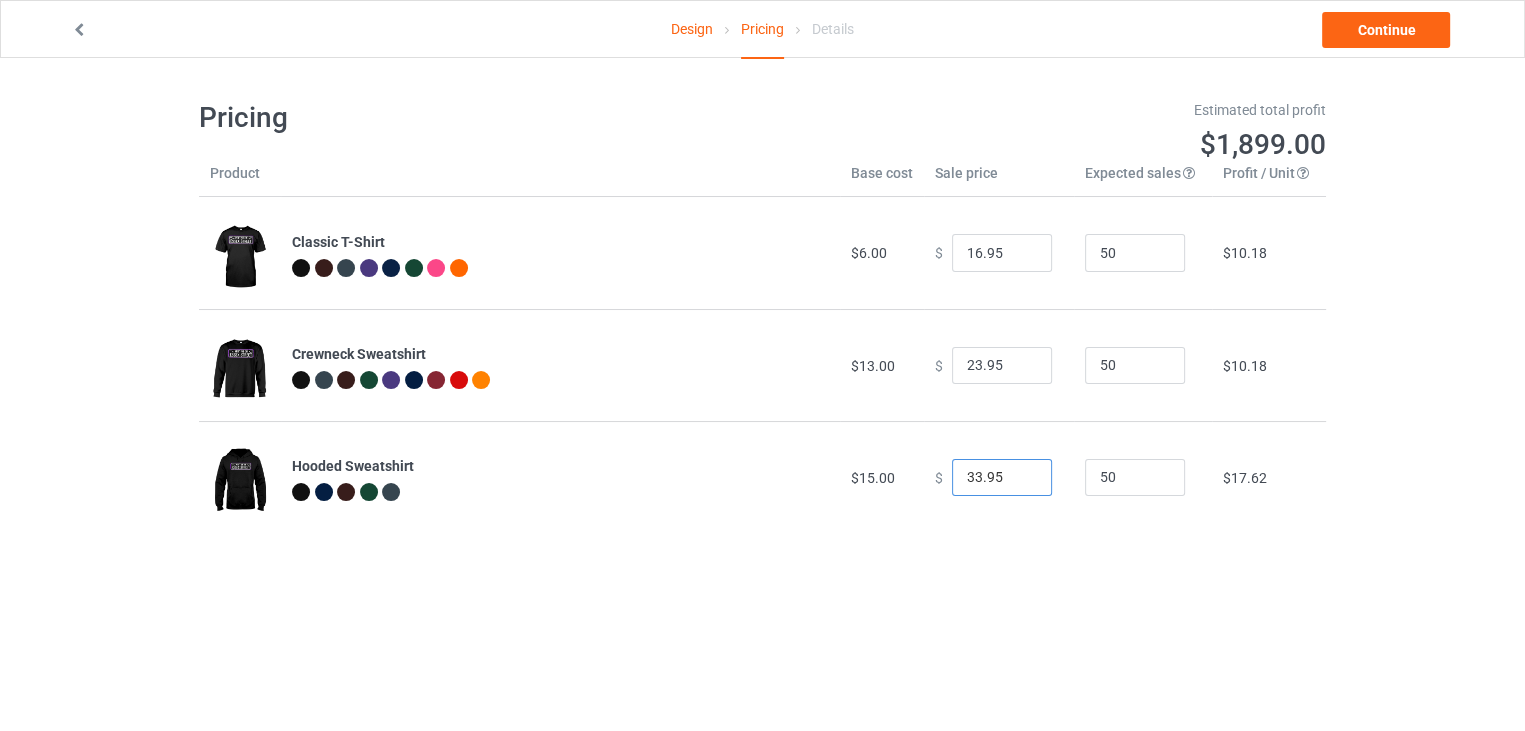 click on "33.95" at bounding box center (1002, 478) 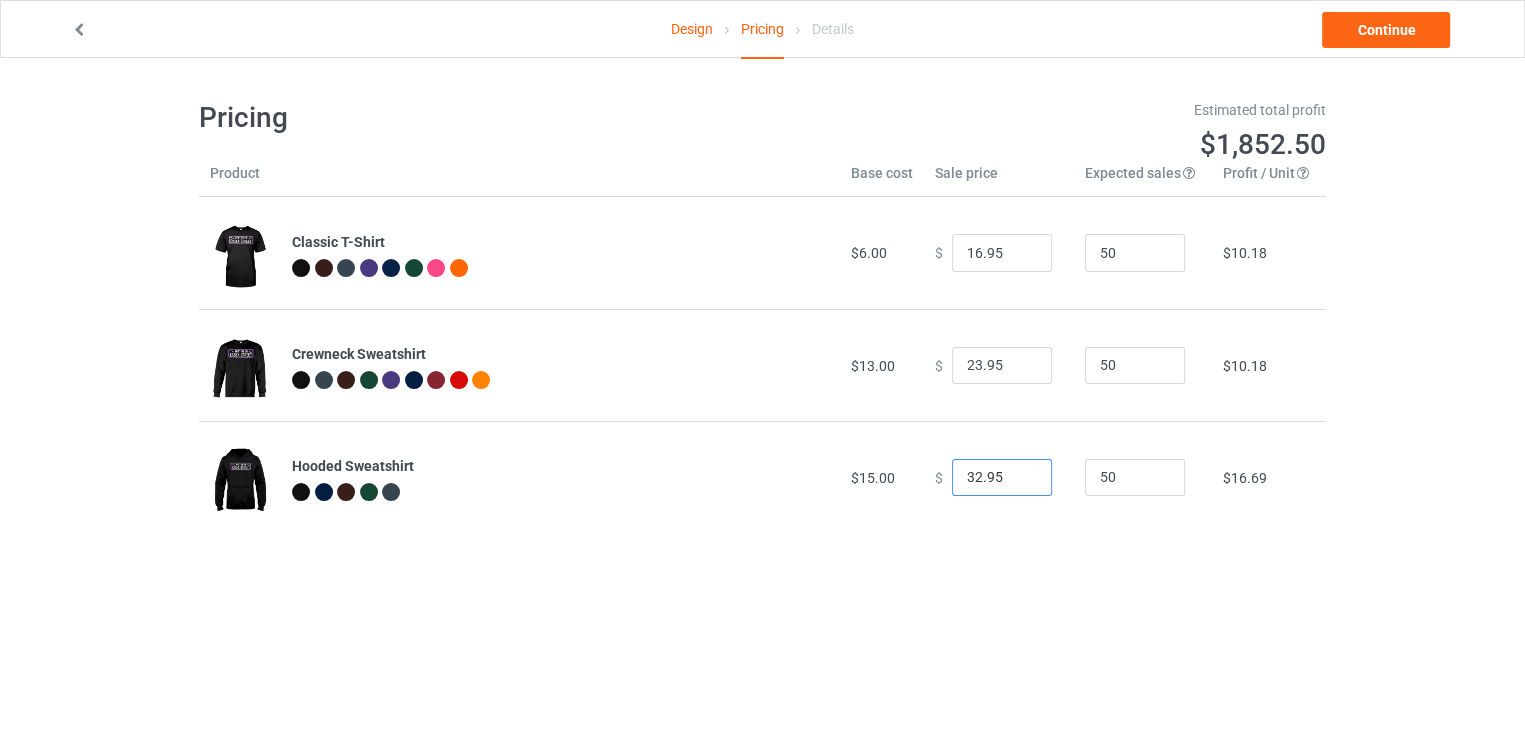 click on "32.95" at bounding box center (1002, 478) 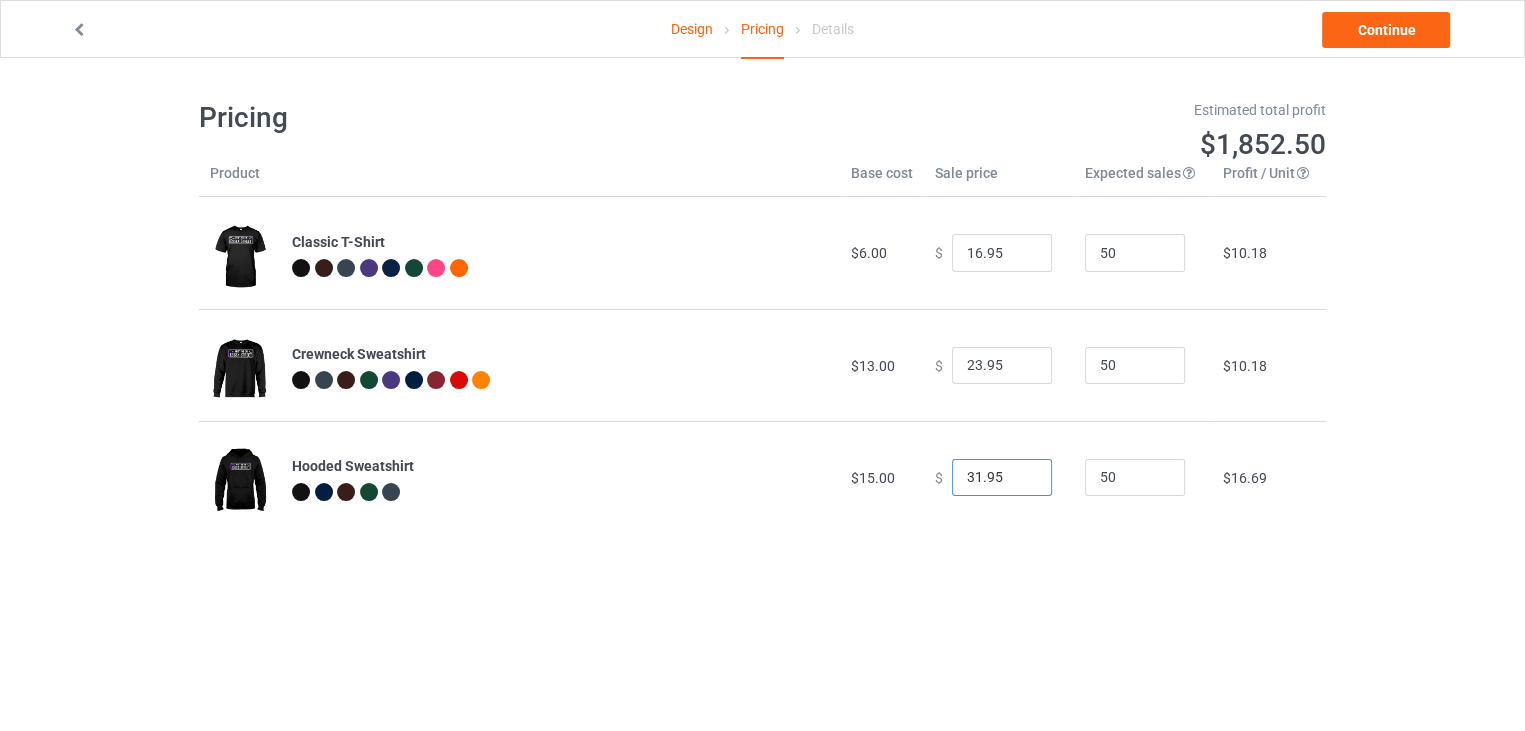 click on "31.95" at bounding box center [1002, 478] 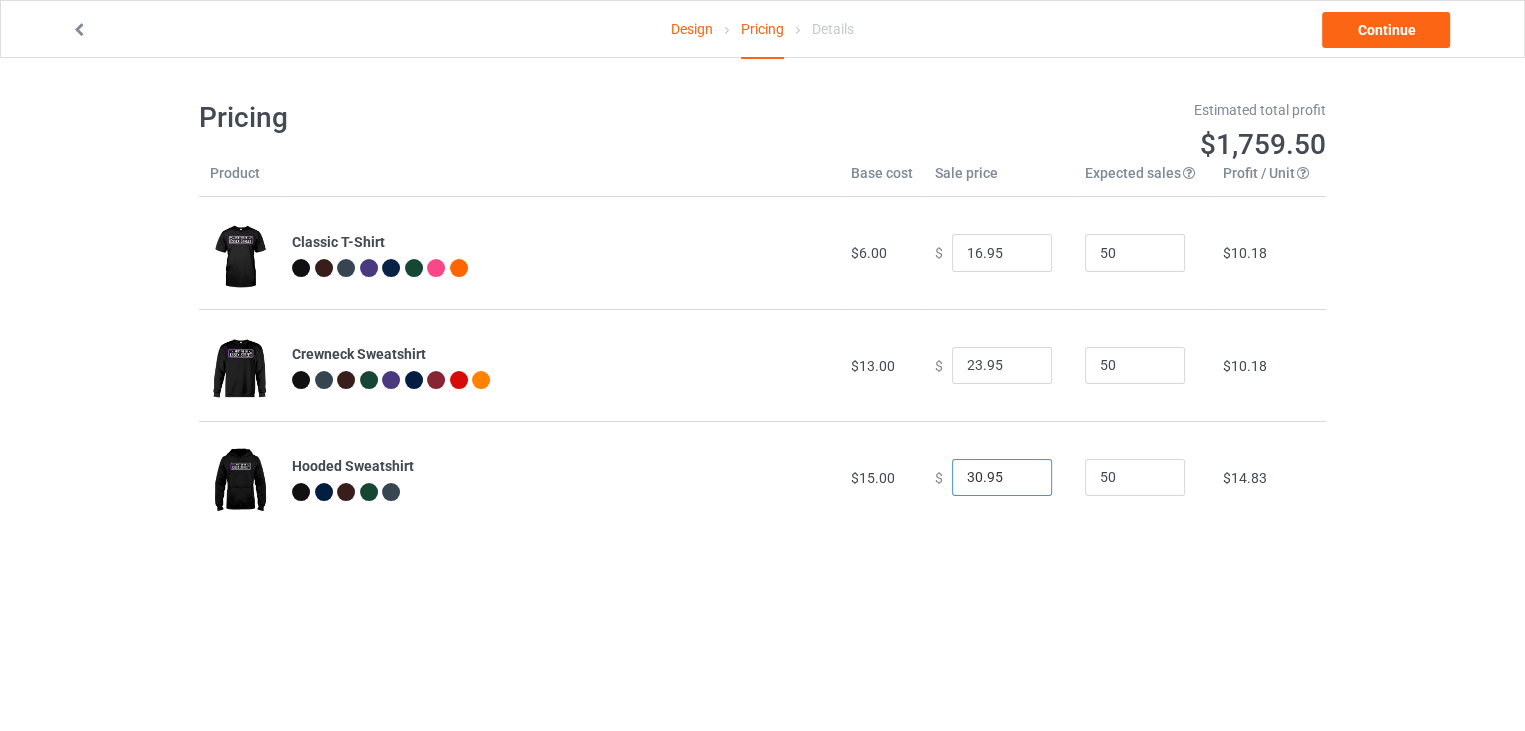 click on "30.95" at bounding box center (1002, 478) 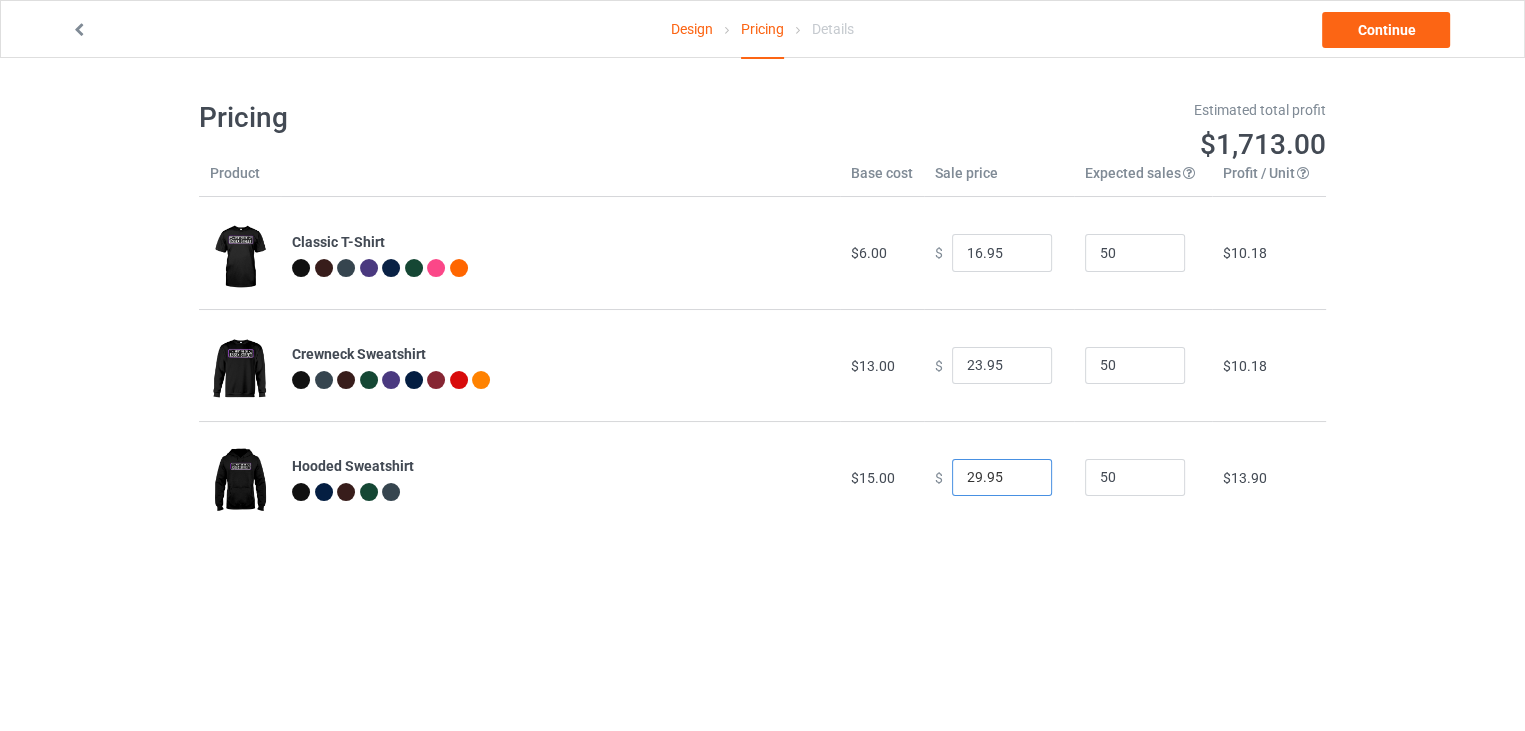 click on "29.95" at bounding box center (1002, 478) 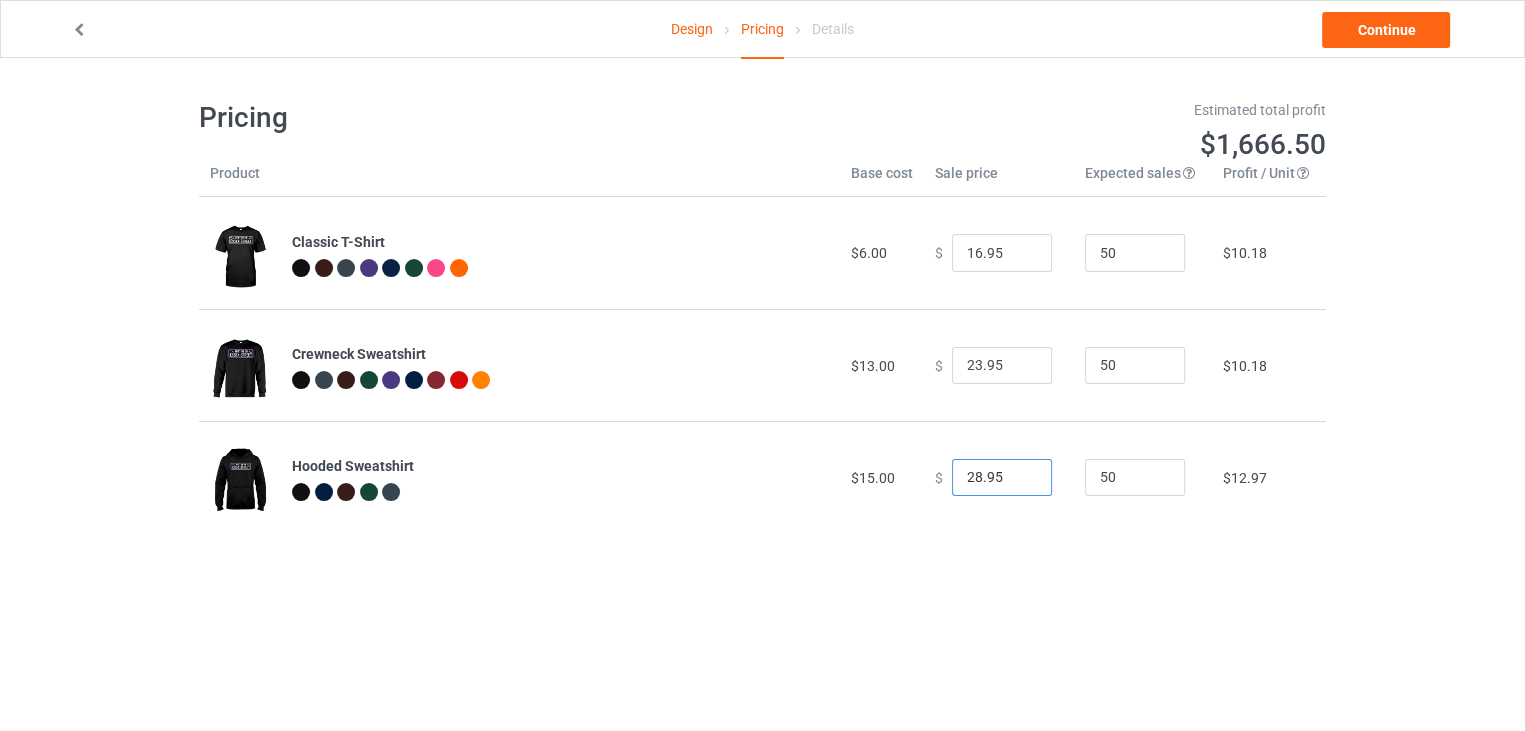 click on "28.95" at bounding box center (1002, 478) 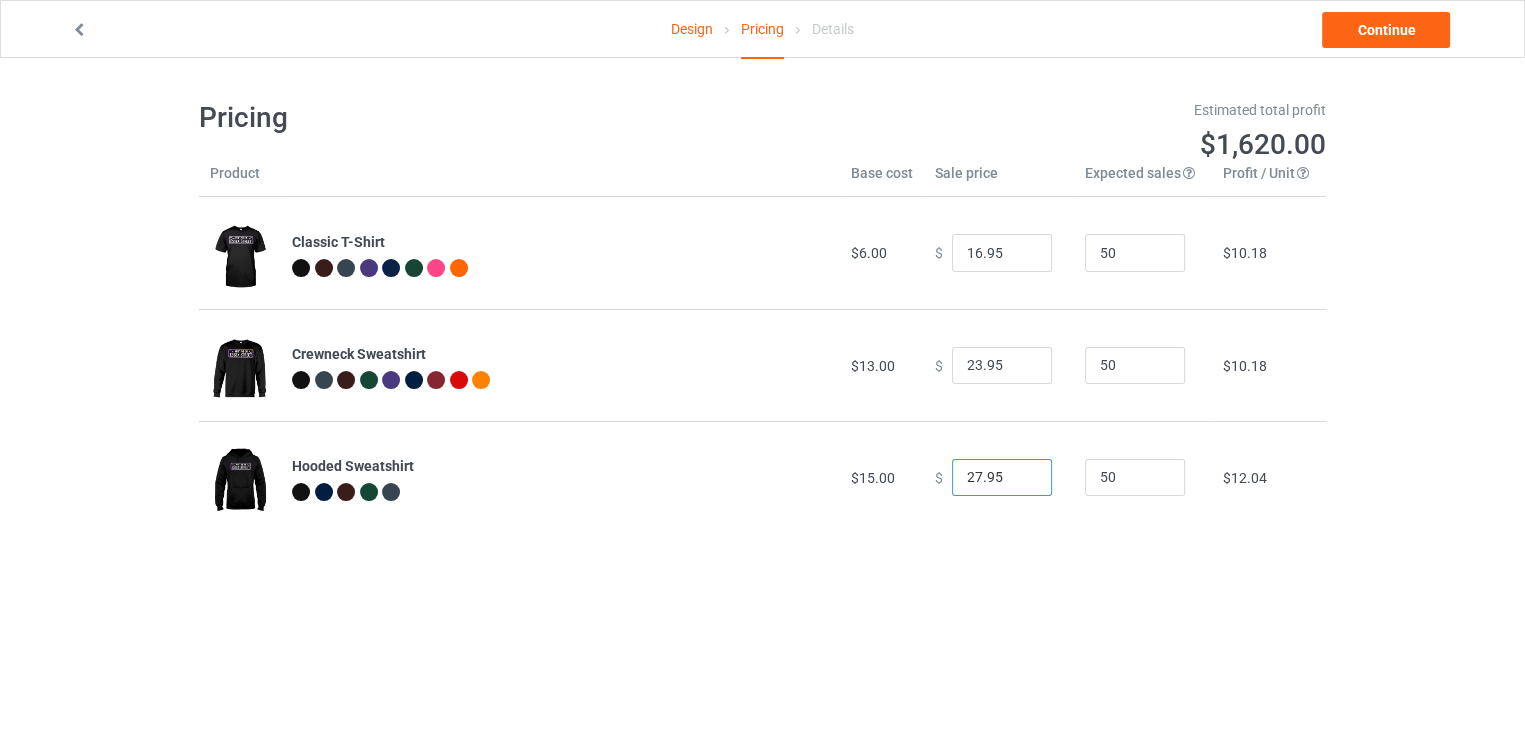 click on "27.95" at bounding box center [1002, 478] 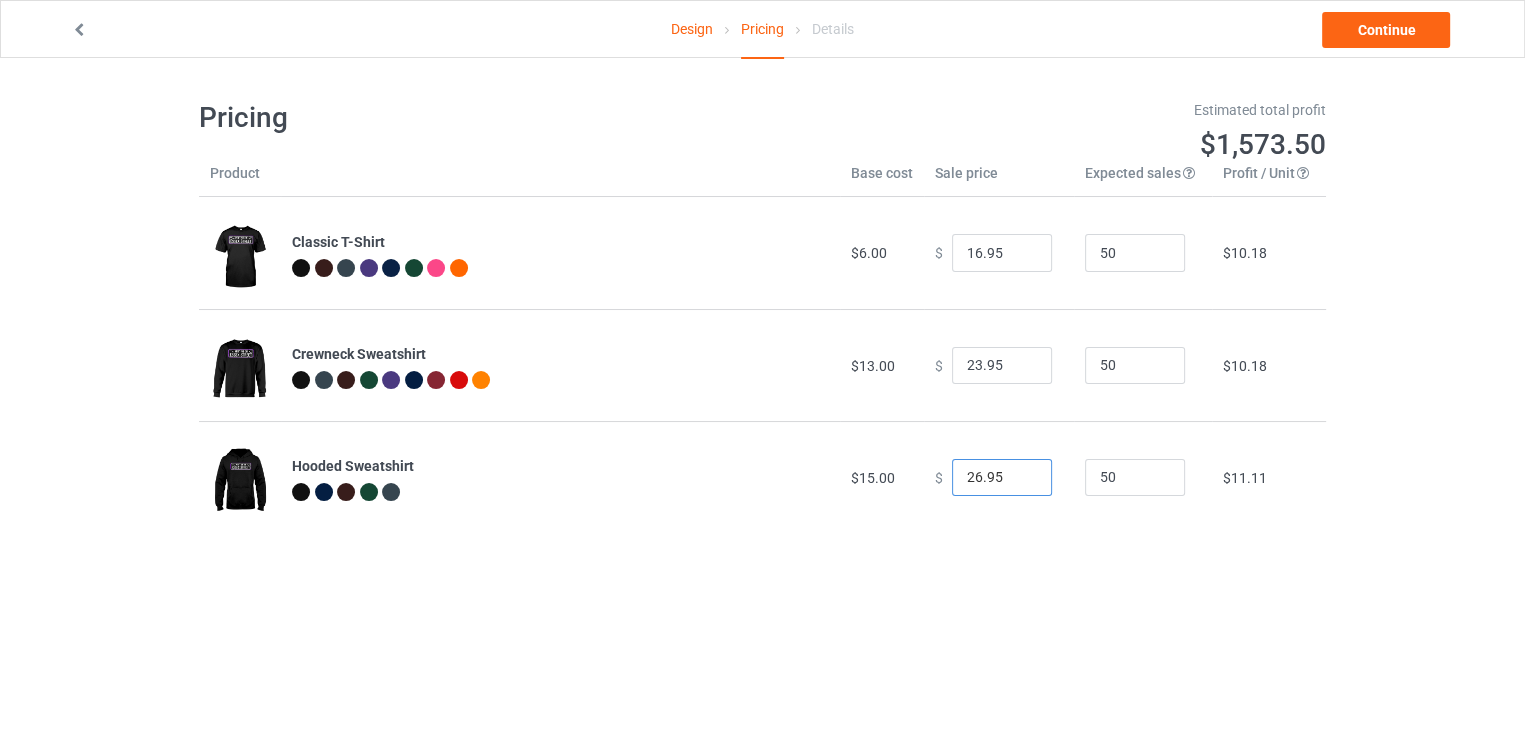 click on "26.95" at bounding box center (1002, 478) 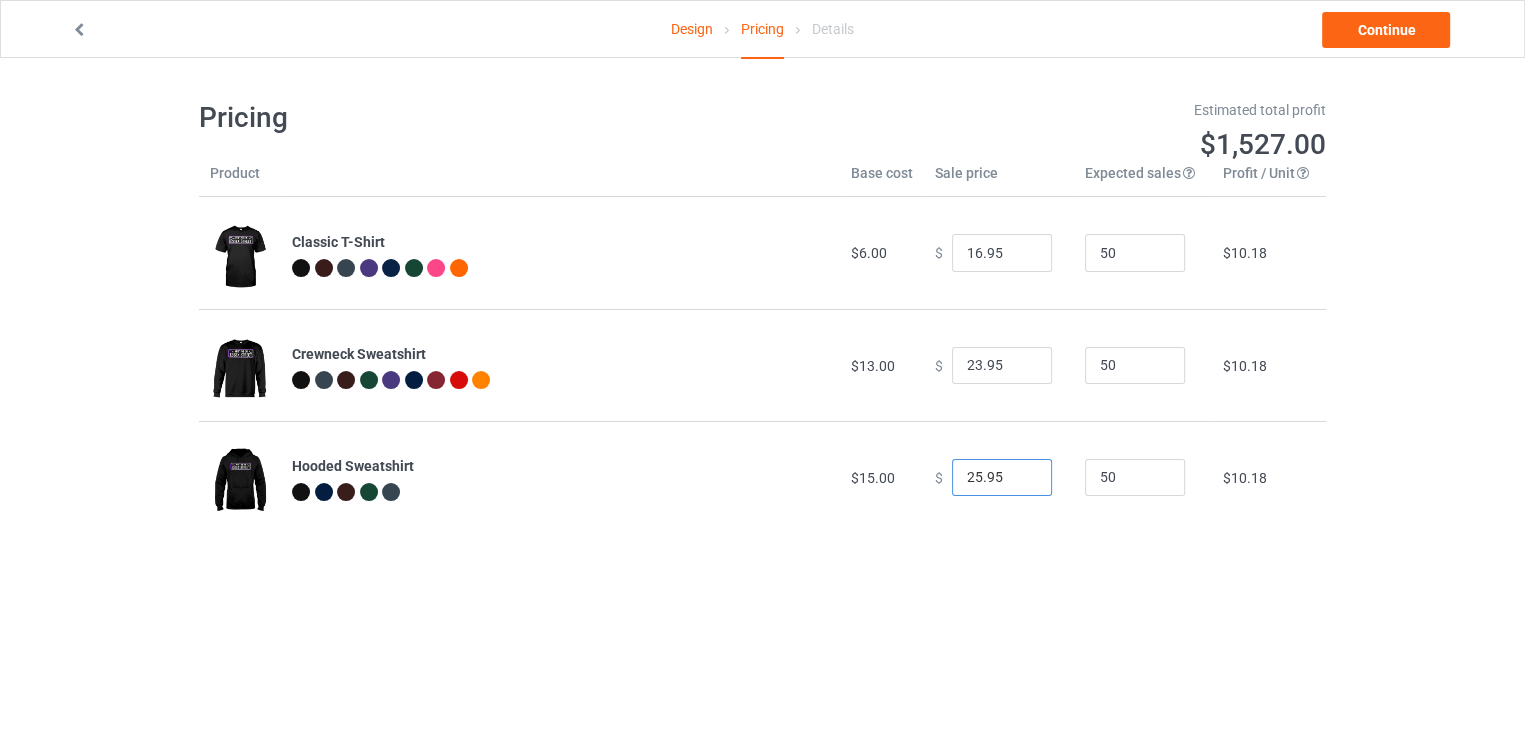 type on "25.95" 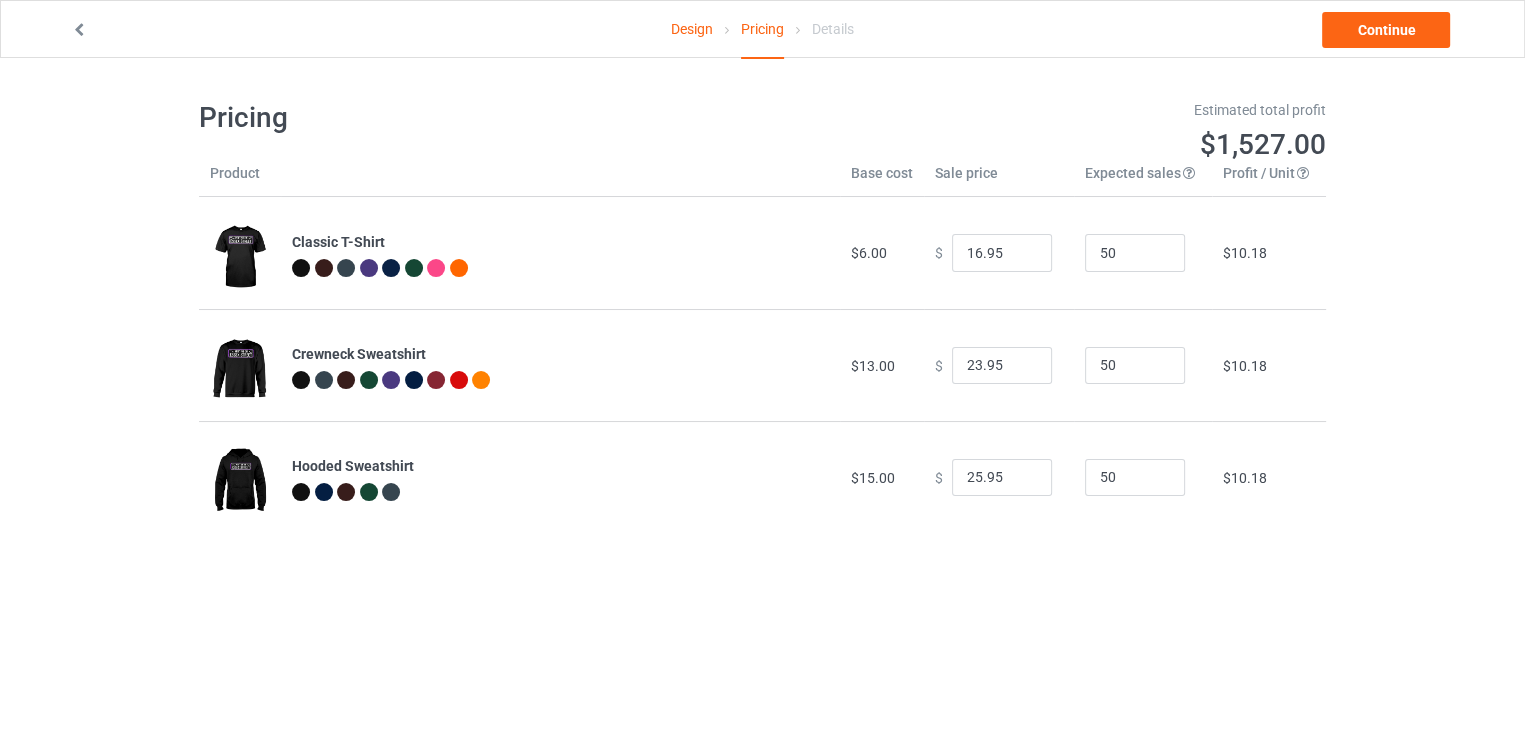click on "Design Pricing Details Continue Pricing Estimated total profit $[CURRENCY] Product Base cost Sale price Expected sales   Your expected sales will change your profit estimate (on the right), but will not affect the actual amount of profit you earn. Profit / Unit   Your profit is your sale price minus your base cost and processing fee. Classic T-Shirt $[PRICE] $[PRICE] [NUMBER] $[PRICE] Crewneck Sweatshirt $[PRICE] $[PRICE] [NUMBER] $[PRICE] Hooded Sweatshirt $[PRICE] $[PRICE] [NUMBER] $[PRICE]" at bounding box center [762, 316] 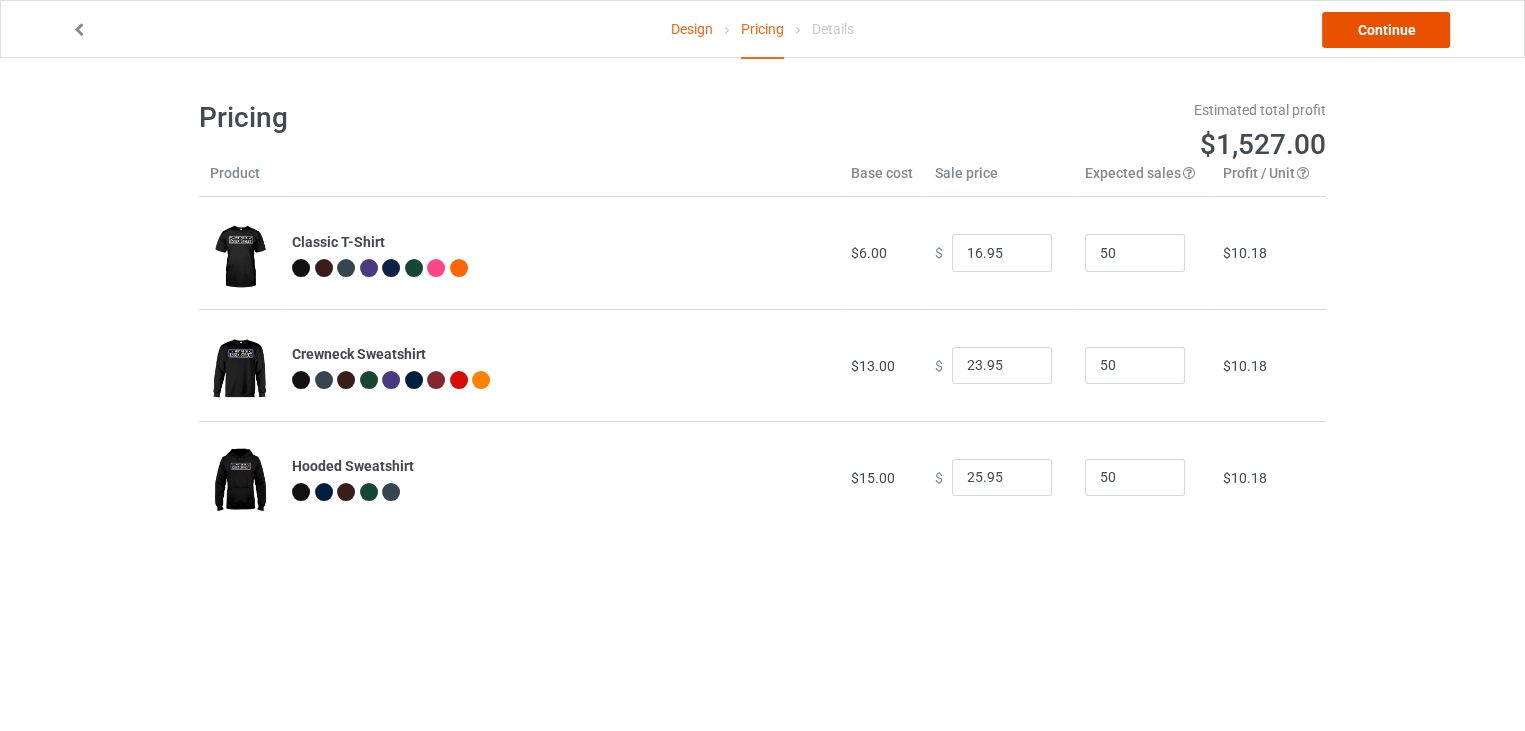 click on "Continue" at bounding box center (1386, 30) 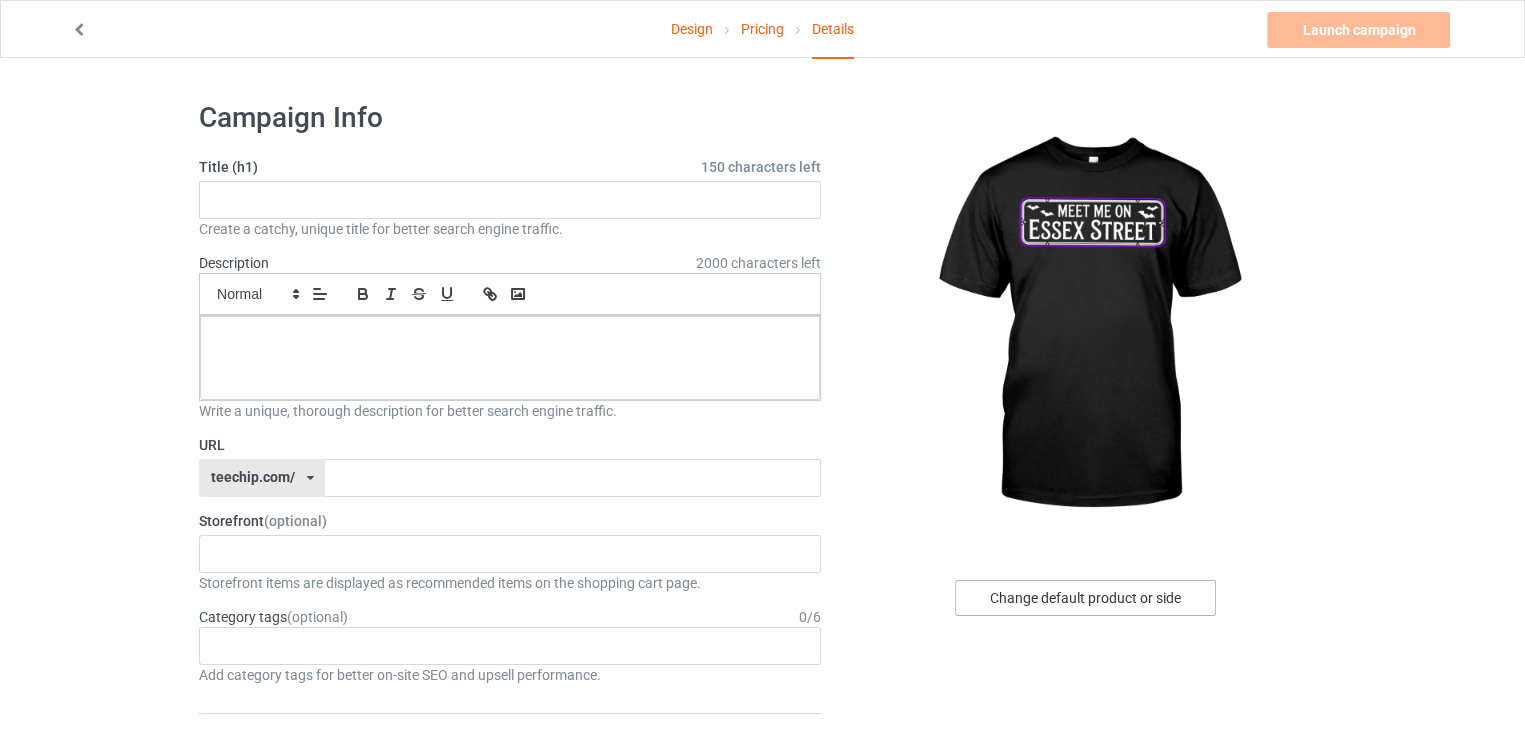 click on "Change default product or side" at bounding box center (1085, 598) 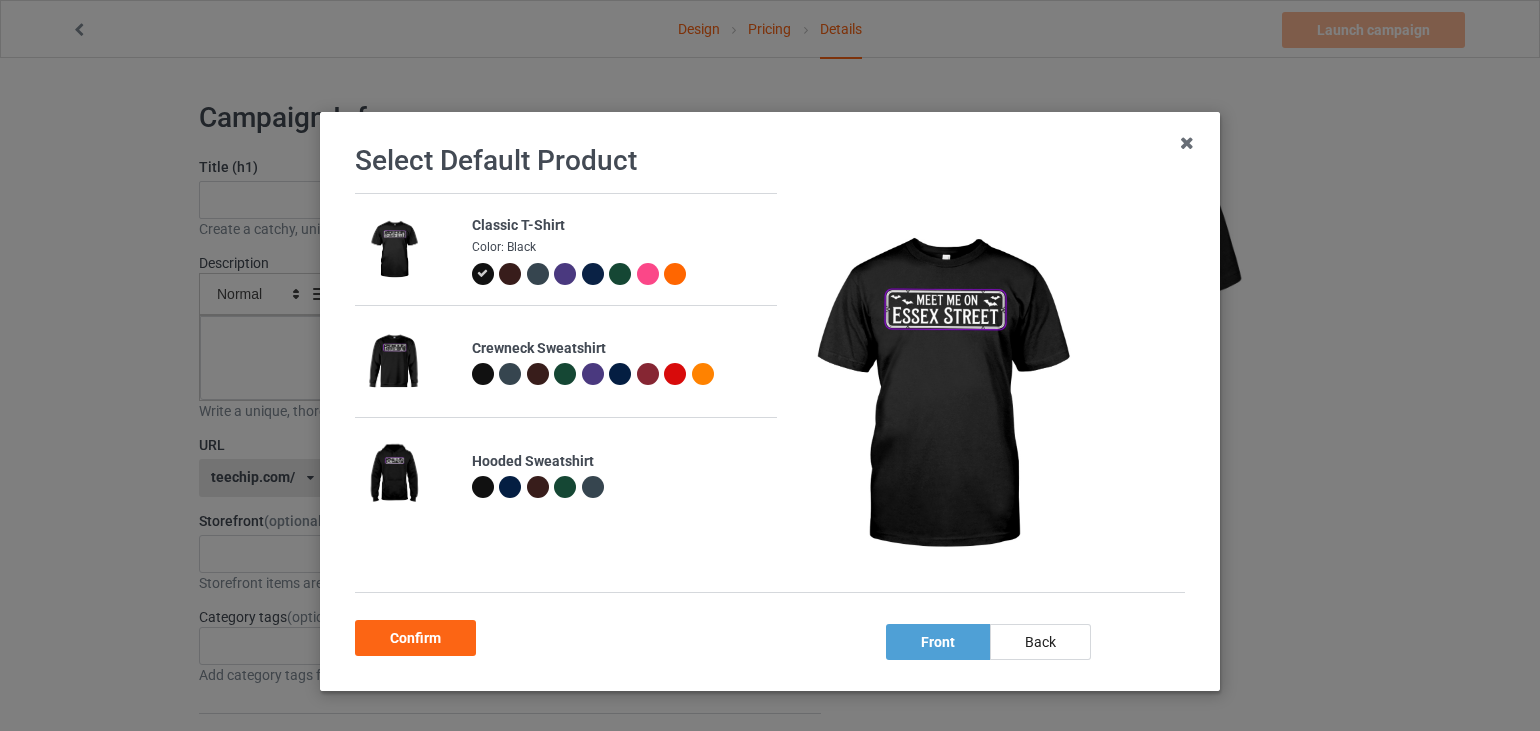 click at bounding box center [483, 374] 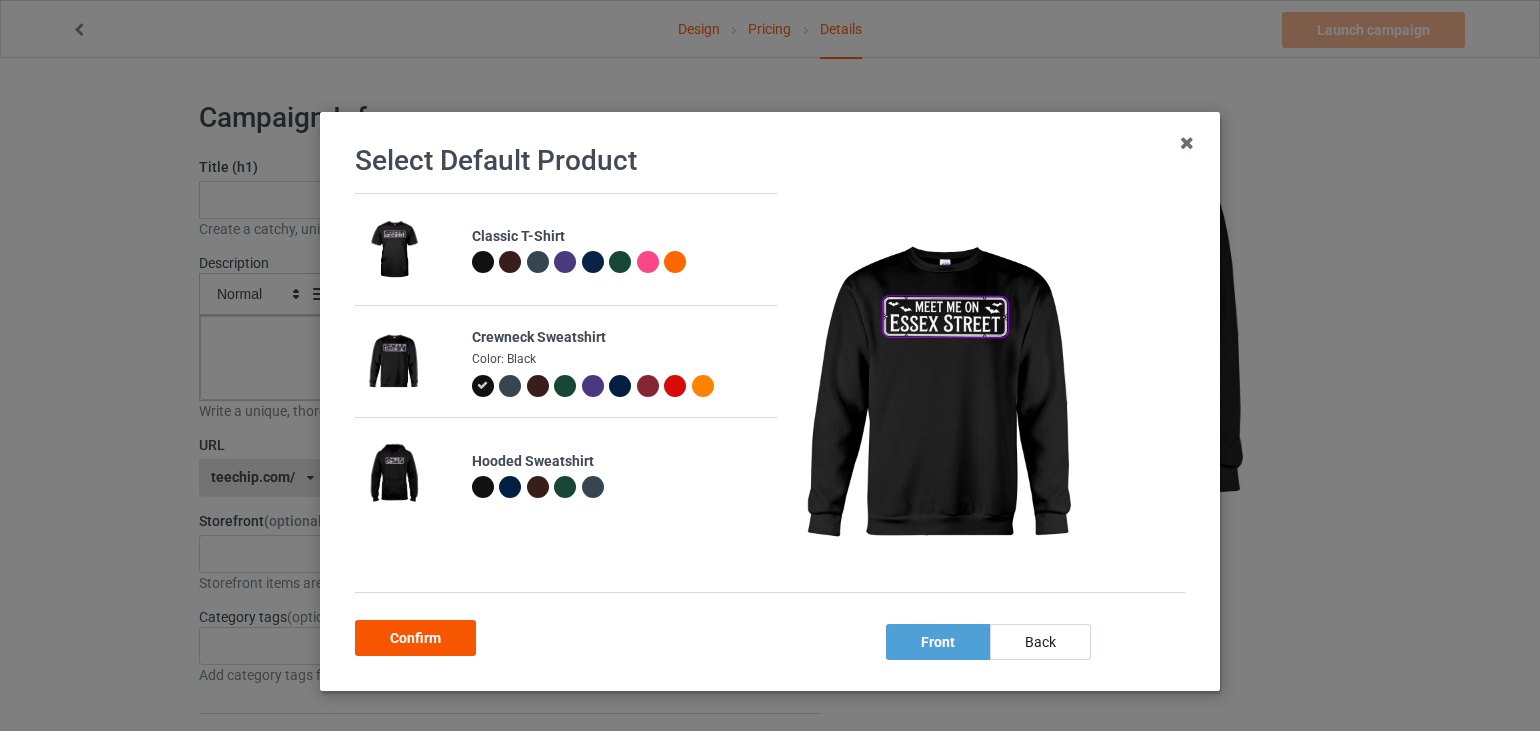 click on "Confirm" at bounding box center (415, 638) 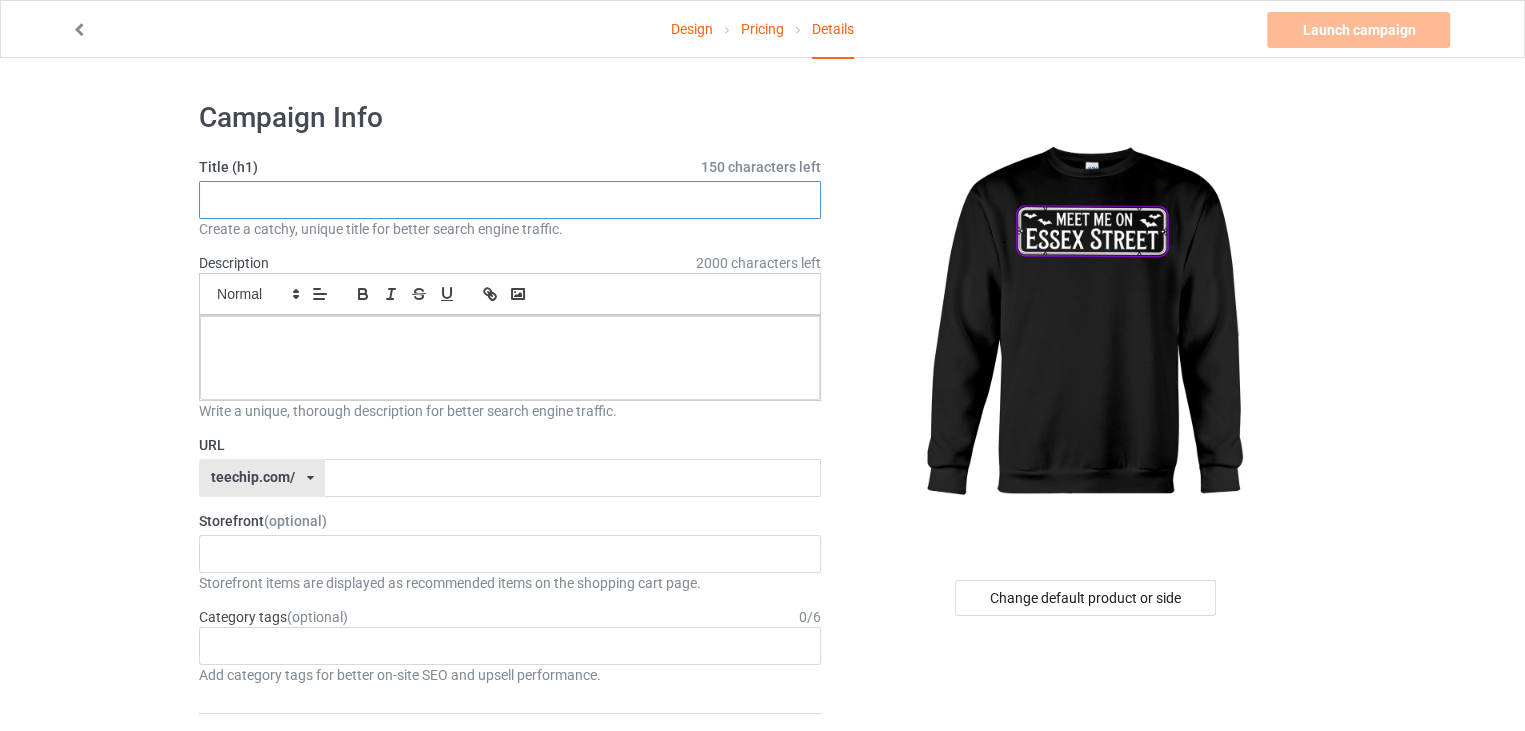 click at bounding box center (510, 200) 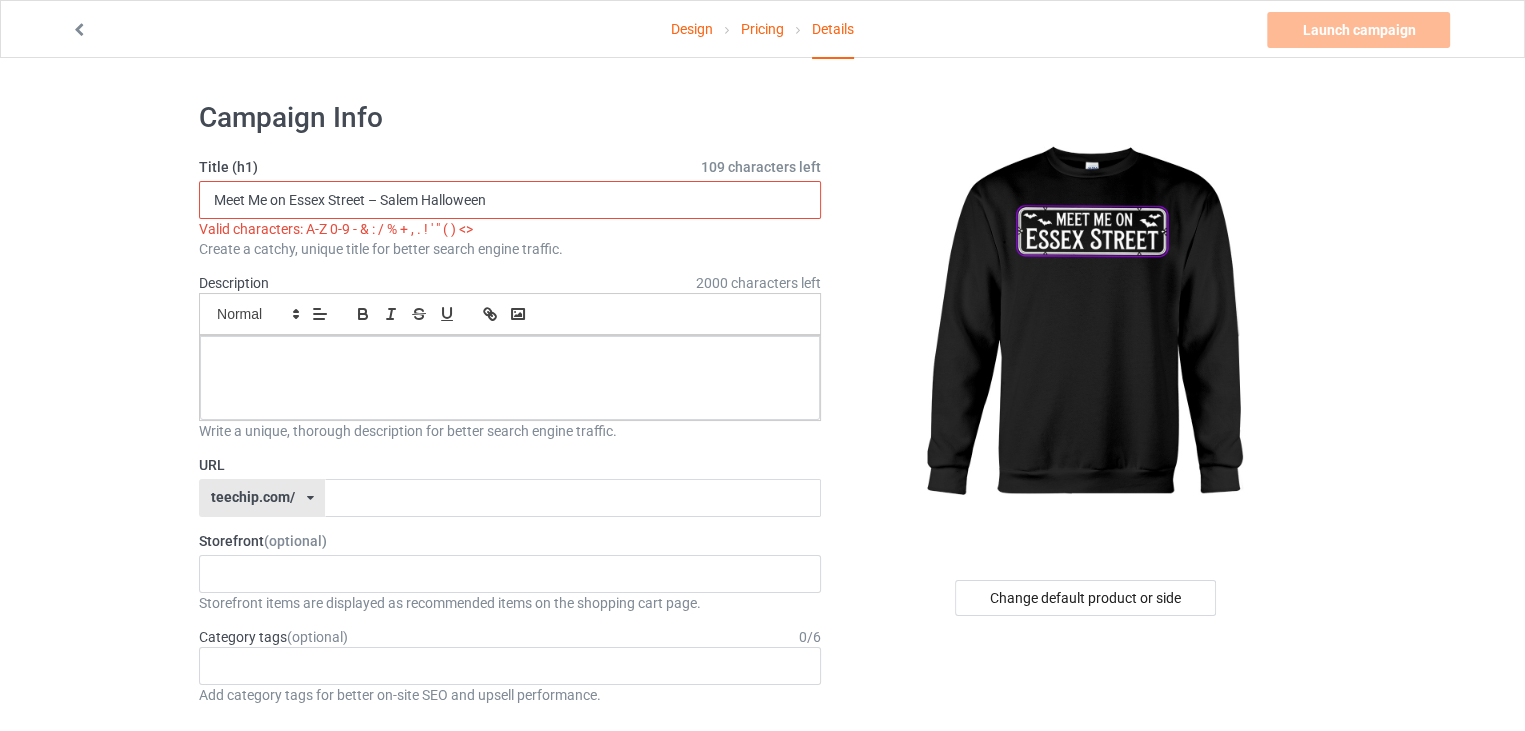 click on "Meet Me on Essex Street – Salem Halloween" at bounding box center (510, 200) 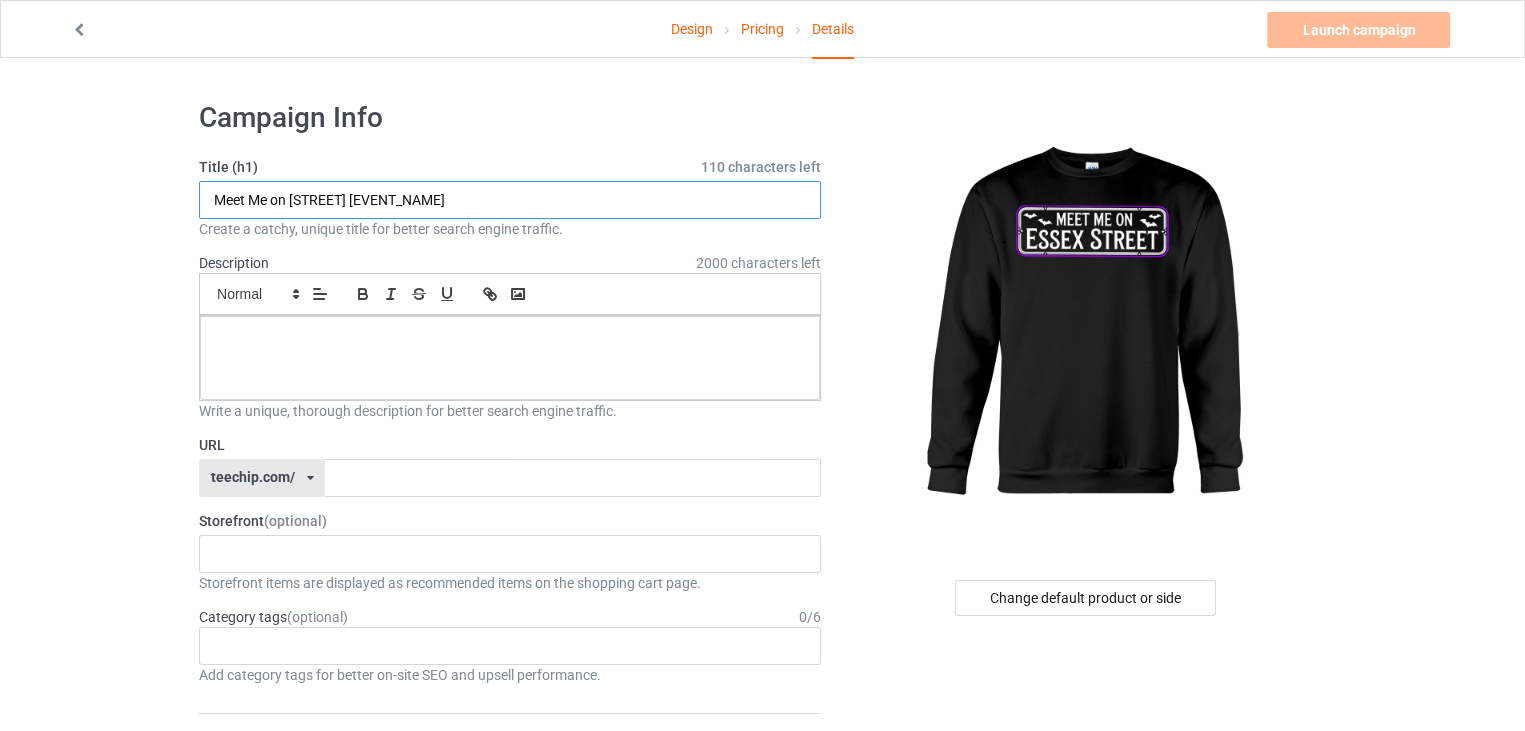 type on "Meet Me on [STREET] [EVENT_NAME]" 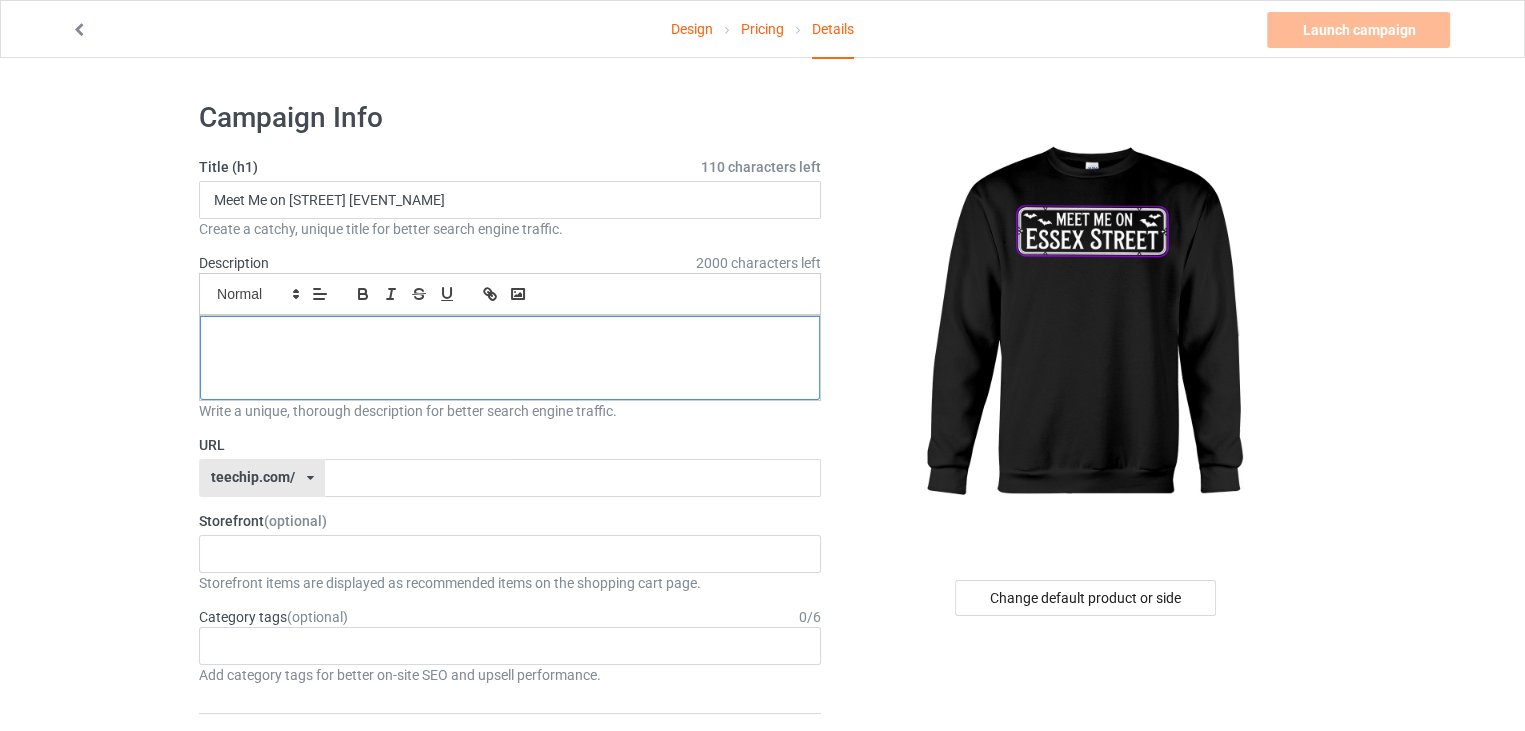 click at bounding box center (510, 338) 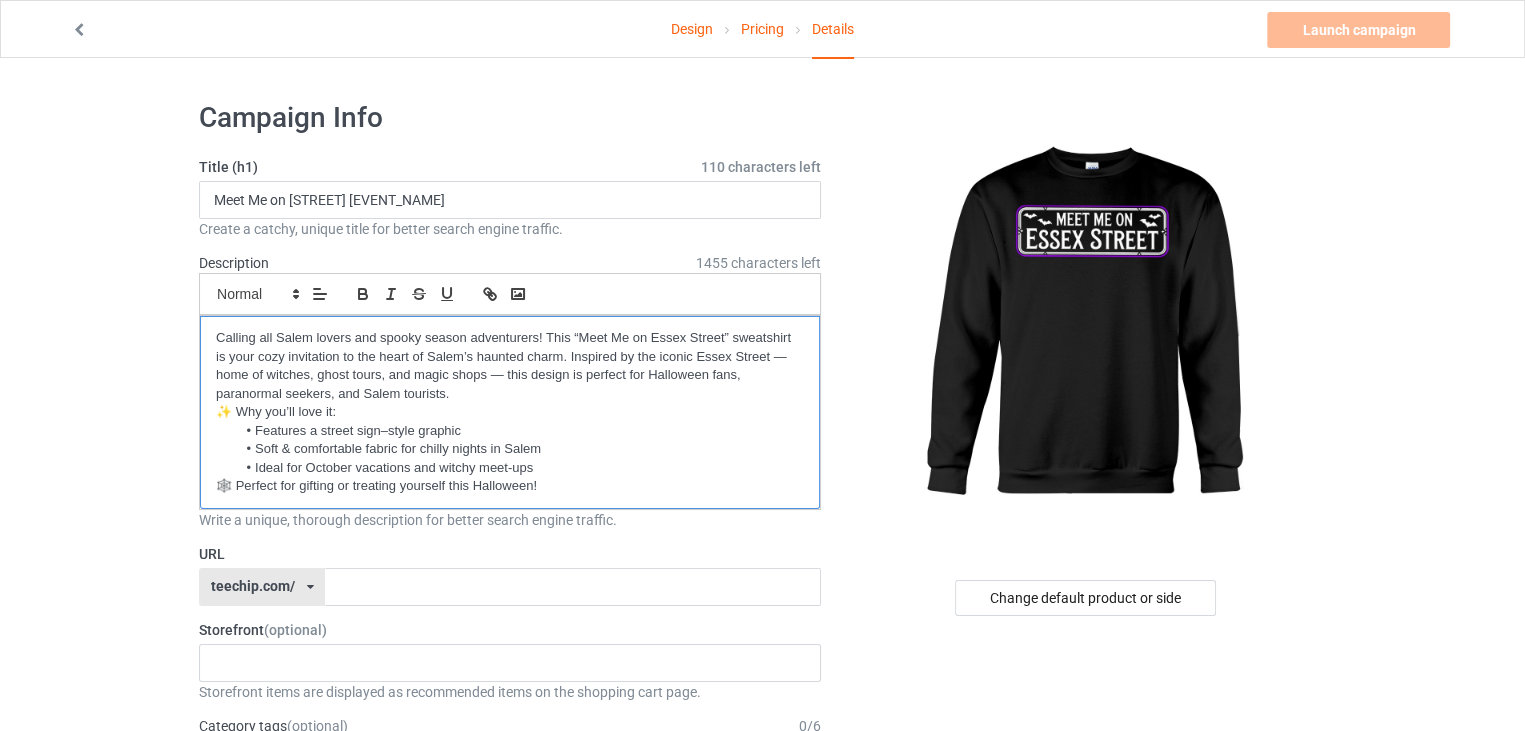 scroll, scrollTop: 0, scrollLeft: 0, axis: both 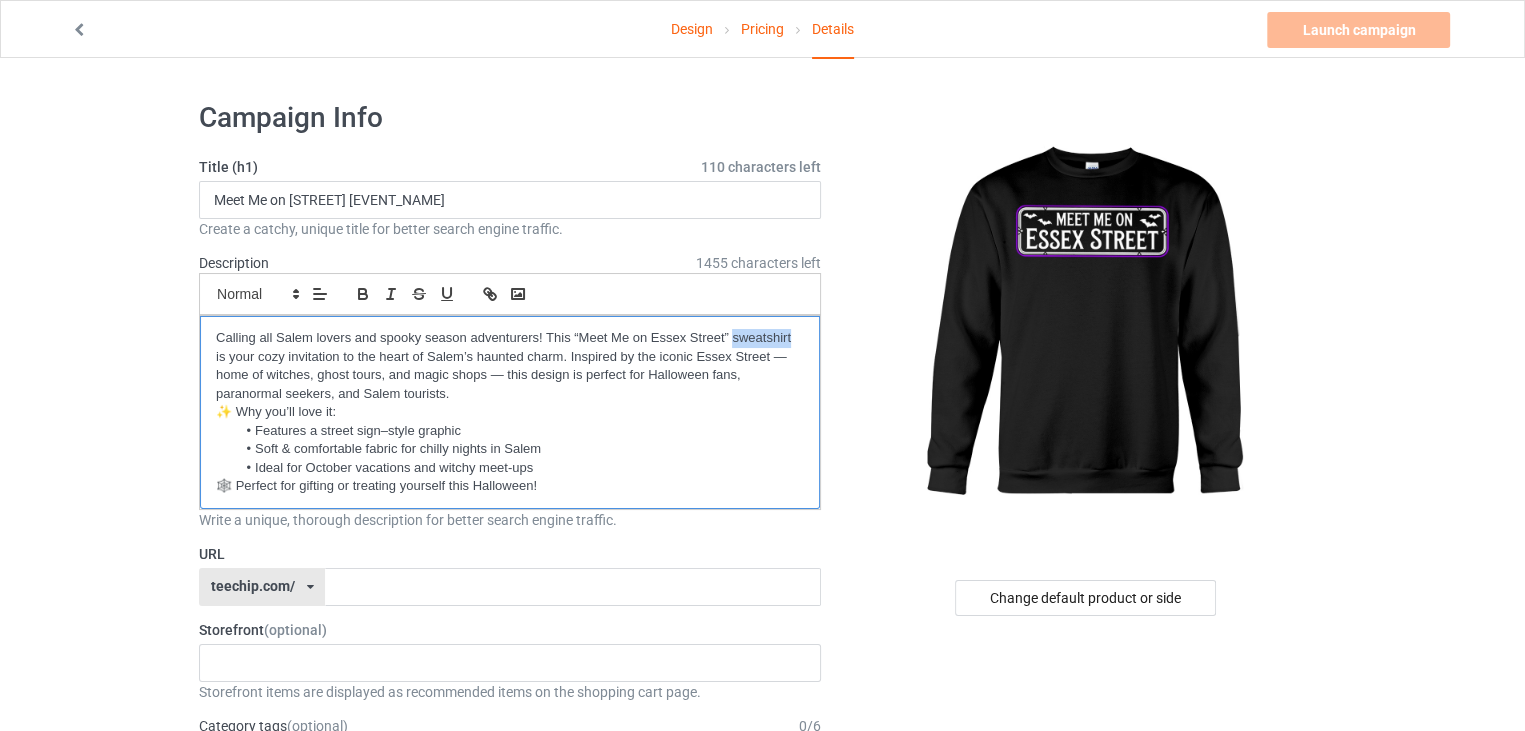 drag, startPoint x: 732, startPoint y: 330, endPoint x: 790, endPoint y: 329, distance: 58.00862 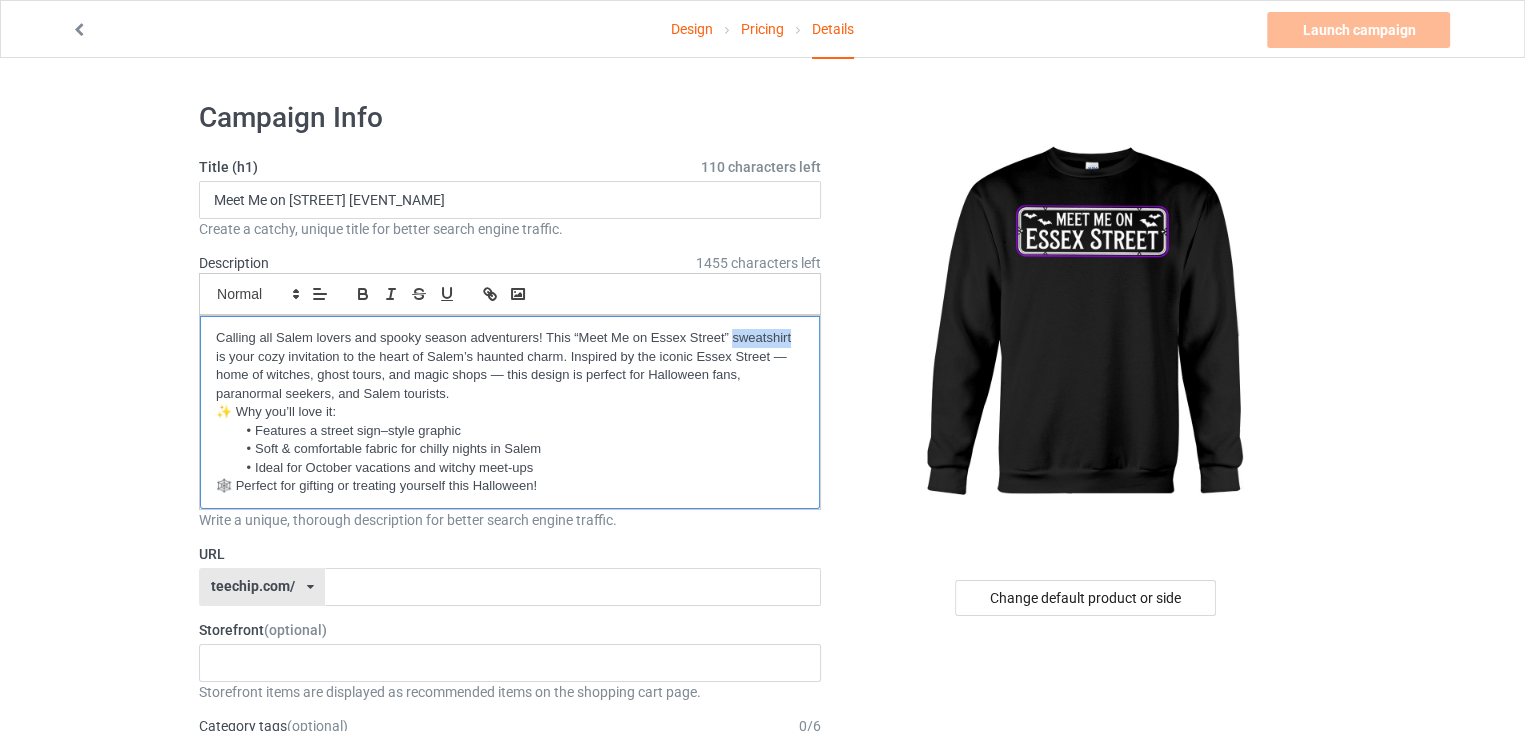 type 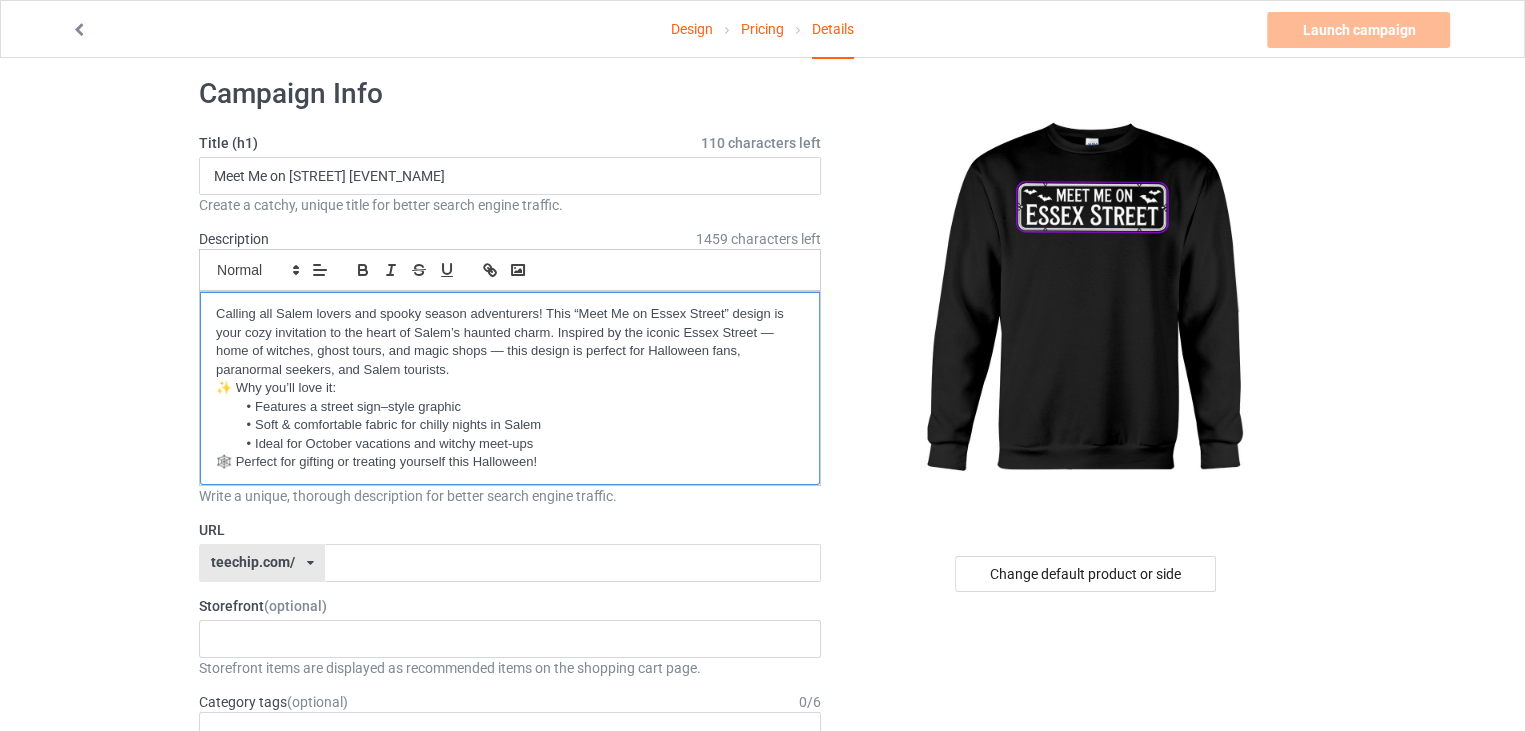 scroll, scrollTop: 24, scrollLeft: 0, axis: vertical 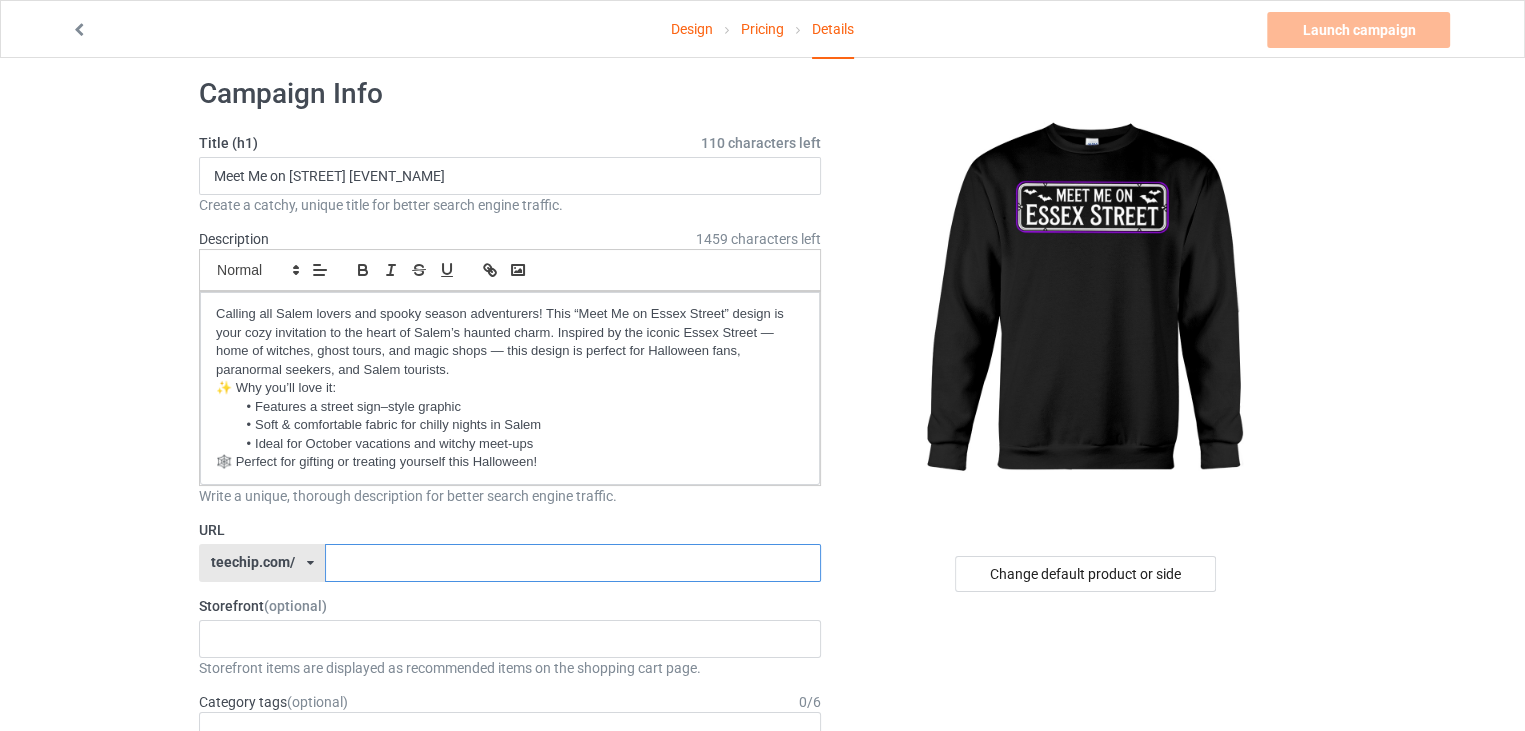 click at bounding box center [572, 563] 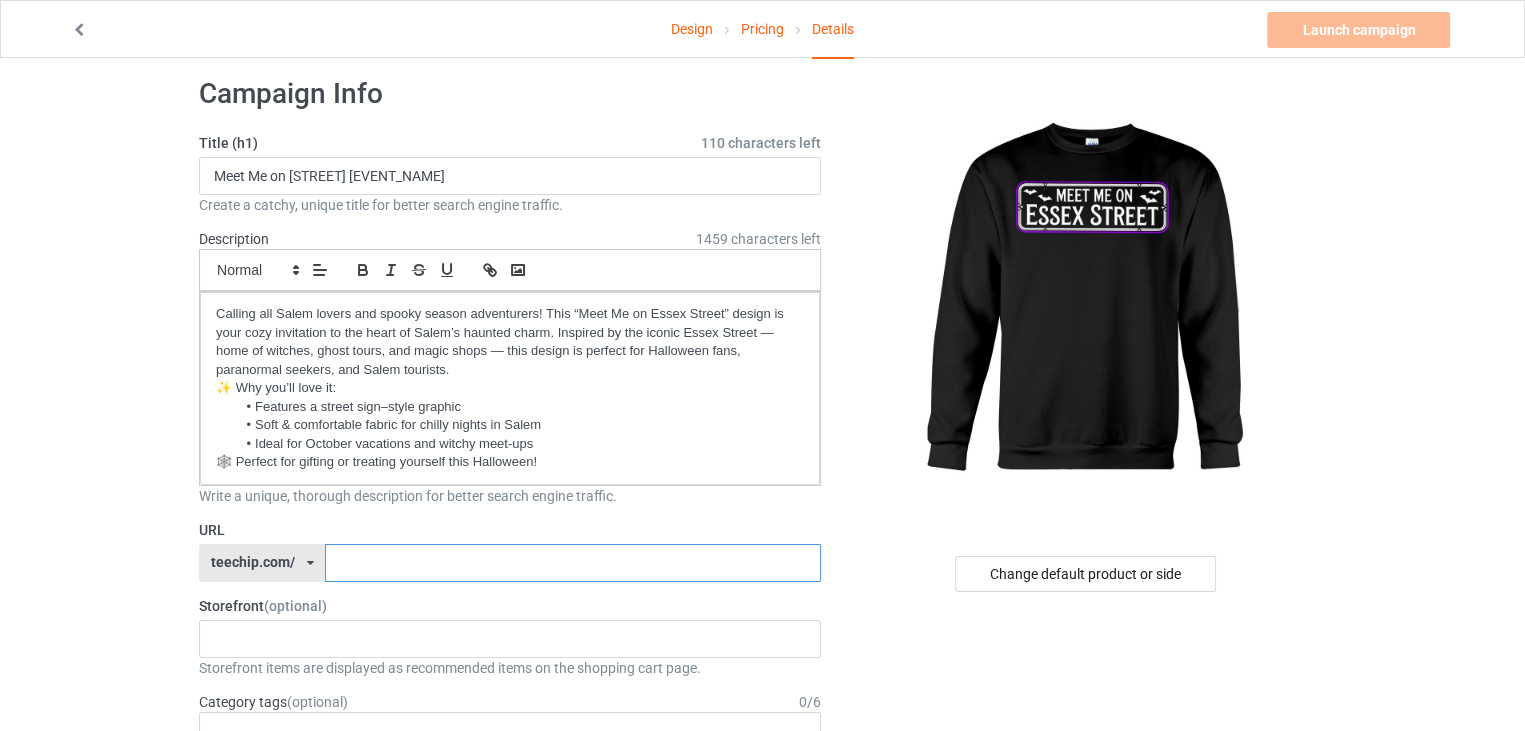 paste on "essex-street-halloween" 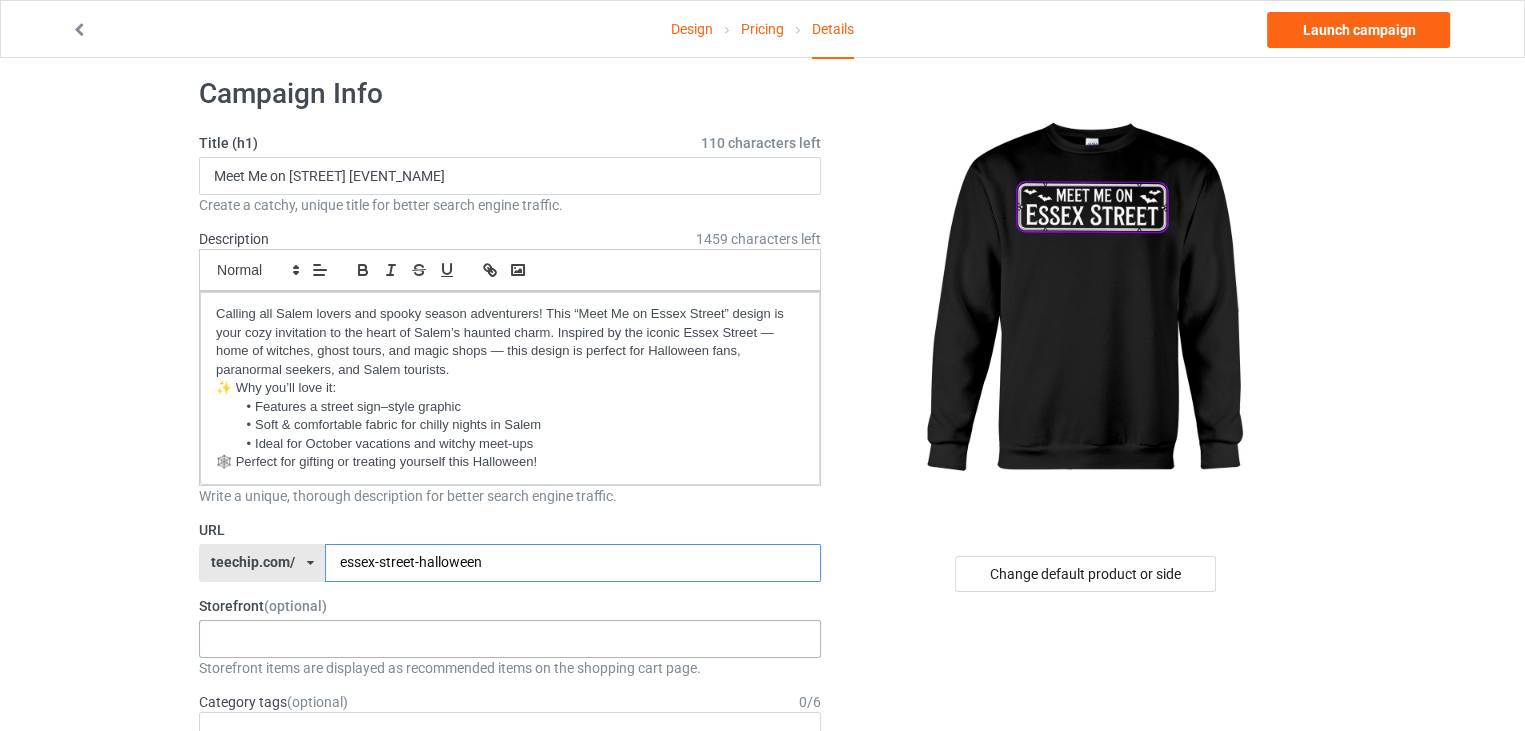 type on "essex-street-halloween" 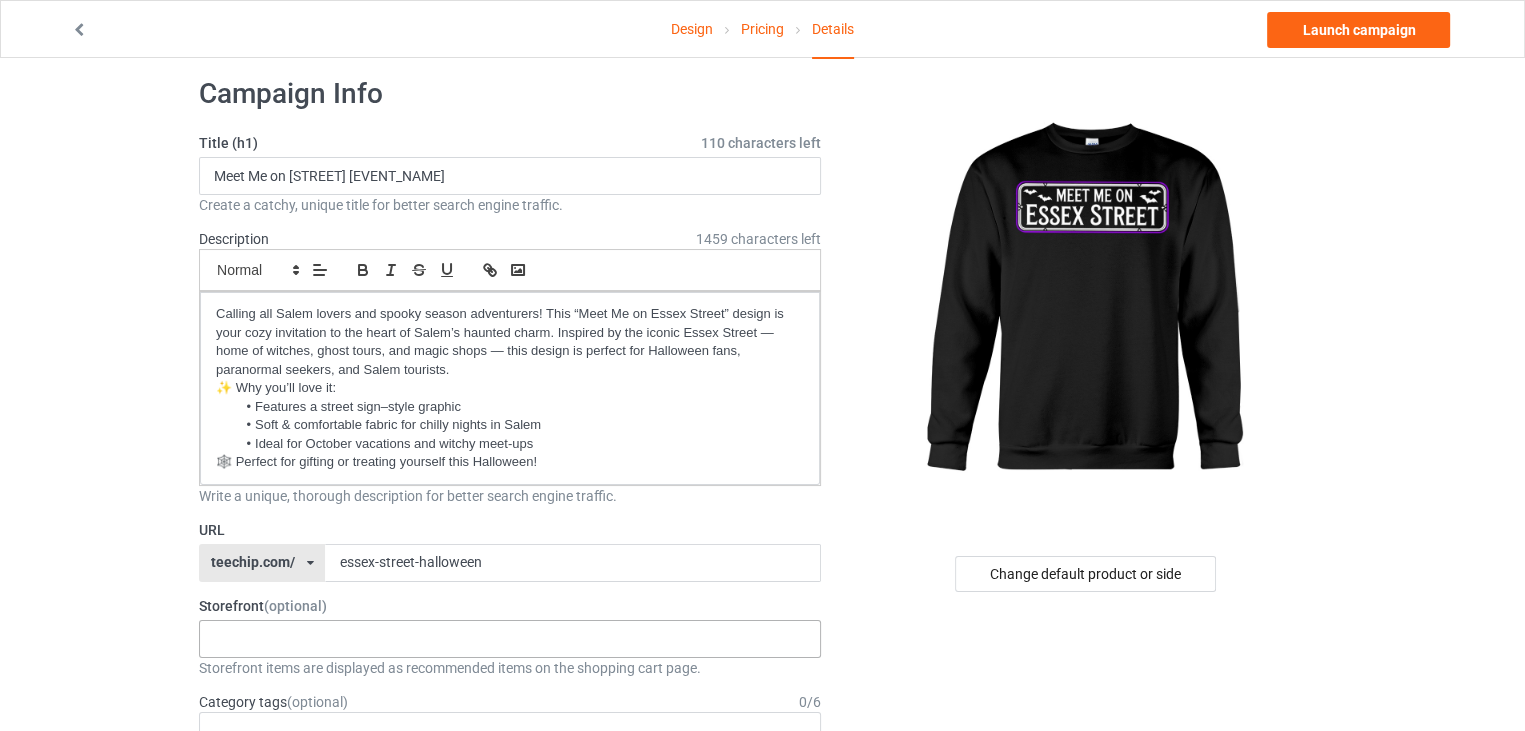 click on "halloweenhype385 684707eebaa9dc0035f9edac" at bounding box center [510, 639] 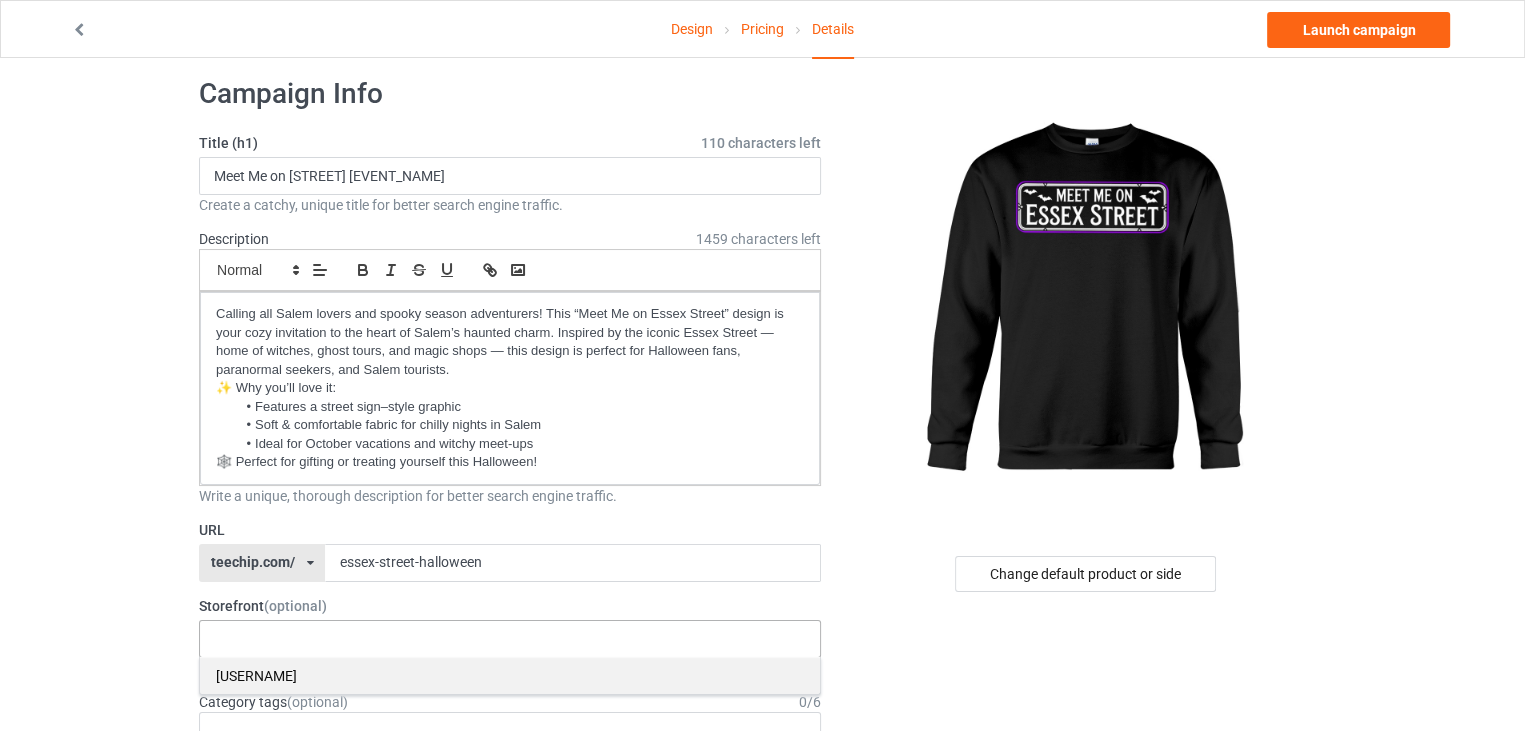 click on "[USERNAME]" at bounding box center [510, 675] 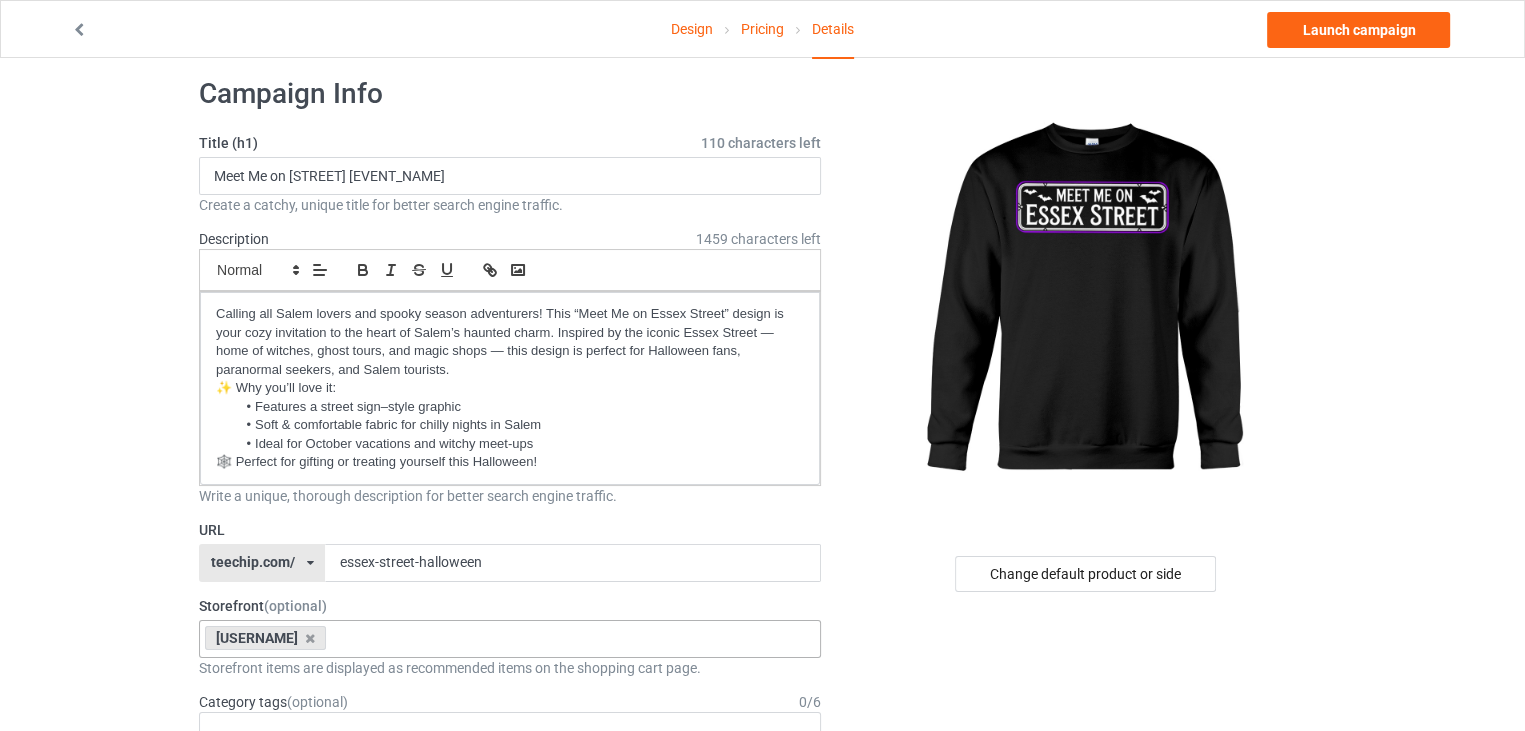 click on "Design Pricing Details Launch campaign Campaign Info Title (h1) 110   characters left Meet Me on Essex Street  Salem Halloween Create a catchy, unique title for better search engine traffic. Description 1459   characters left       Small Normal Large Big Huge                                                                                     Calling all Salem lovers and spooky season adventurers! This “Meet Me on Essex Street” design is your cozy invitation to the heart of Salem’s haunted charm. Inspired by the iconic Essex Street — home of witches, ghost tours, and magic shops — this design is perfect for Halloween fans, paranormal seekers, and Salem tourists. ✨ Why you’ll love it: Features a street sign–style graphic Soft & comfortable fabric for chilly nights in Salem Ideal for October vacations and witchy meet-ups 🕸️ Perfect for gifting or treating yourself this Halloween! Write a unique, thorough description for better search engine traffic. URL teechip.com/ teechip.com/ Storefront 0" at bounding box center (762, 1125) 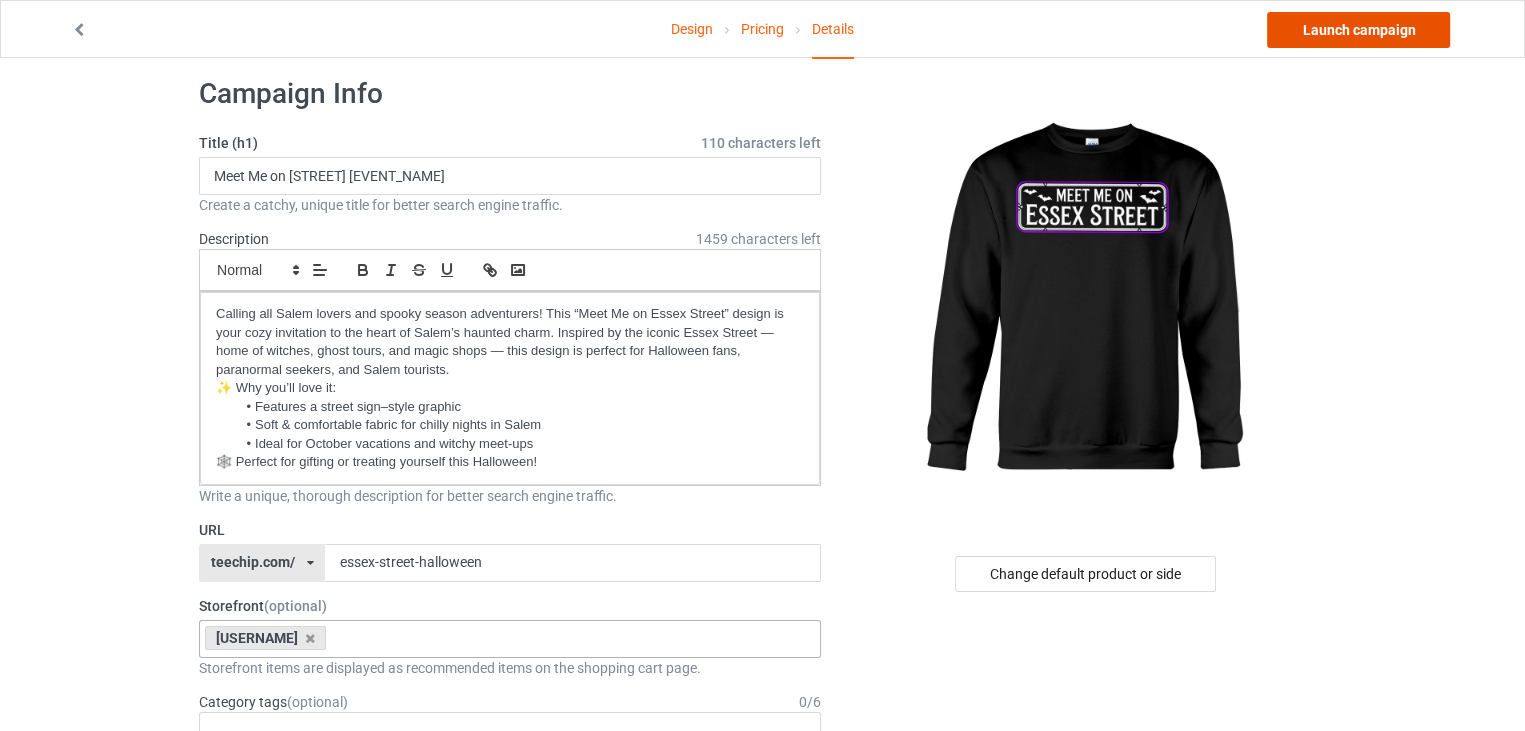 click on "Launch campaign" at bounding box center [1358, 30] 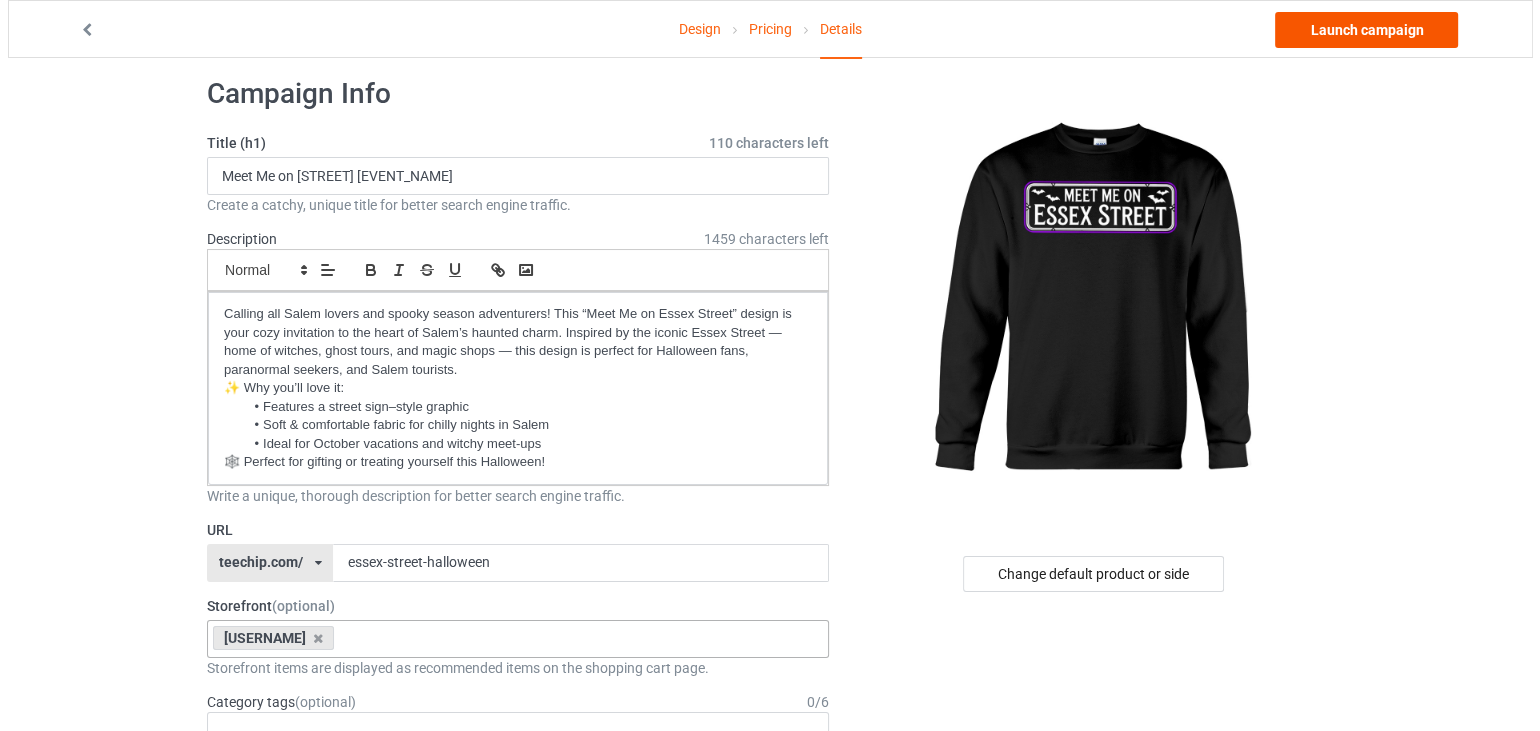scroll, scrollTop: 0, scrollLeft: 0, axis: both 